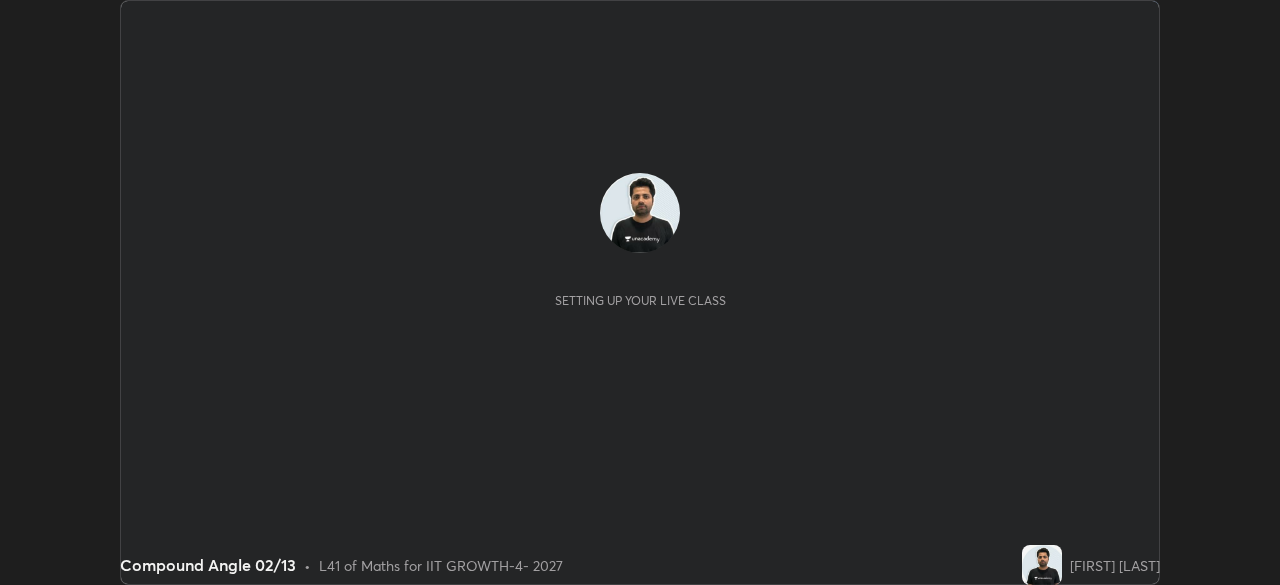 scroll, scrollTop: 0, scrollLeft: 0, axis: both 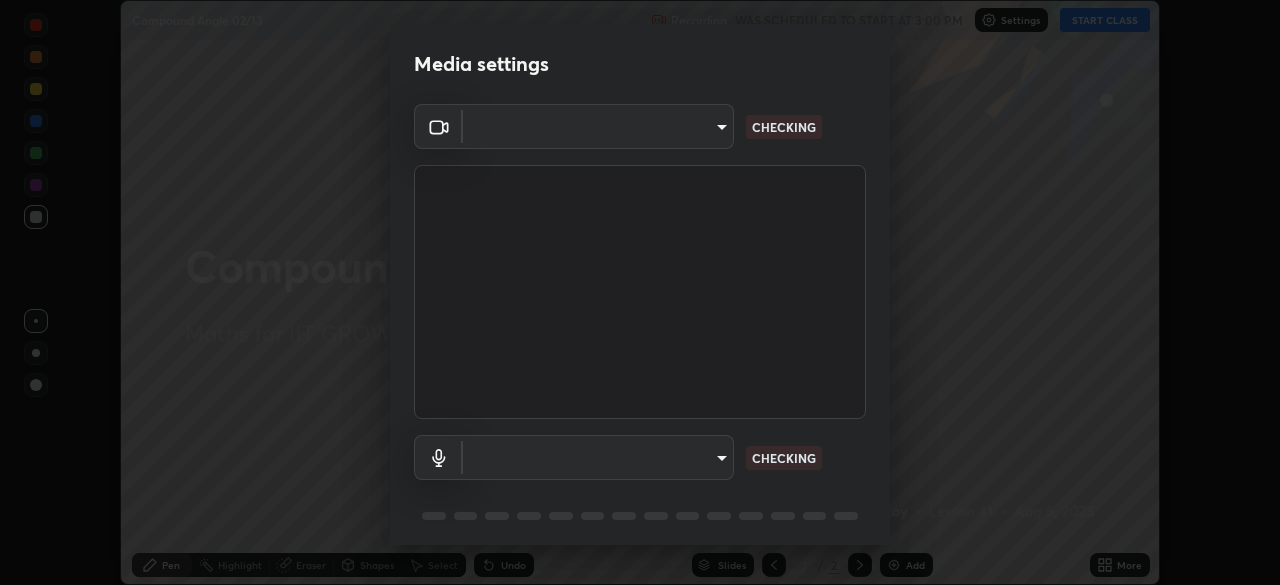 type on "548a44a52523d2997e35a3c13491b16d14ec2e678e88aab68fdaa9d4bfa060c5" 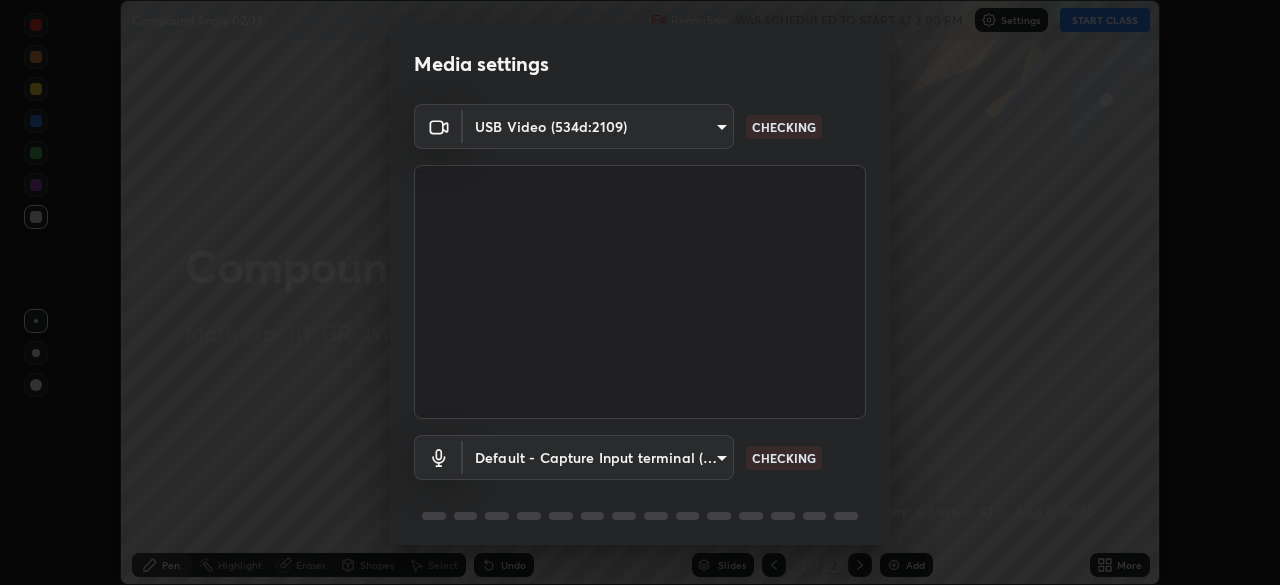 scroll, scrollTop: 71, scrollLeft: 0, axis: vertical 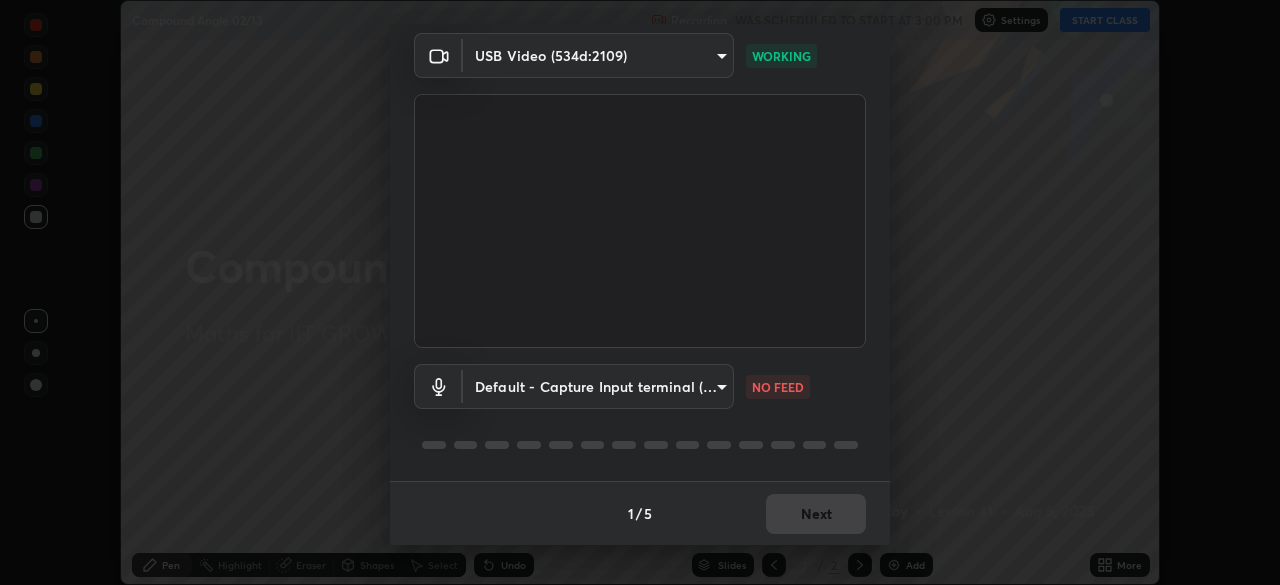click on "Erase all Compound Angle 02/13 Recording WAS SCHEDULED TO START AT  3:00 PM Settings START CLASS Setting up your live class Compound Angle 02/13 • L41 of Maths for IIT GROWTH-4- 2027 [FIRST] [LAST] Pen Highlight Eraser Shapes Select Undo Slides 2 / 2 Add More No doubts shared Encourage your learners to ask a doubt for better clarity Report an issue Reason for reporting Buffering Chat not working Audio - Video sync issue Educator video quality low ​ Attach an image Report Media settings USB Video (534d:2109) 548a44a52523d2997e35a3c13491b16d14ec2e678e88aab68fdaa9d4bfa060c5 WORKING Default - Capture Input terminal (Digital Array MIC) default NO FEED 1 / 5 Next" at bounding box center [640, 292] 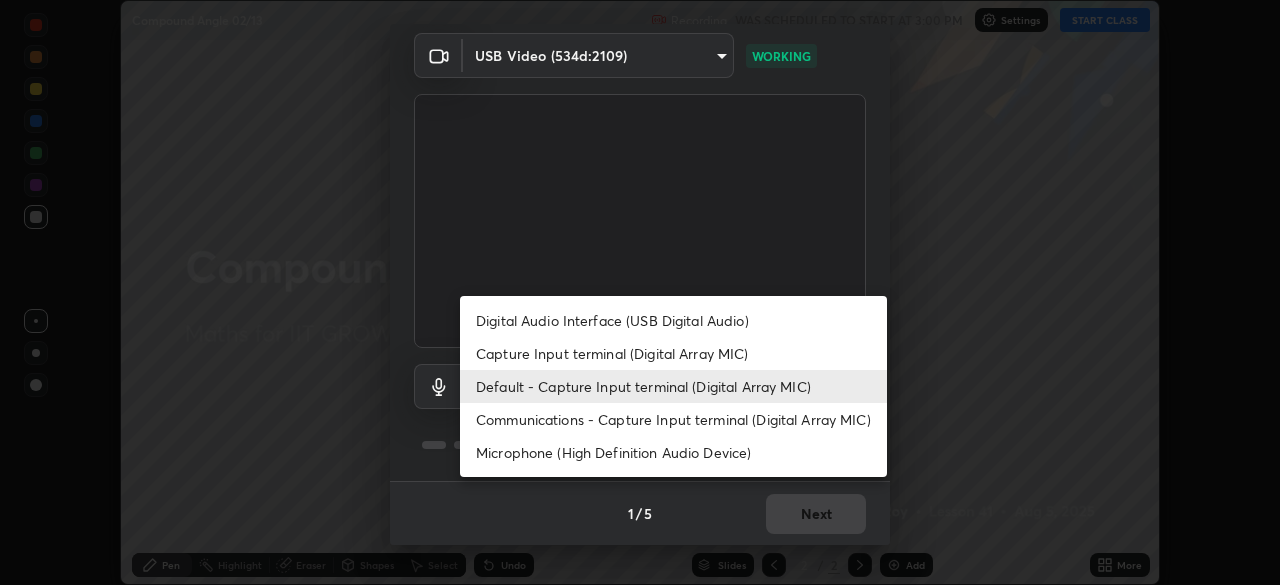 click at bounding box center (640, 292) 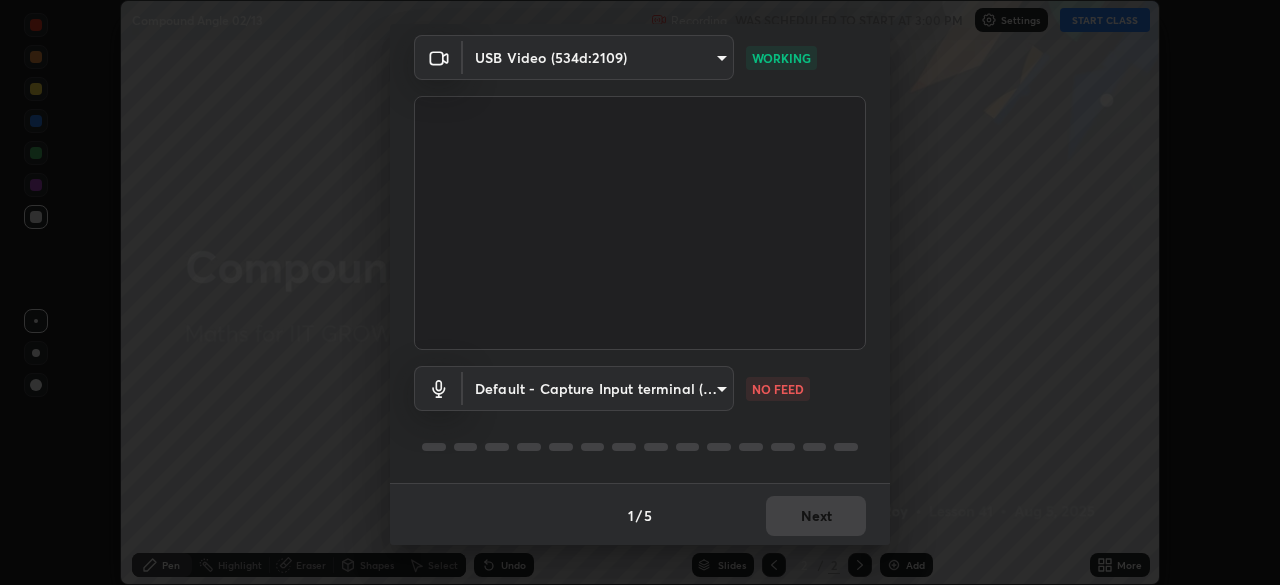 scroll, scrollTop: 71, scrollLeft: 0, axis: vertical 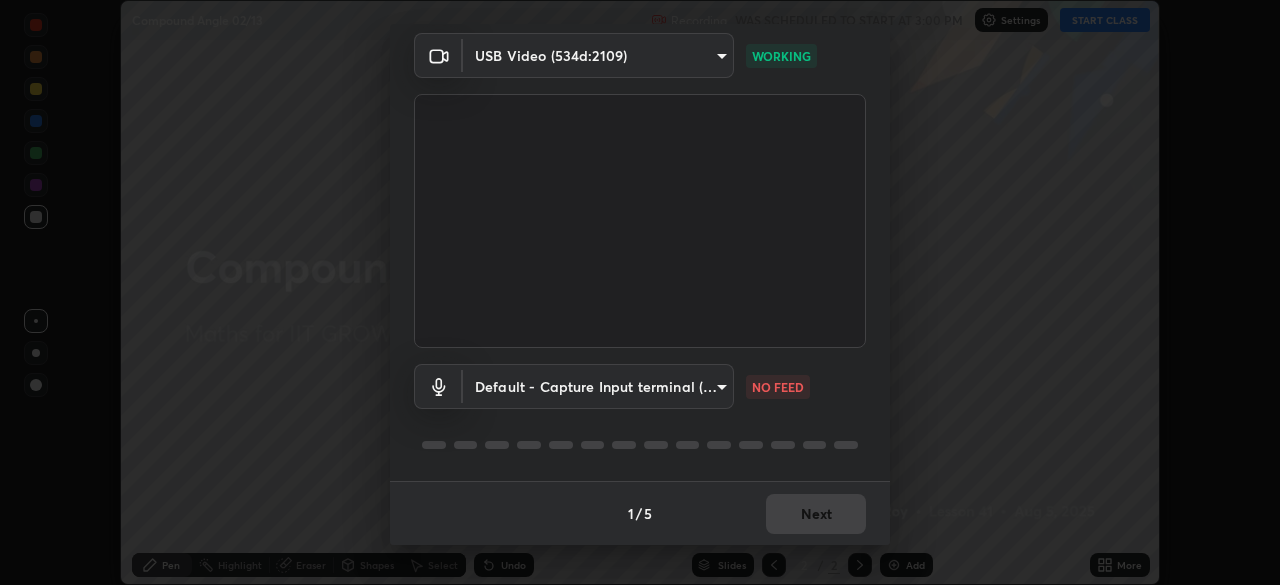 click on "Erase all Compound Angle 02/13 Recording WAS SCHEDULED TO START AT  3:00 PM Settings START CLASS Setting up your live class Compound Angle 02/13 • L41 of Maths for IIT GROWTH-4- 2027 [FIRST] [LAST] Pen Highlight Eraser Shapes Select Undo Slides 2 / 2 Add More No doubts shared Encourage your learners to ask a doubt for better clarity Report an issue Reason for reporting Buffering Chat not working Audio - Video sync issue Educator video quality low ​ Attach an image Report Media settings USB Video (534d:2109) 548a44a52523d2997e35a3c13491b16d14ec2e678e88aab68fdaa9d4bfa060c5 WORKING Default - Capture Input terminal (Digital Array MIC) default NO FEED 1 / 5 Next" at bounding box center (640, 292) 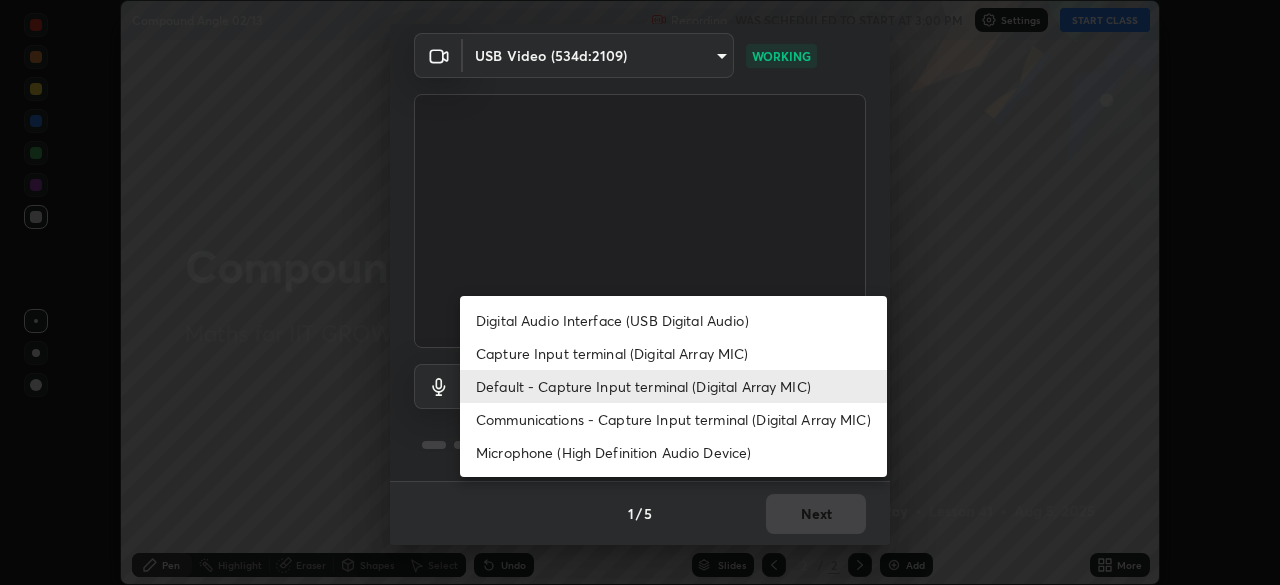 click on "Capture Input terminal (Digital Array MIC)" at bounding box center [673, 353] 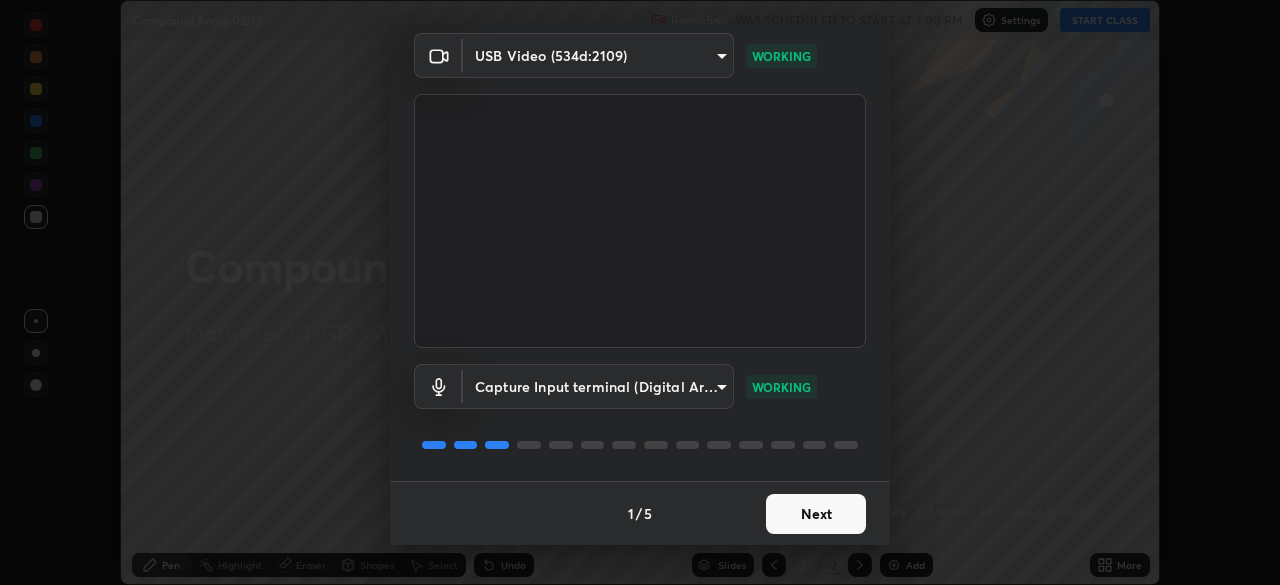 click on "Next" at bounding box center (816, 514) 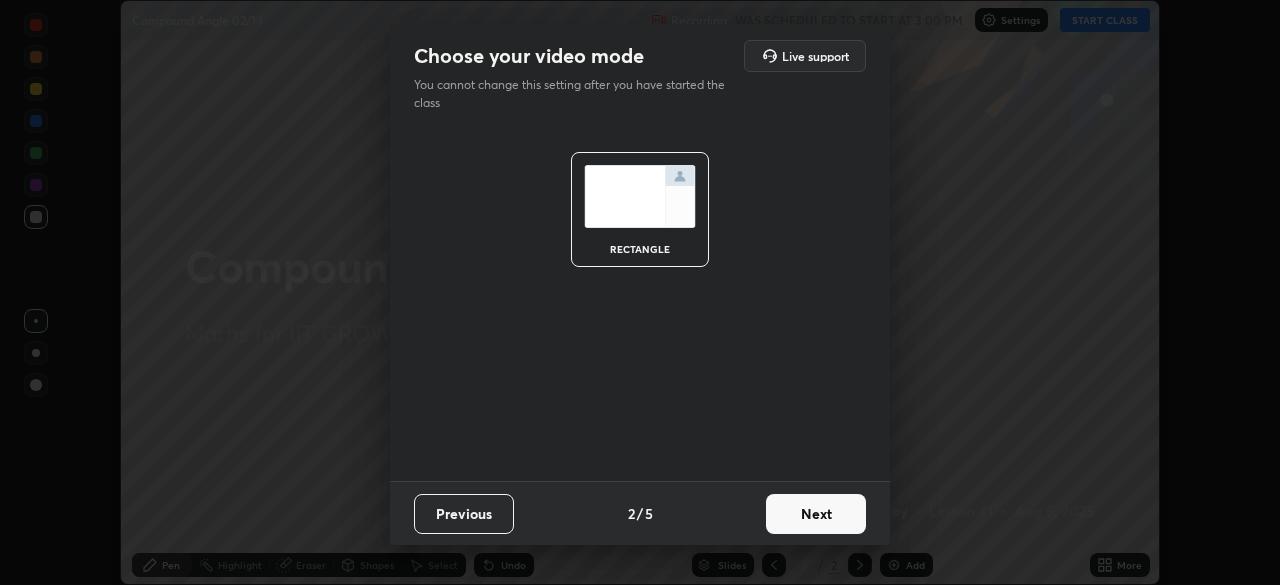 scroll, scrollTop: 0, scrollLeft: 0, axis: both 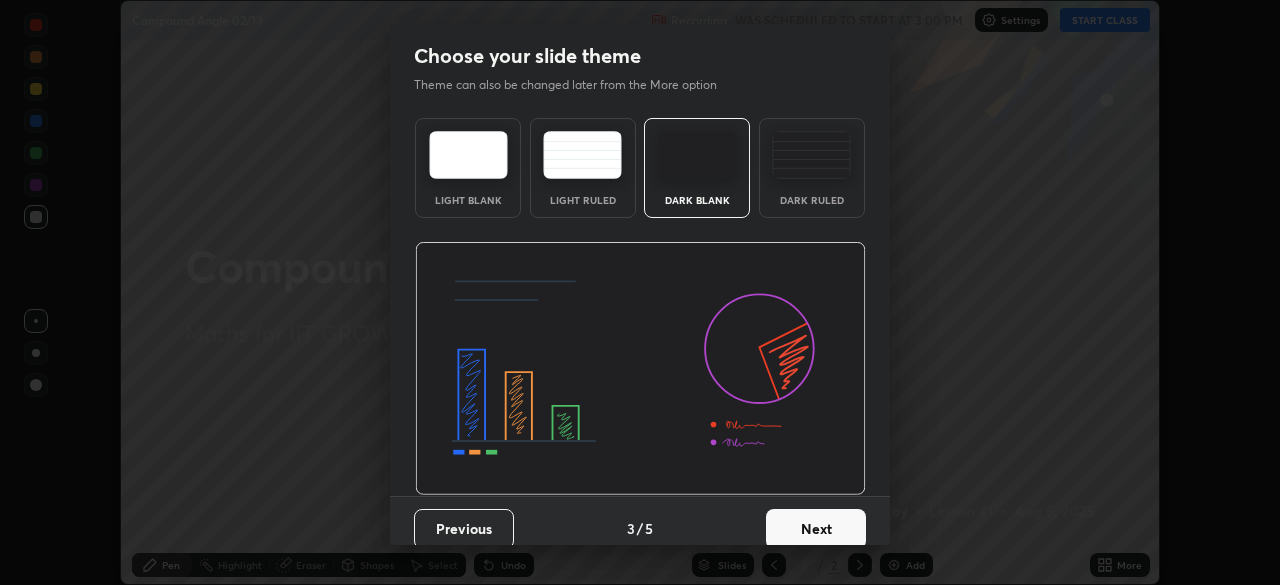click on "Next" at bounding box center [816, 529] 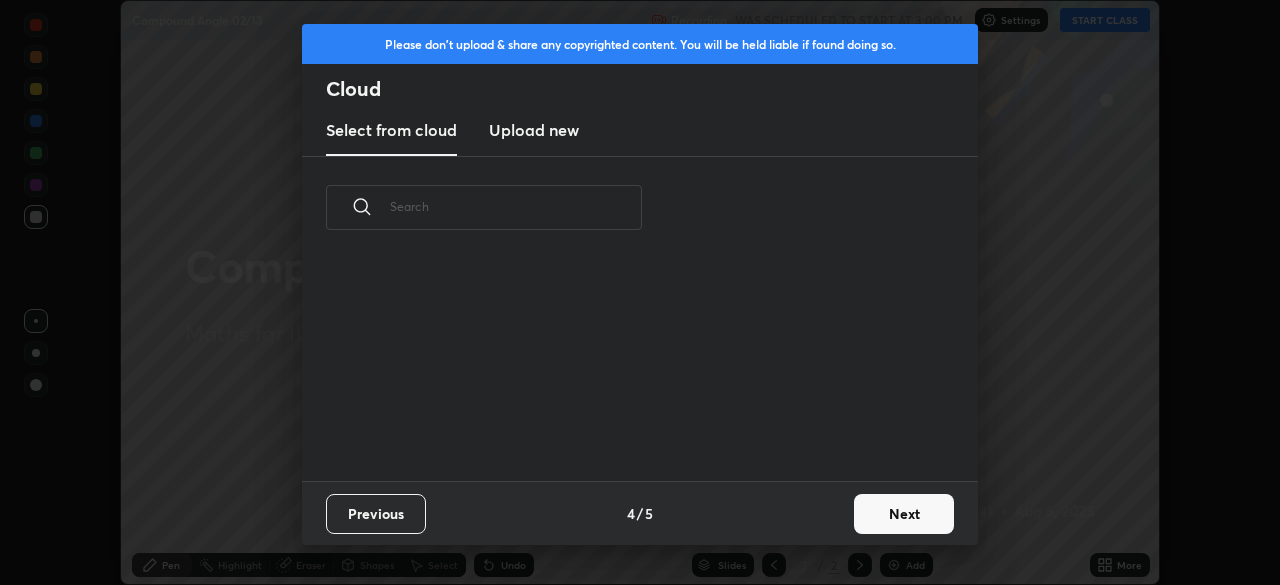 scroll, scrollTop: 7, scrollLeft: 11, axis: both 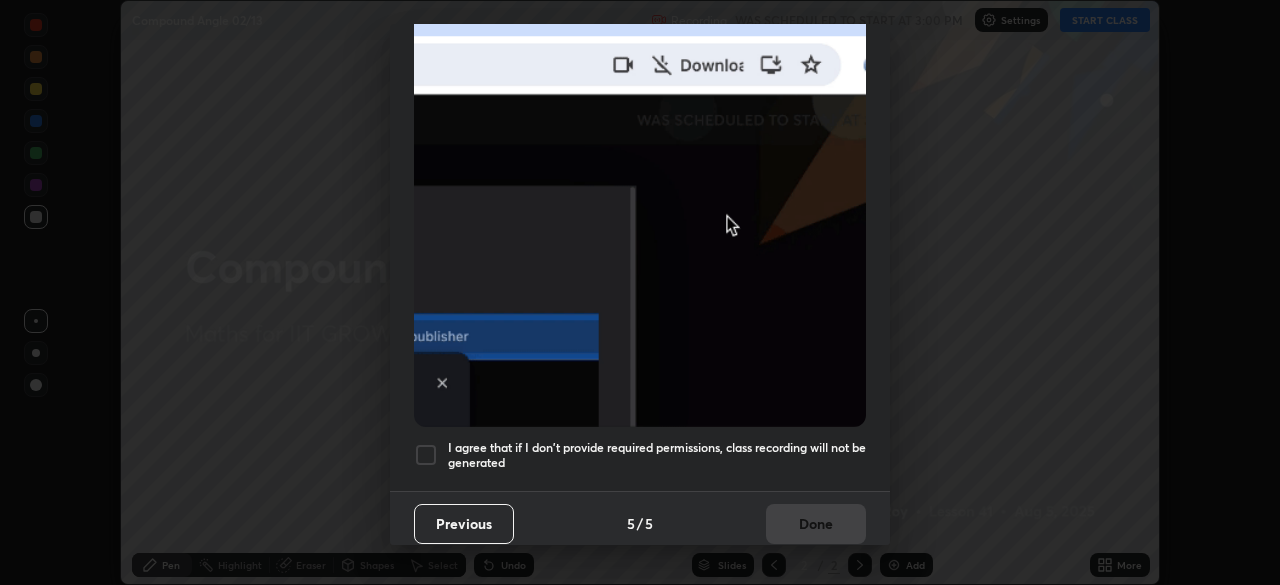 click at bounding box center (426, 455) 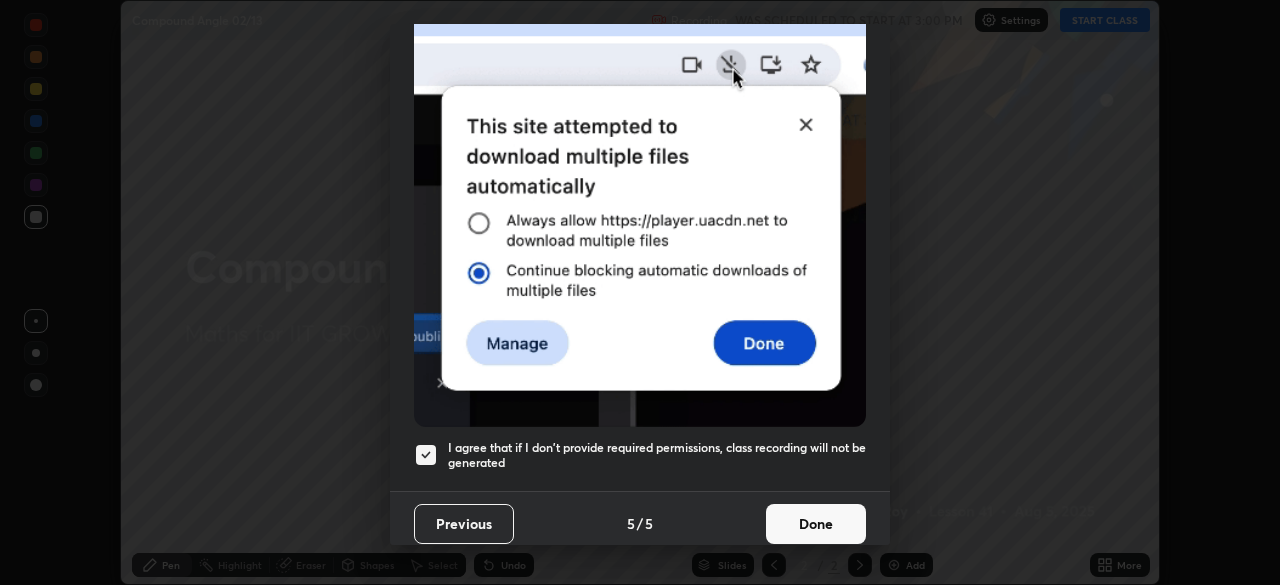click on "Done" at bounding box center [816, 524] 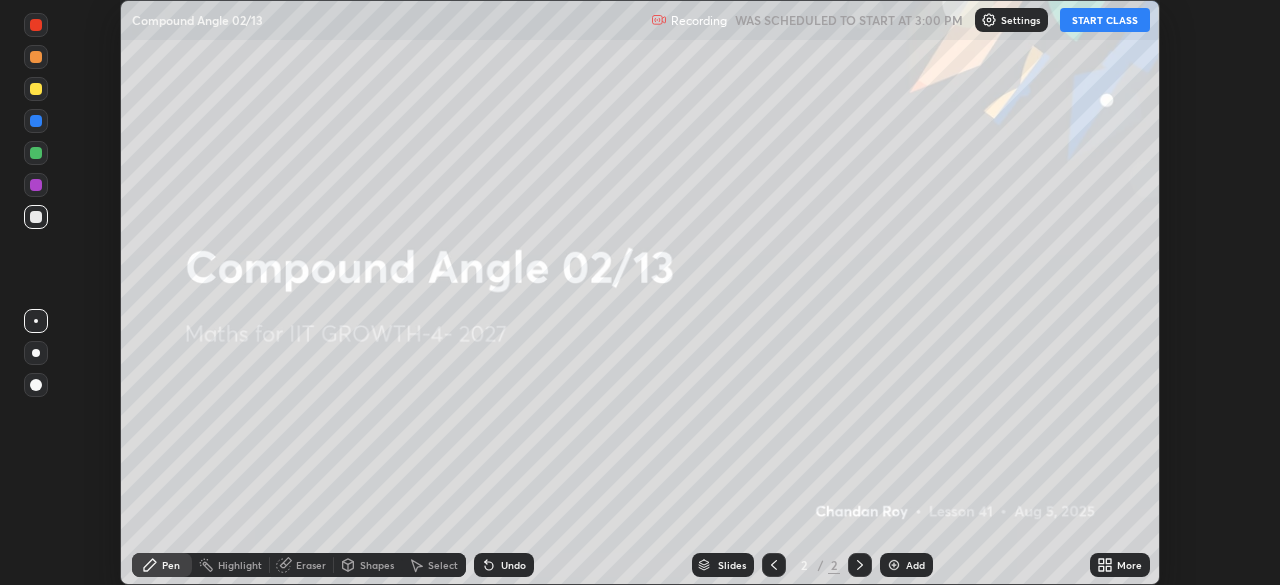 click on "START CLASS" at bounding box center (1105, 20) 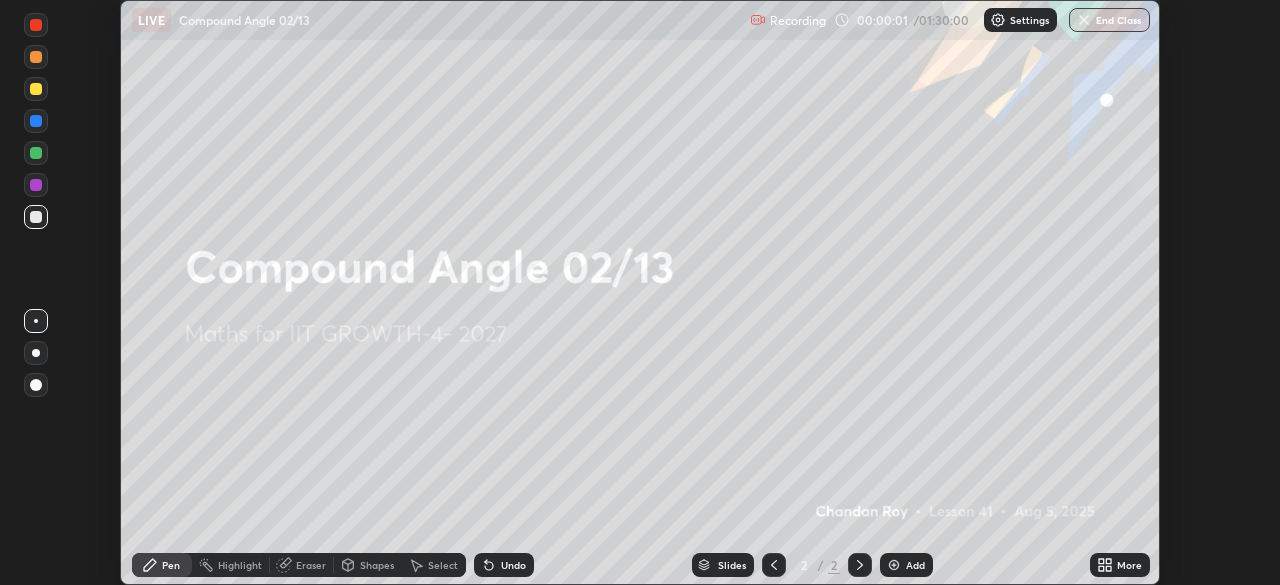 click 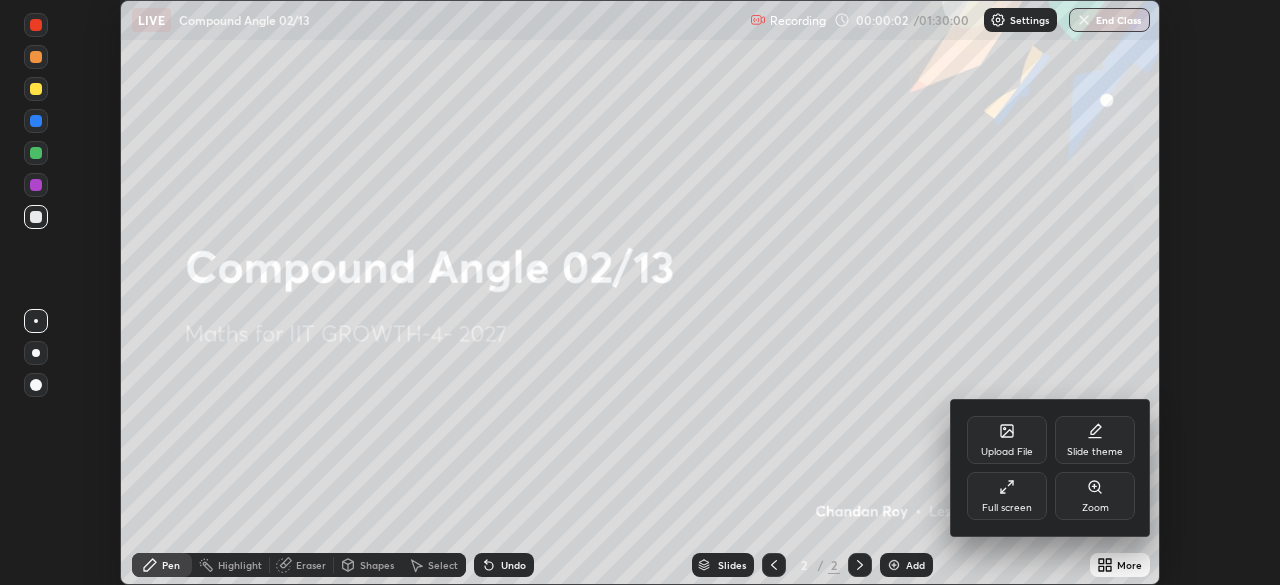 click on "Upload File" at bounding box center [1007, 452] 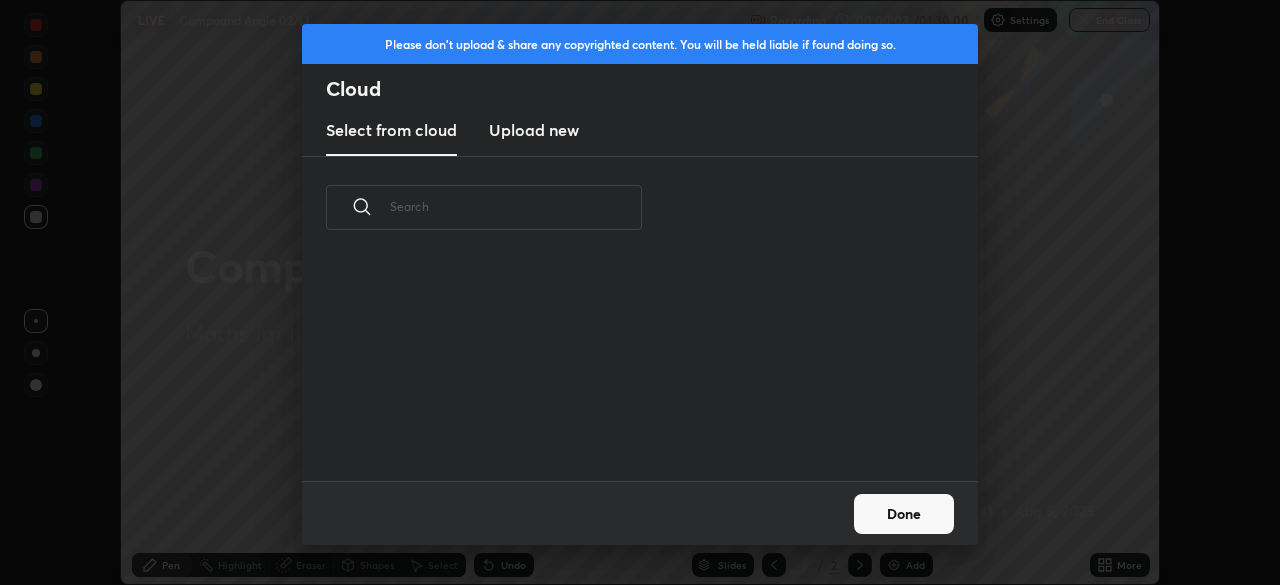 scroll, scrollTop: 7, scrollLeft: 11, axis: both 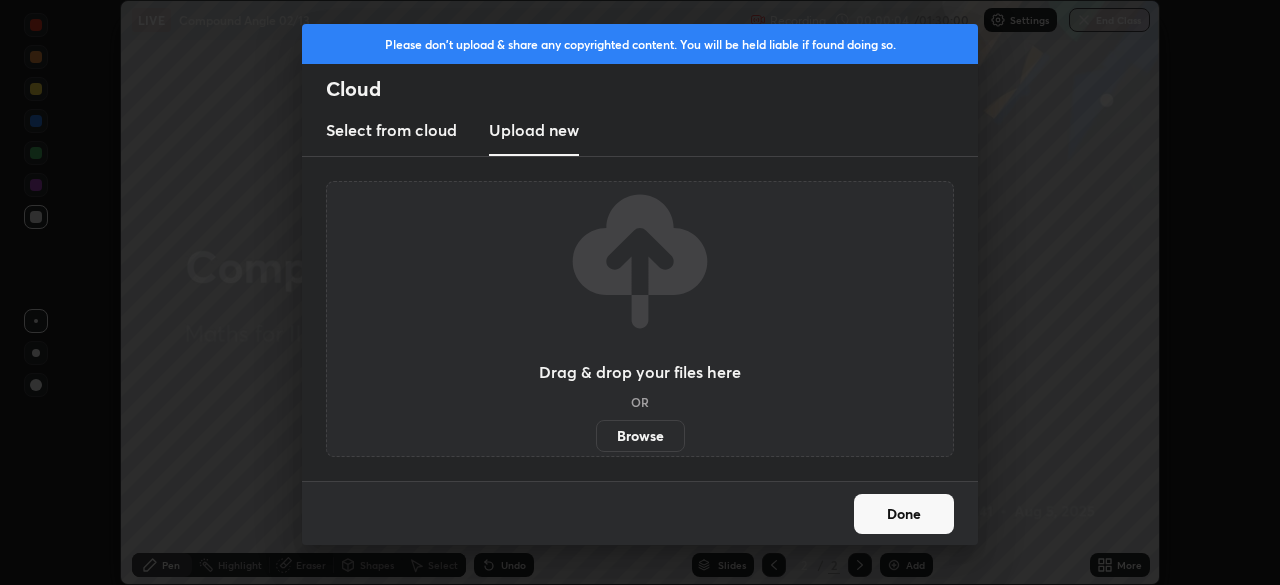click on "Browse" at bounding box center [640, 436] 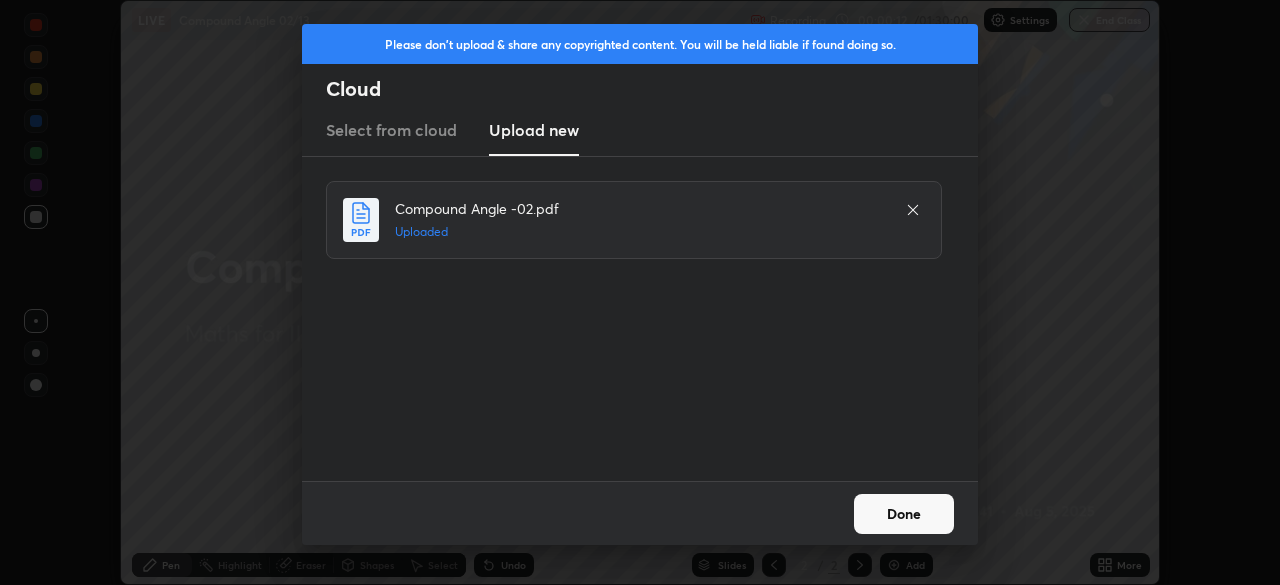 click on "Done" at bounding box center [904, 514] 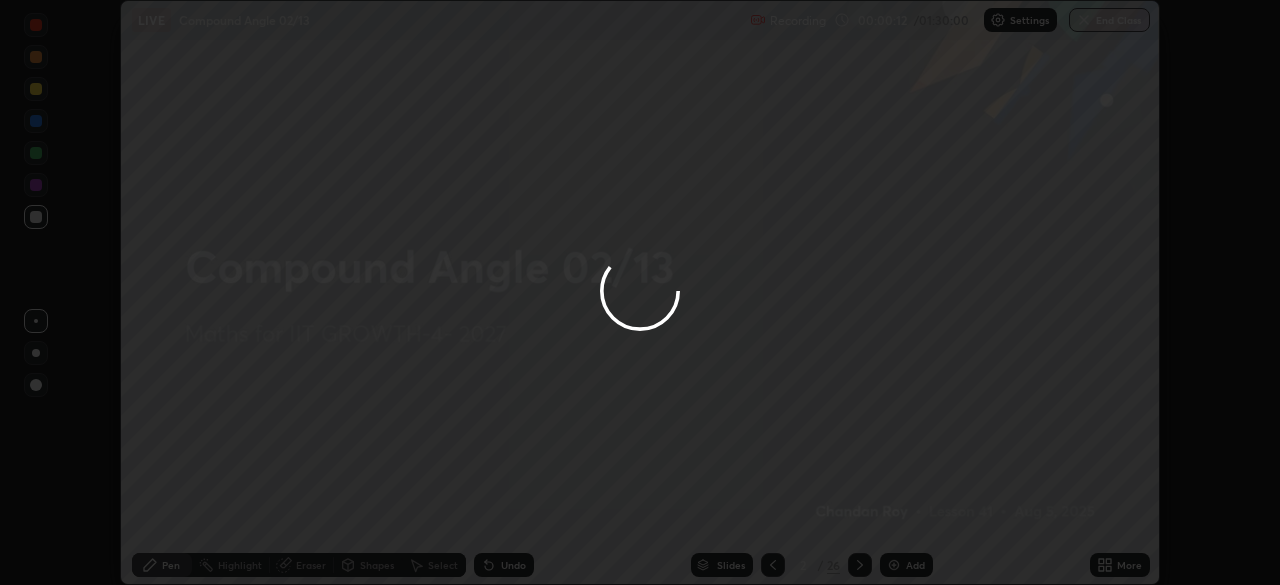 click 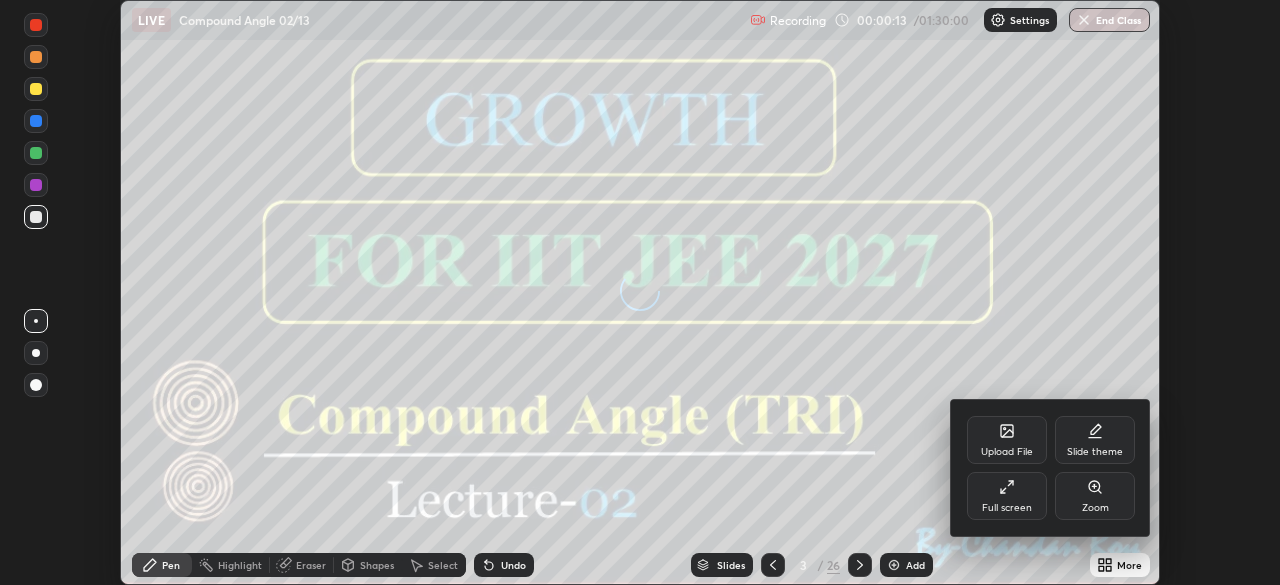 click on "Full screen" at bounding box center [1007, 508] 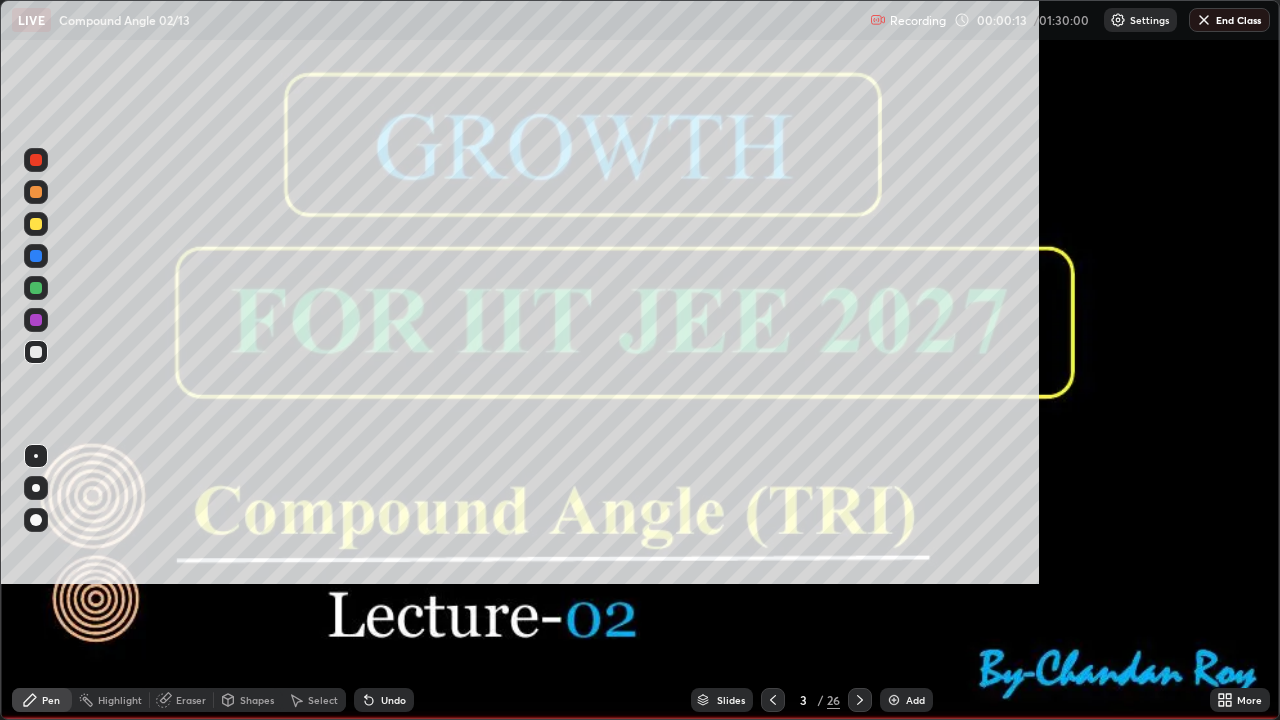 scroll, scrollTop: 99280, scrollLeft: 98720, axis: both 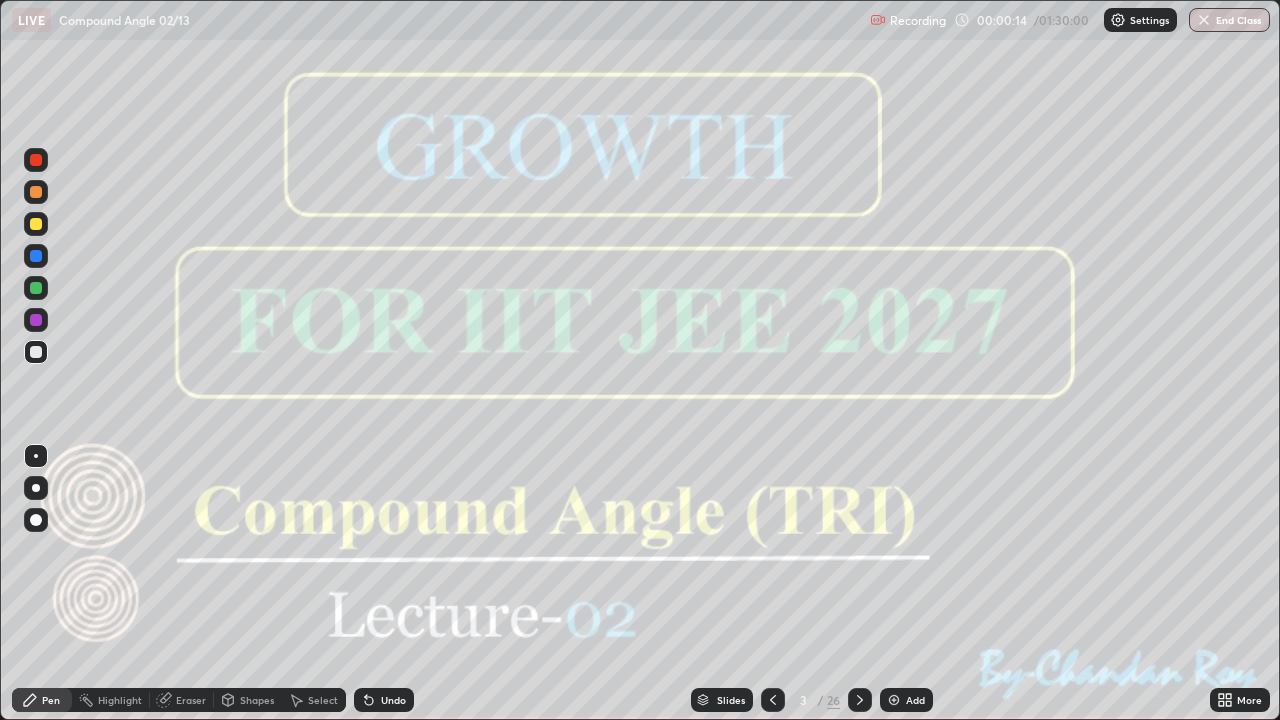 click 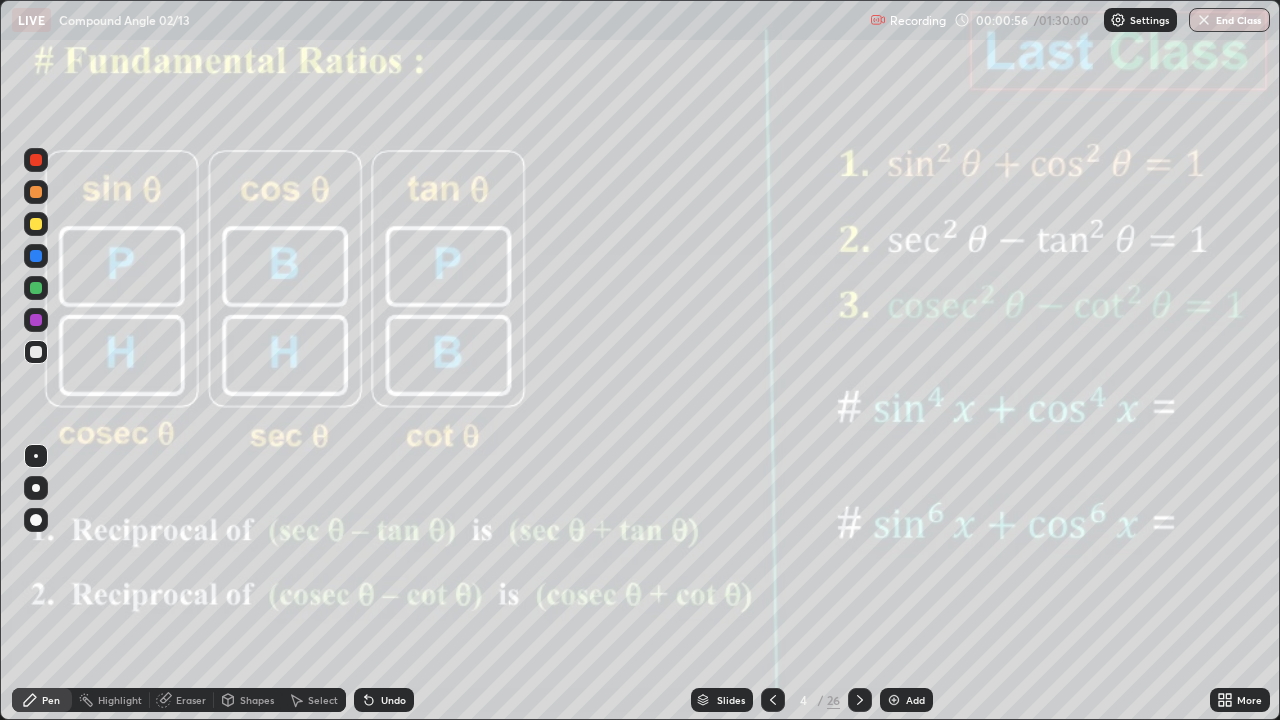 click at bounding box center (36, 320) 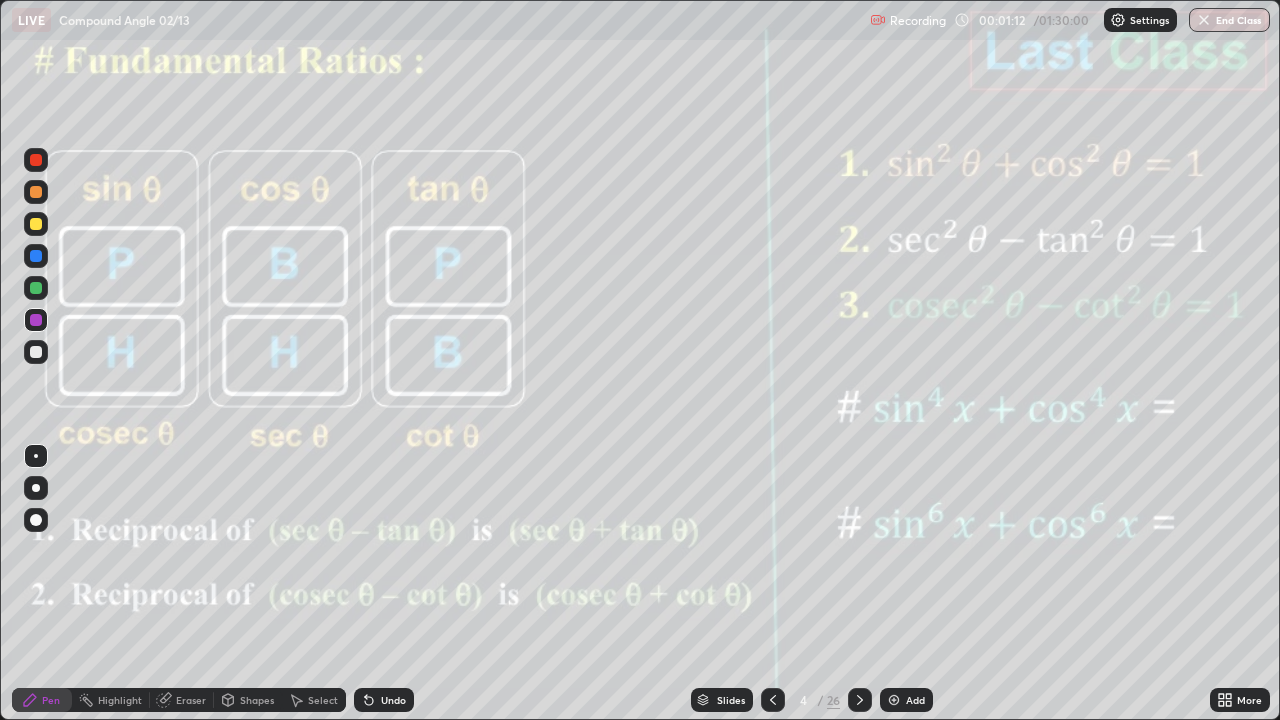 click 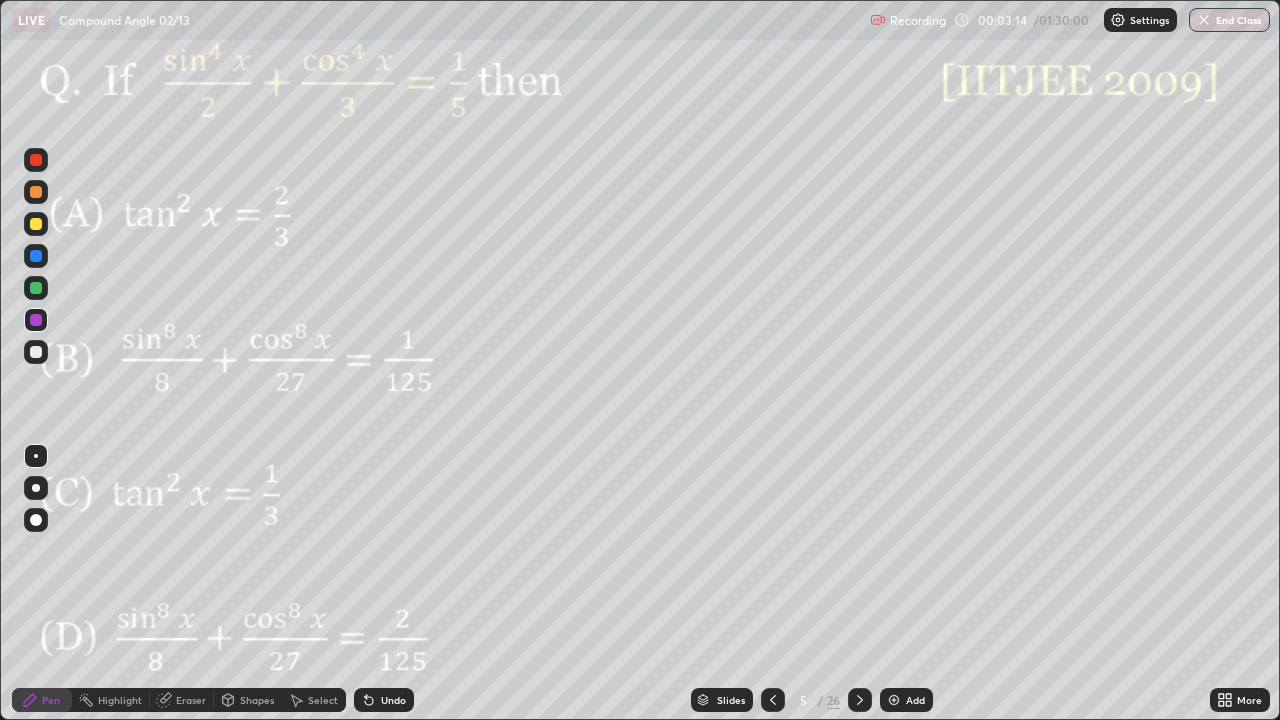 click at bounding box center (36, 320) 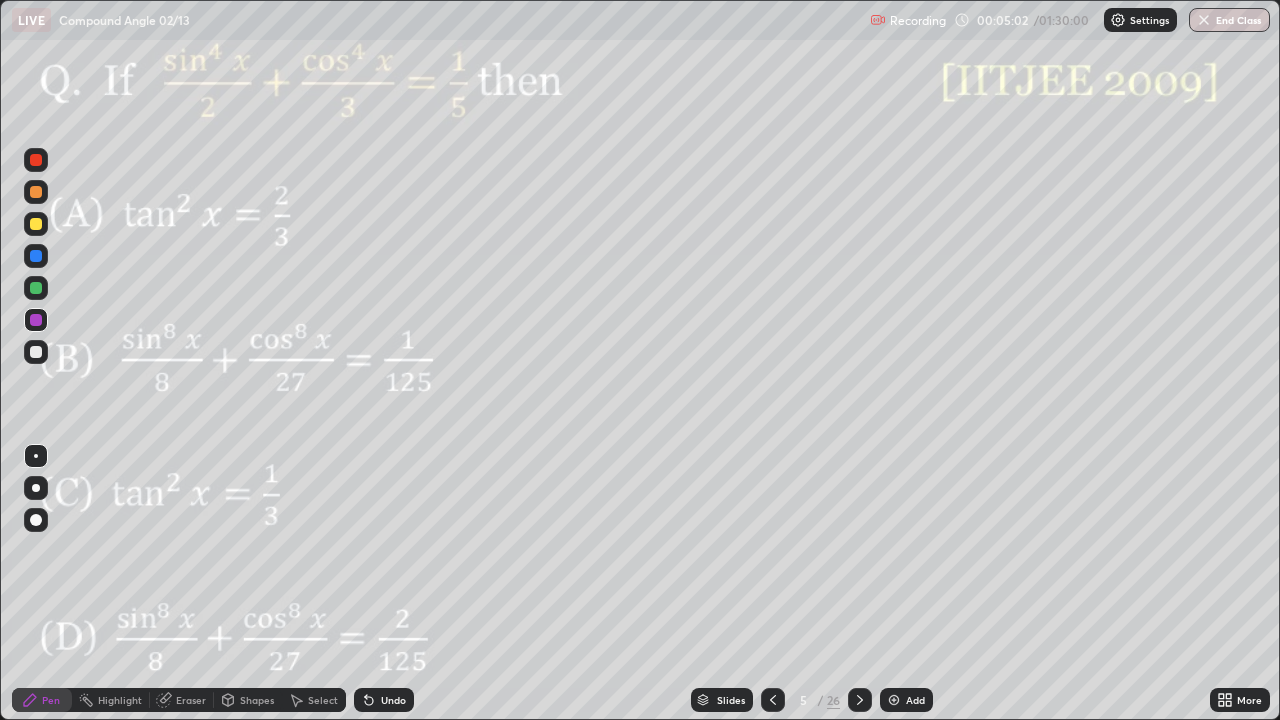 click on "Undo" at bounding box center [393, 700] 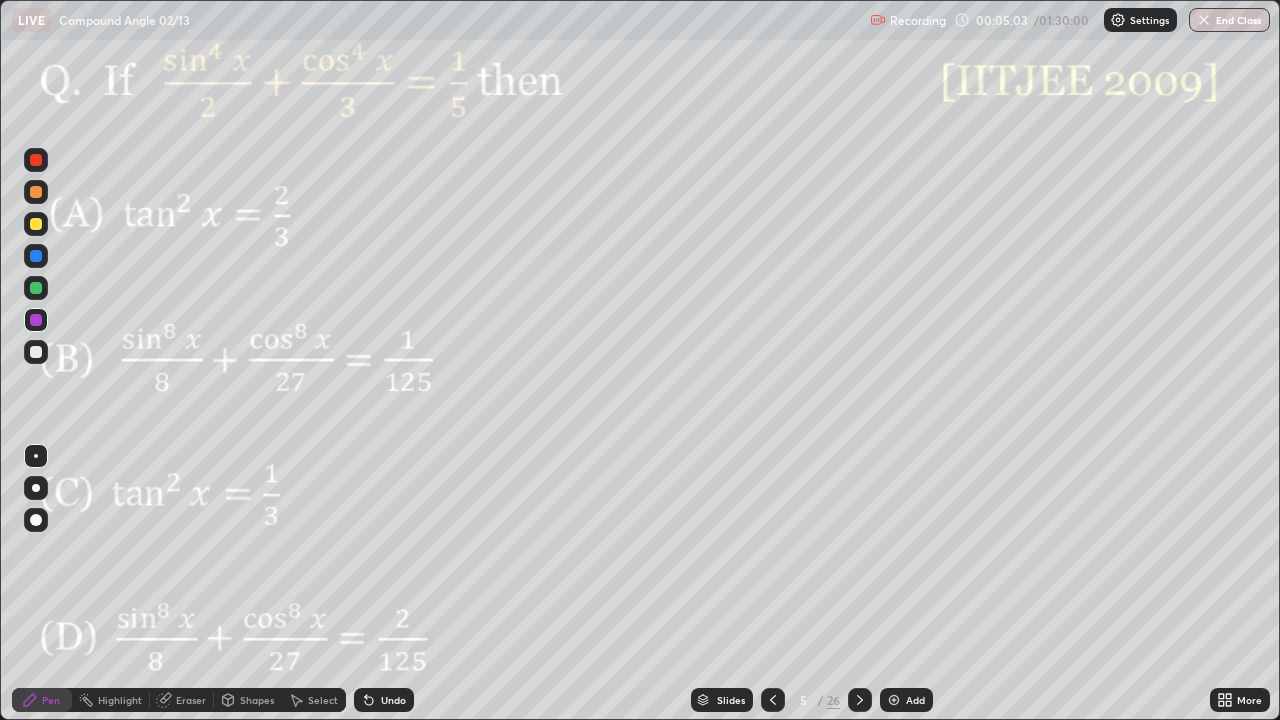 click on "Undo" at bounding box center (393, 700) 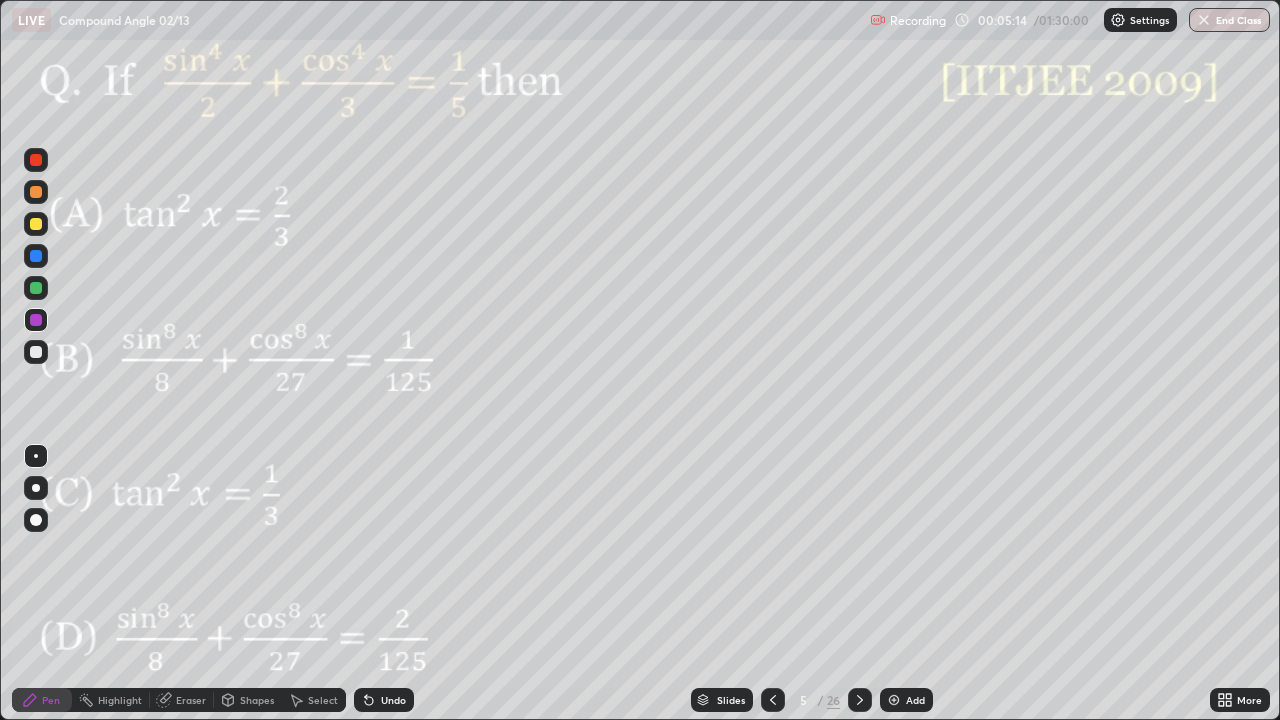 click at bounding box center (36, 256) 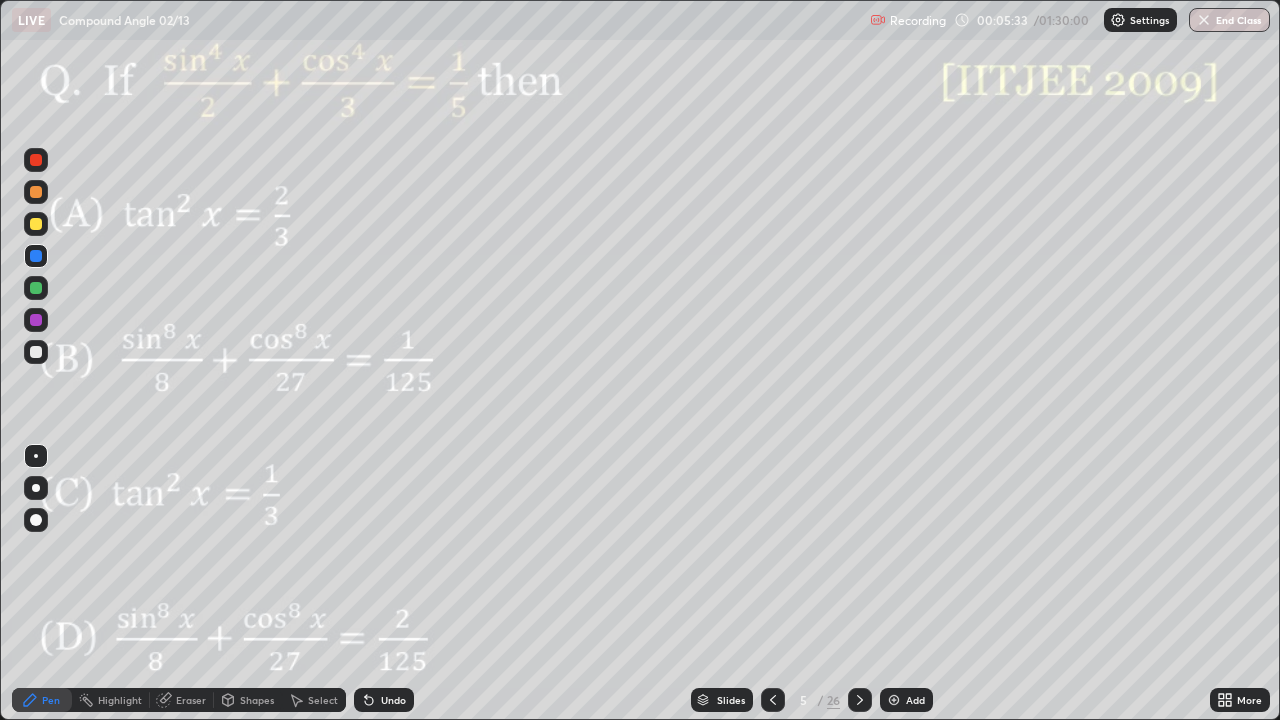 click on "Undo" at bounding box center (384, 700) 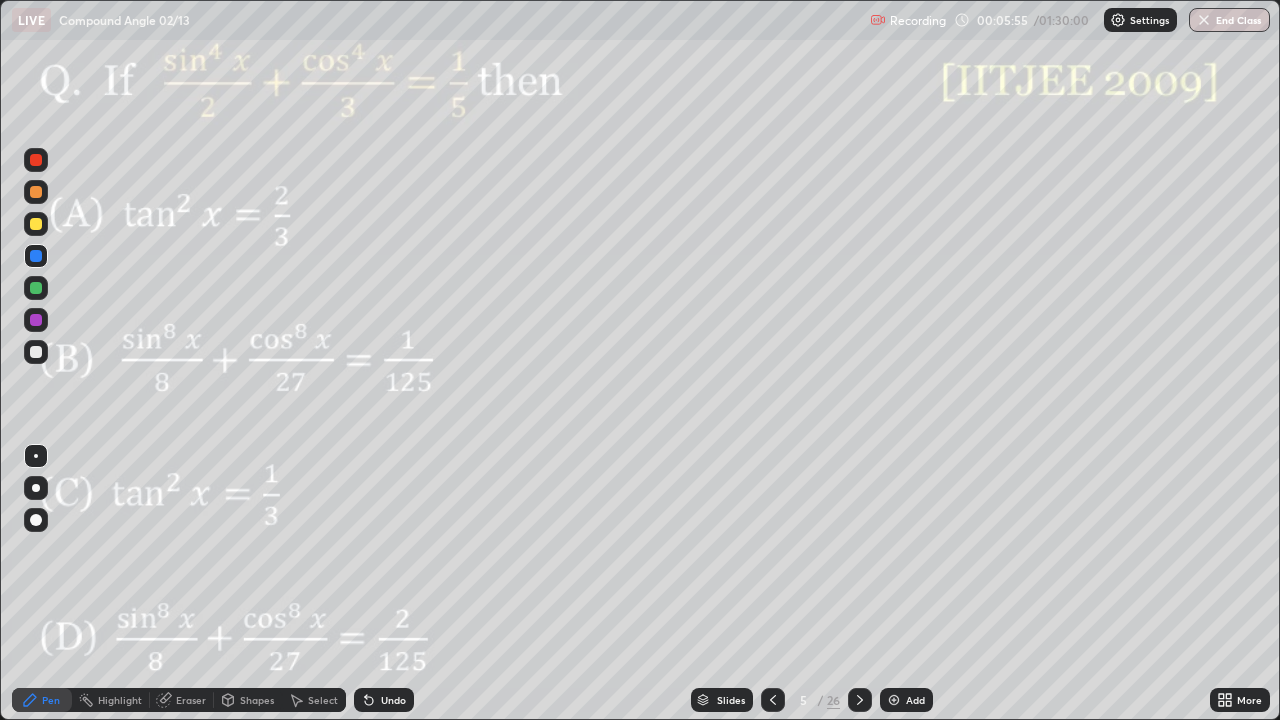 click at bounding box center (36, 288) 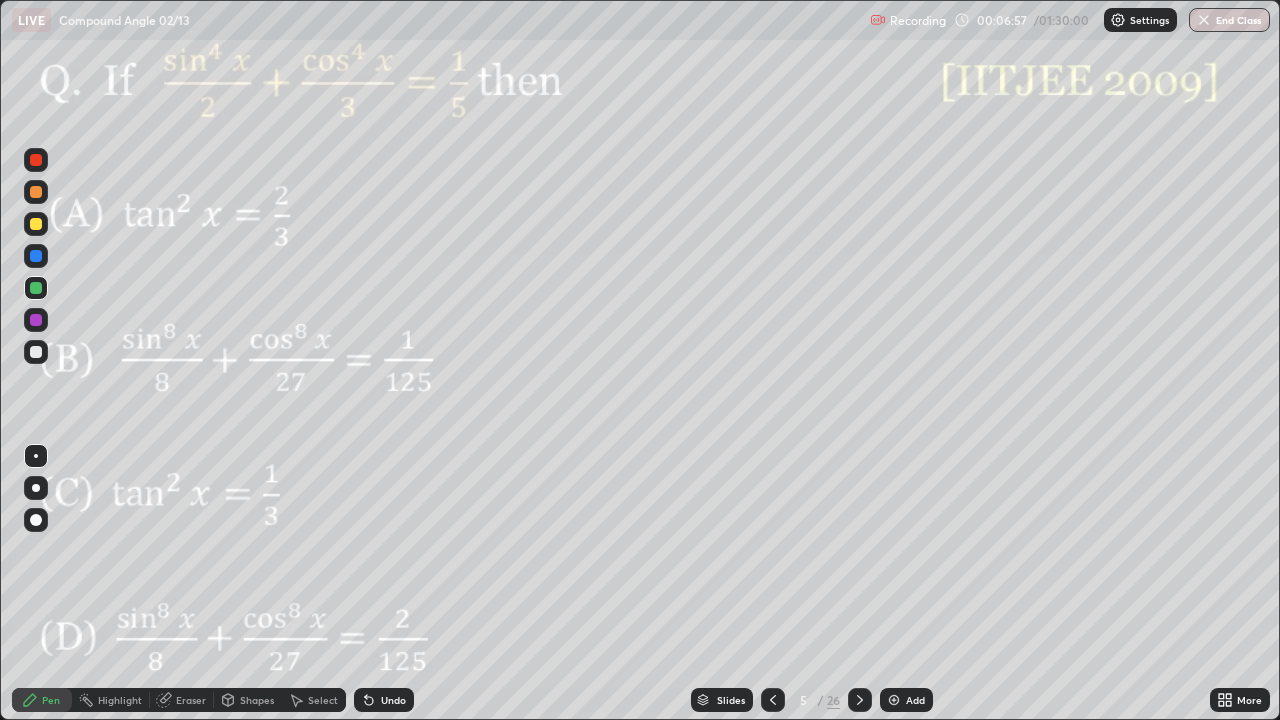 click at bounding box center (894, 700) 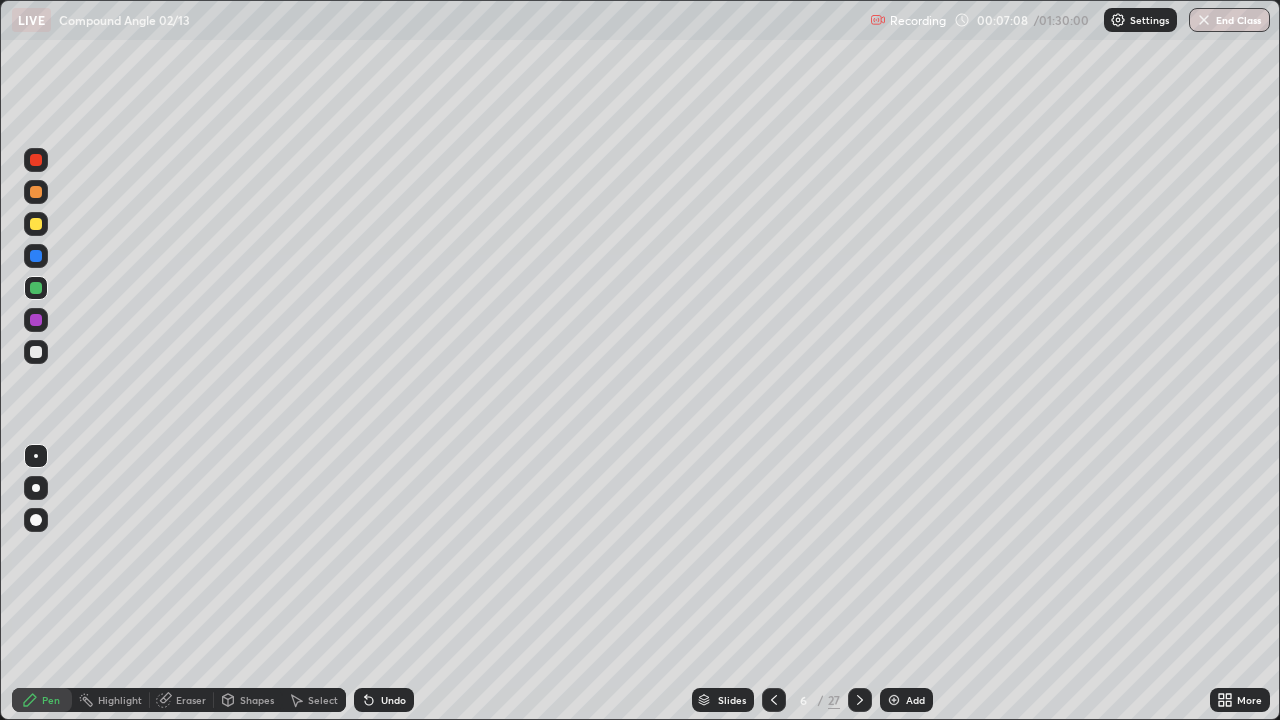 click 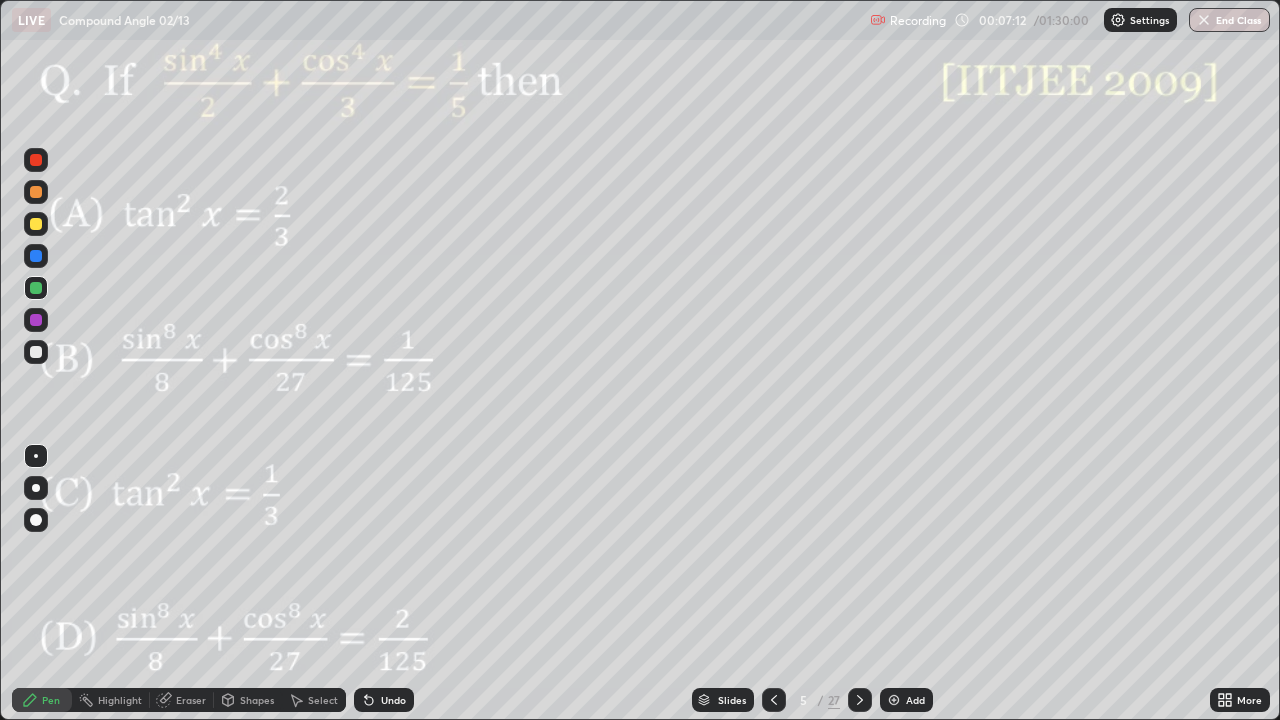 click 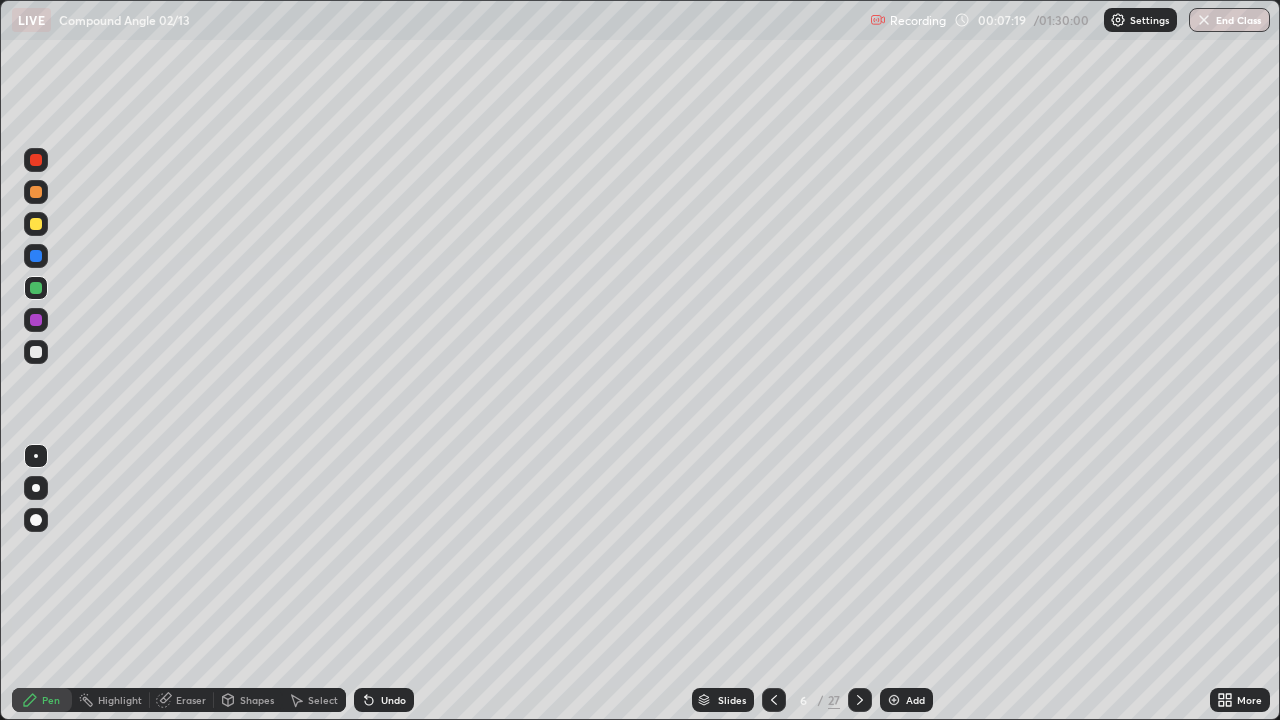 click on "Undo" at bounding box center [393, 700] 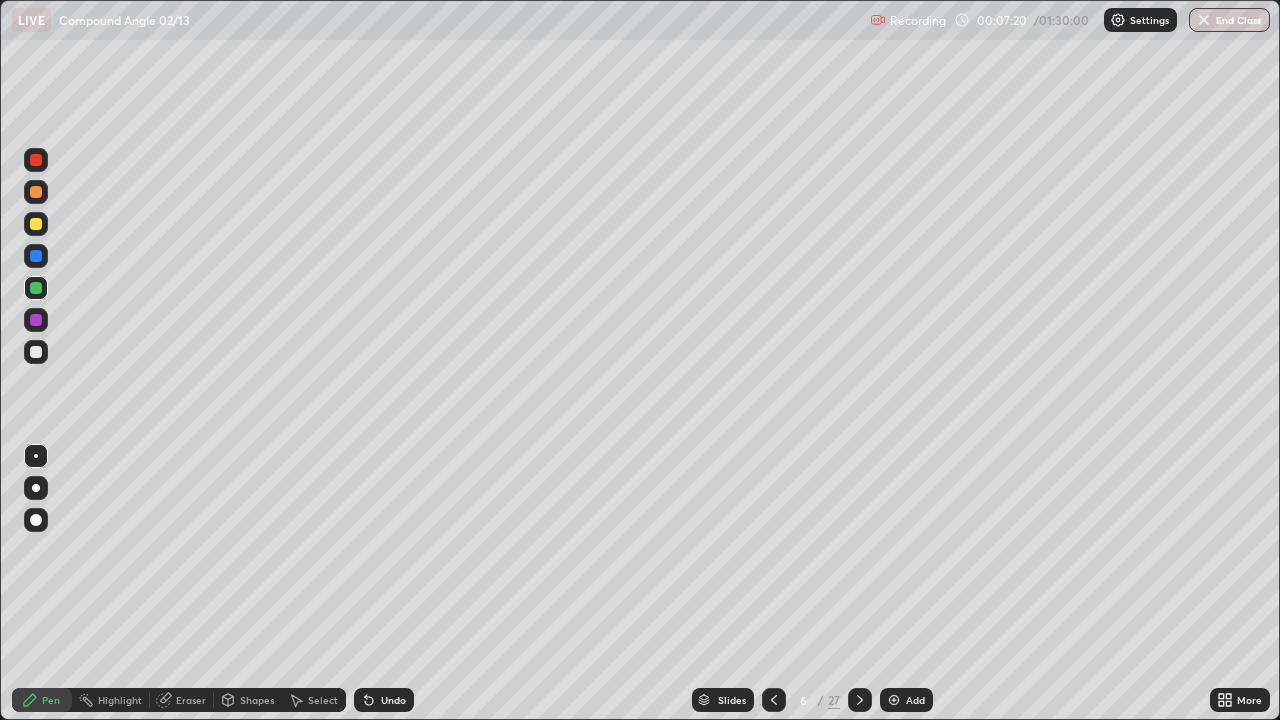 click on "Undo" at bounding box center (384, 700) 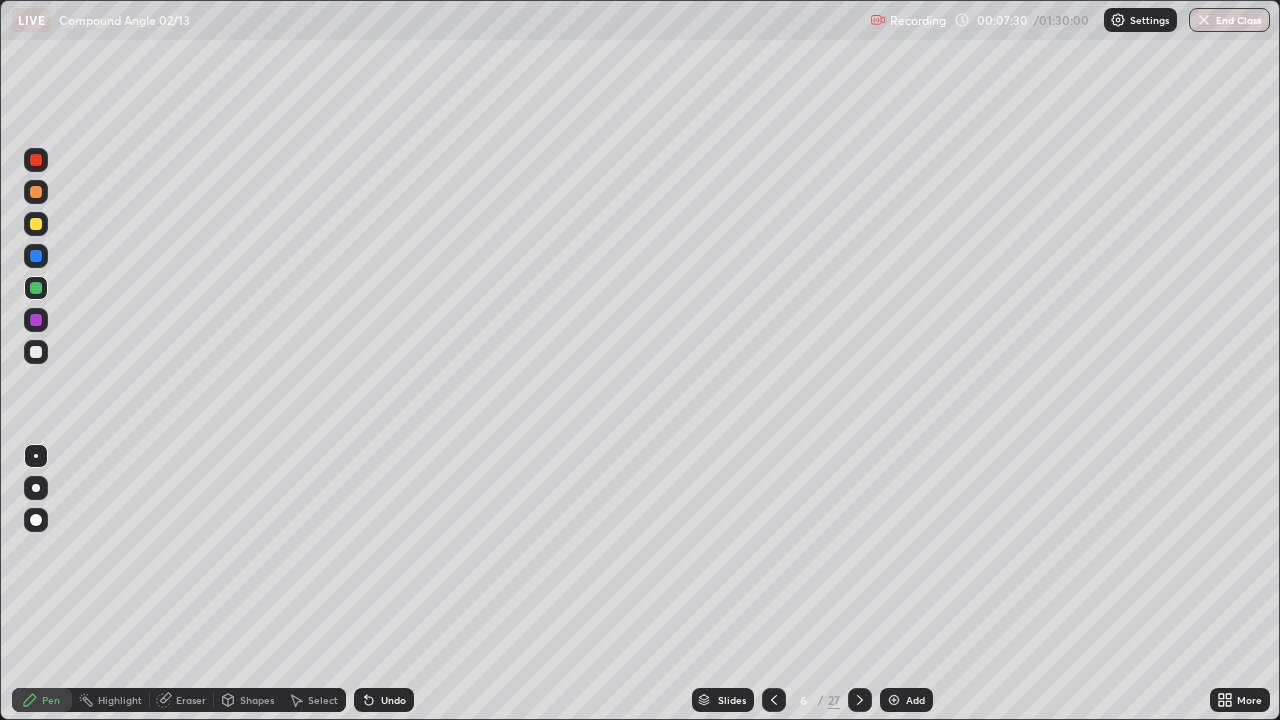 click on "Undo" at bounding box center (384, 700) 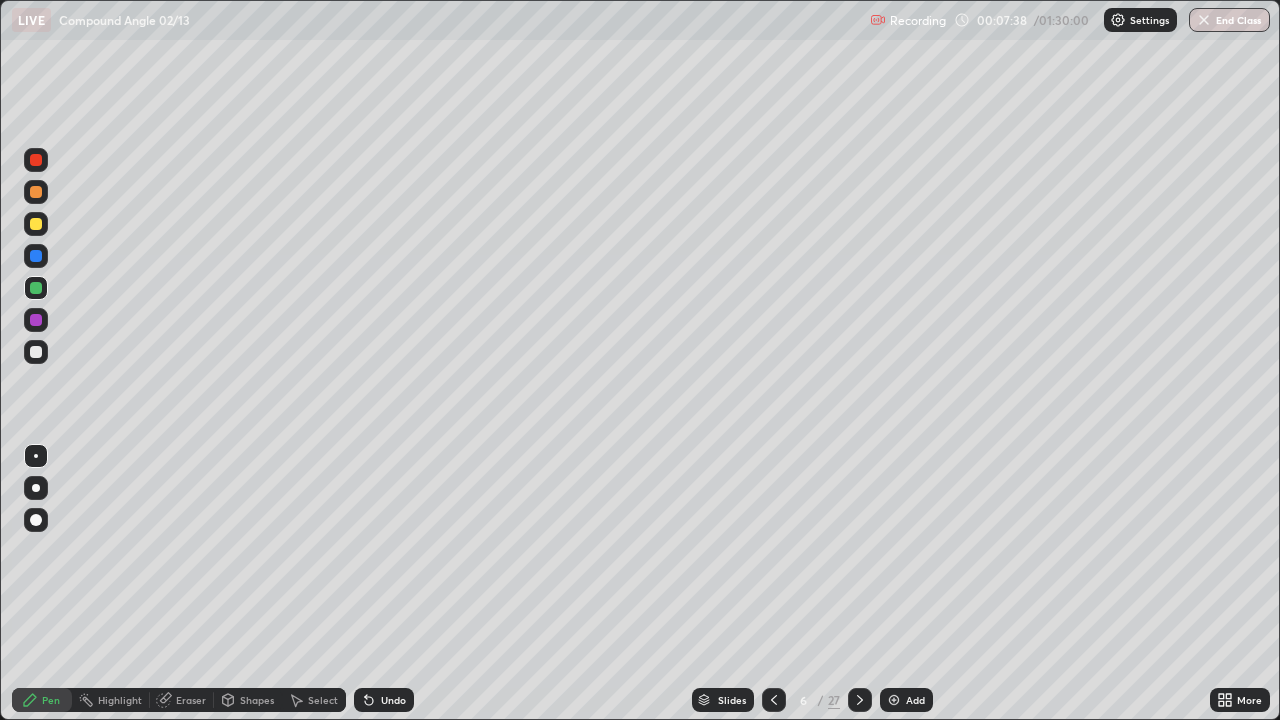 click on "Undo" at bounding box center [393, 700] 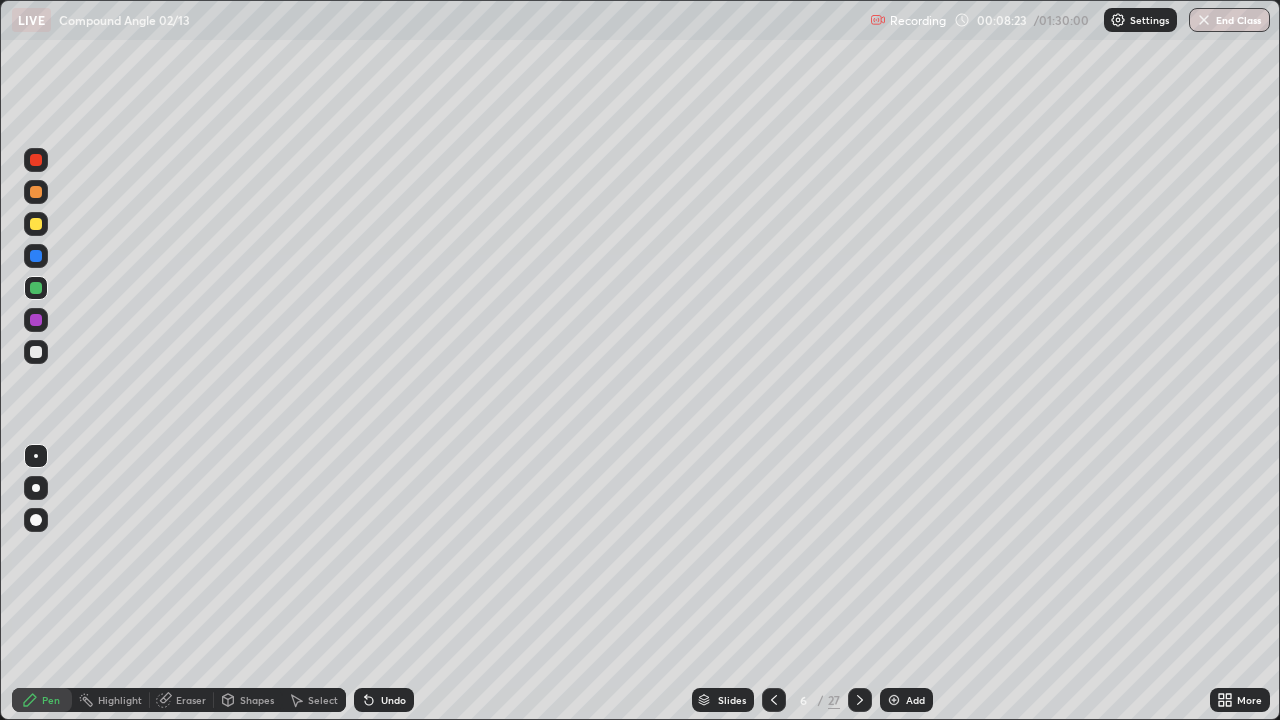 click 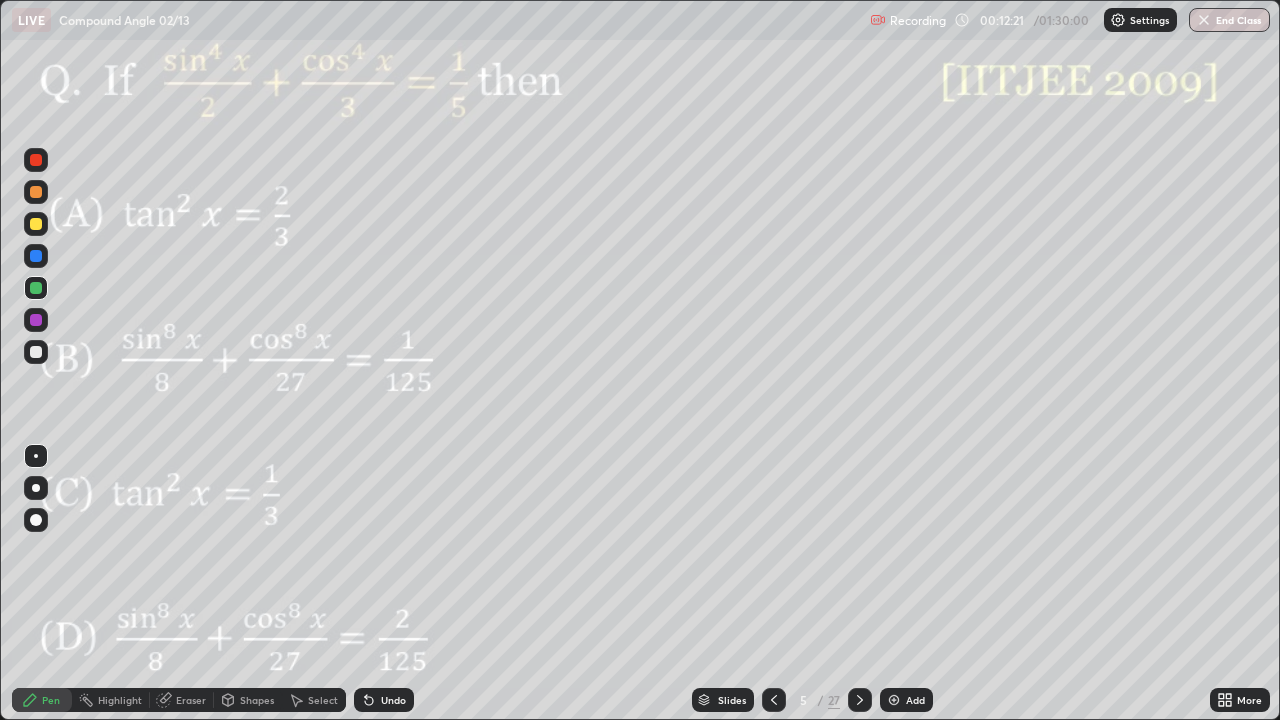 click 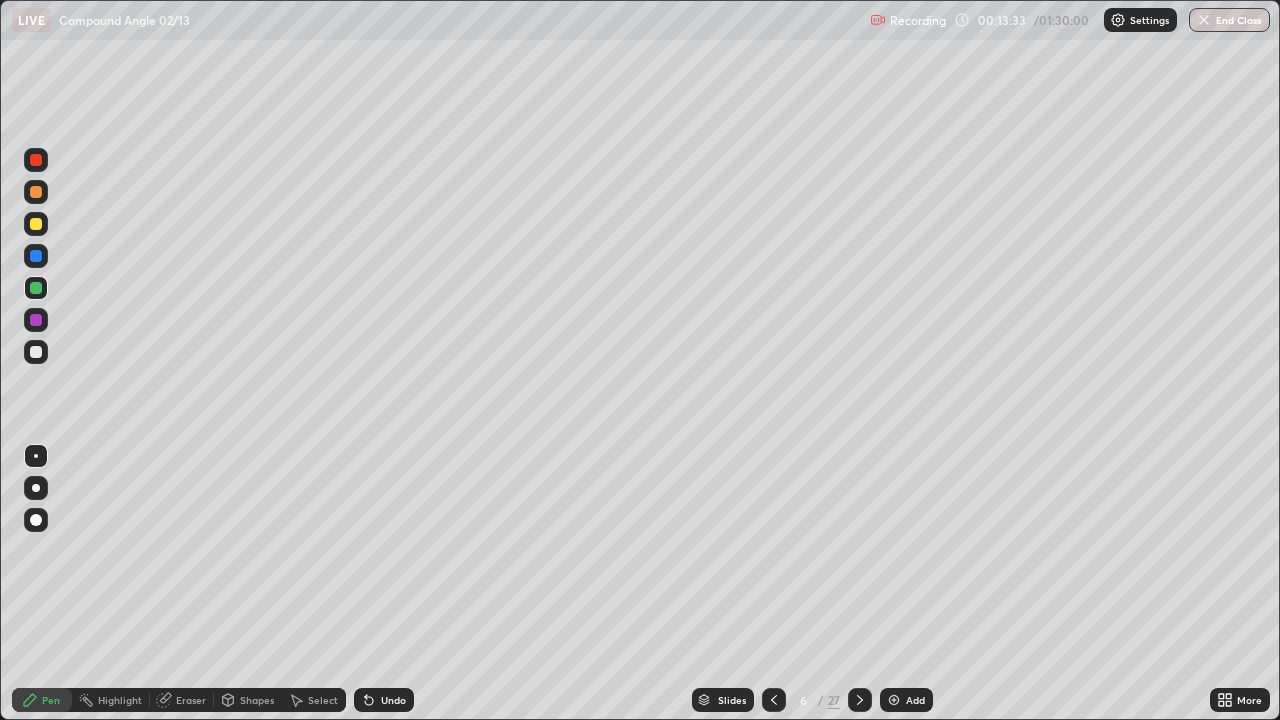click 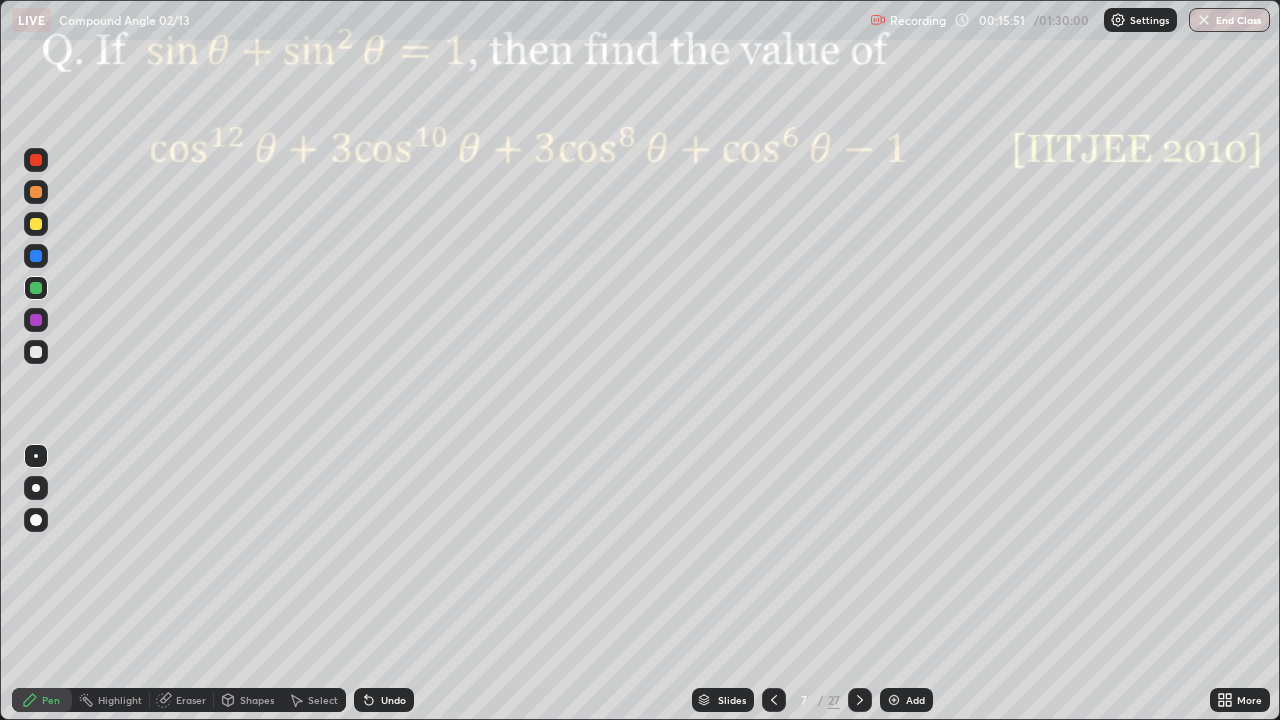 click at bounding box center [36, 320] 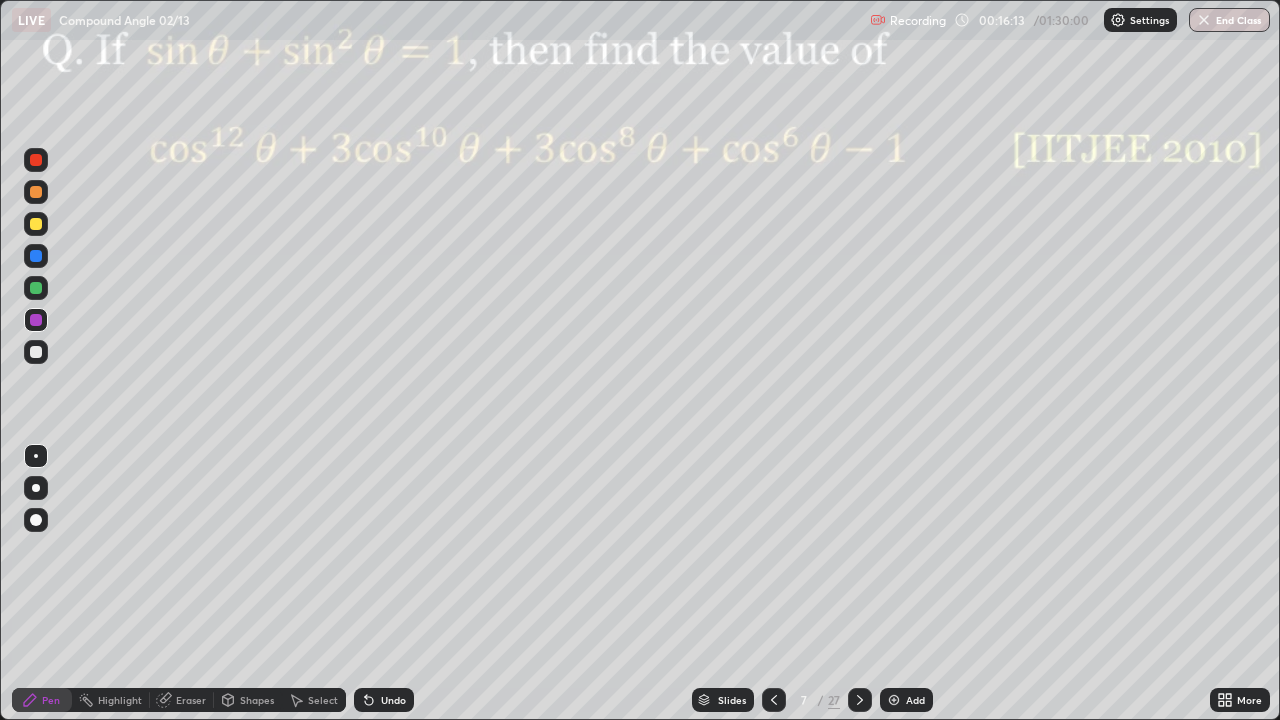 click at bounding box center [36, 256] 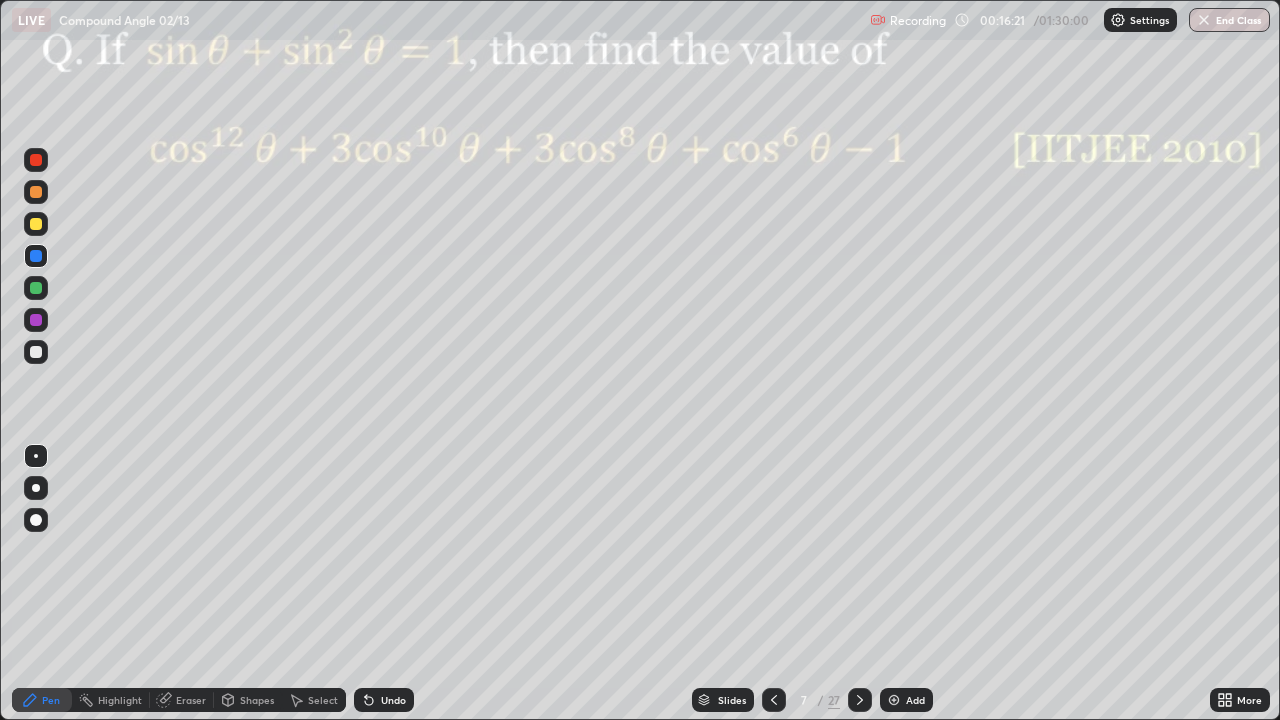 click at bounding box center (36, 320) 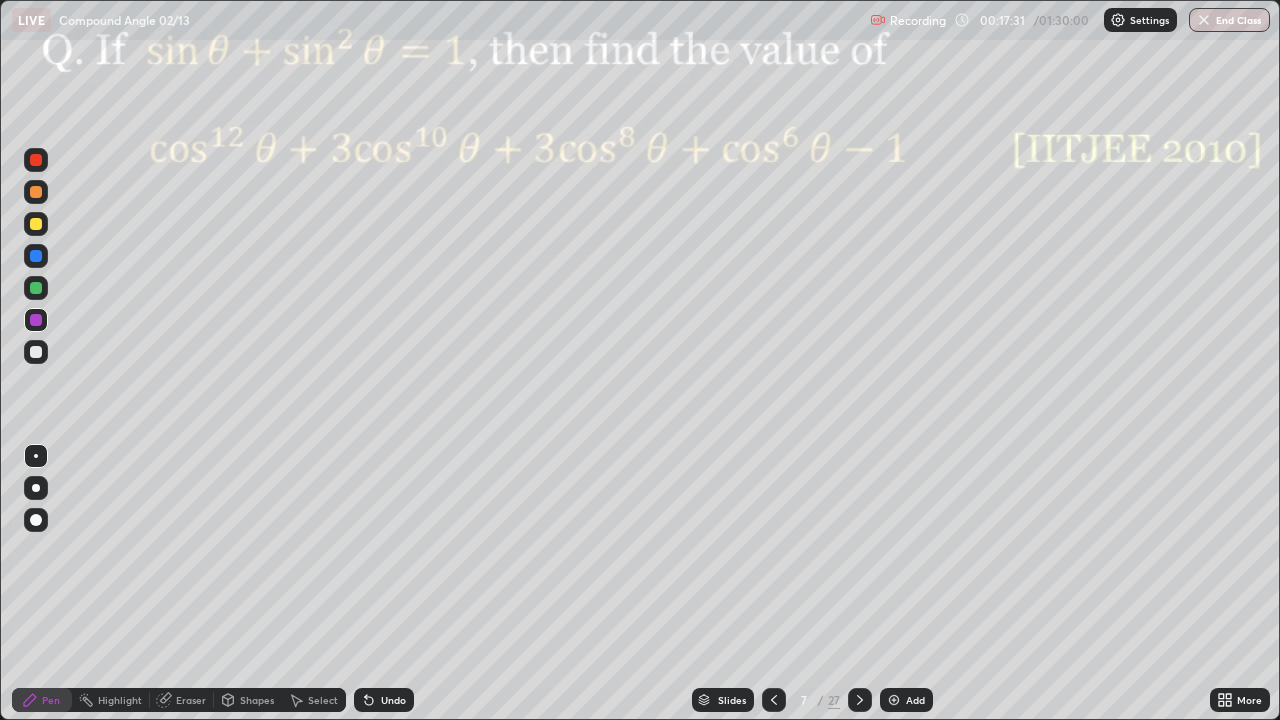 click at bounding box center (36, 192) 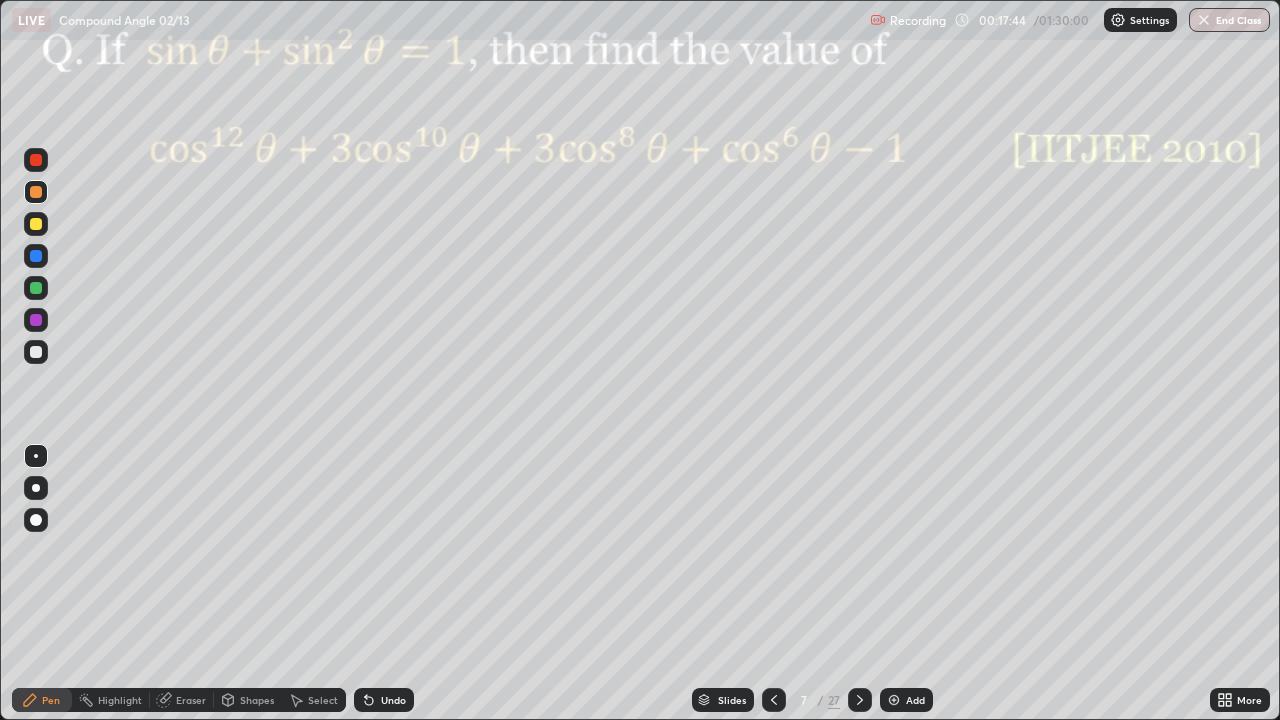 click on "Undo" at bounding box center [384, 700] 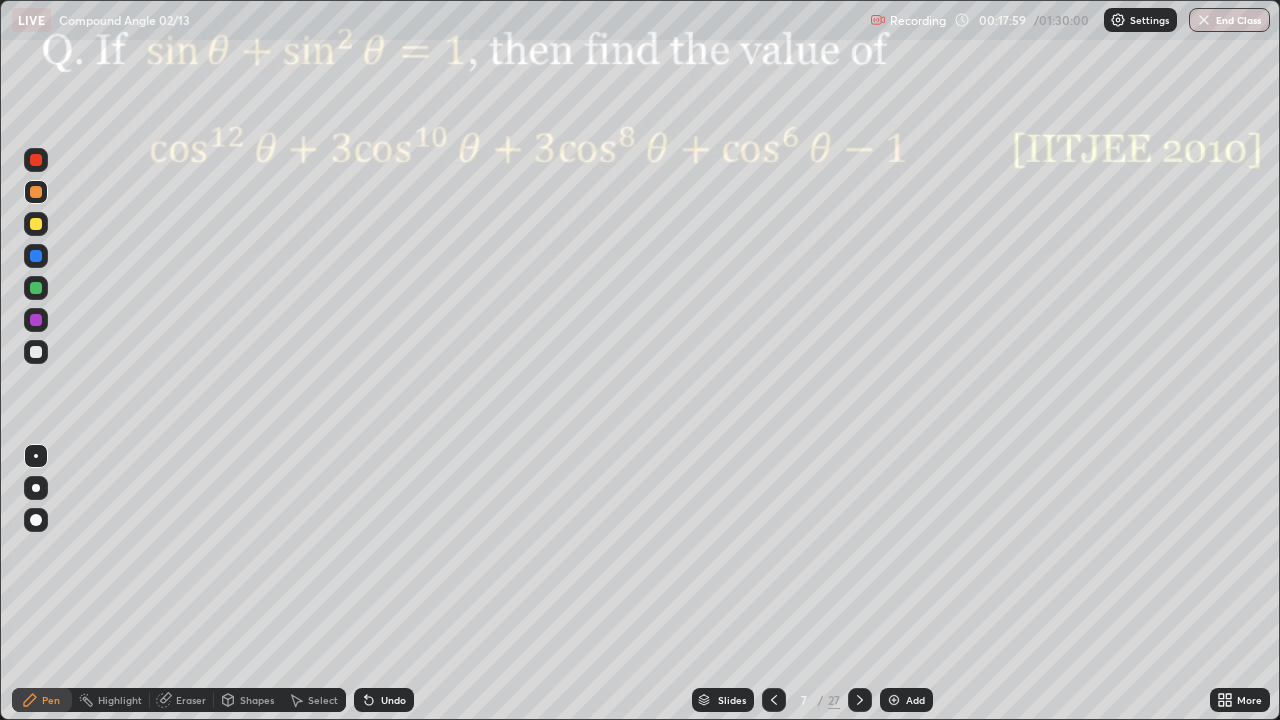 click on "Eraser" at bounding box center (182, 700) 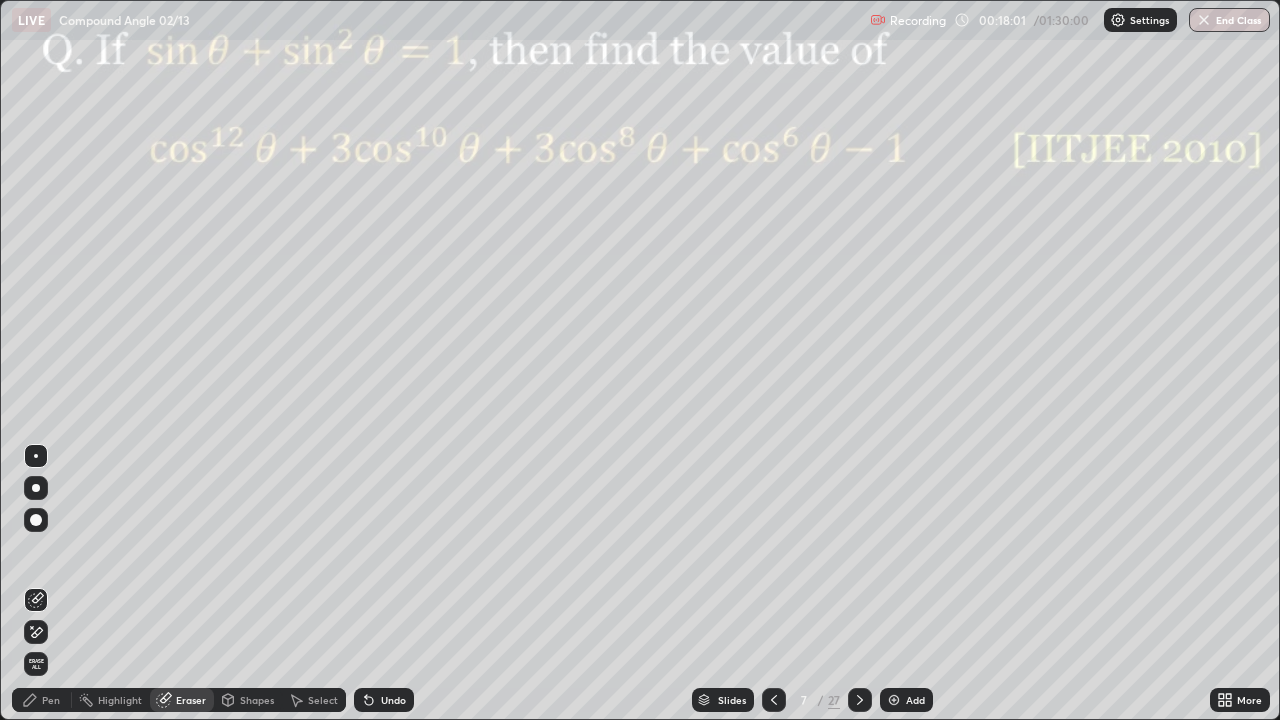 click on "Pen" at bounding box center (42, 700) 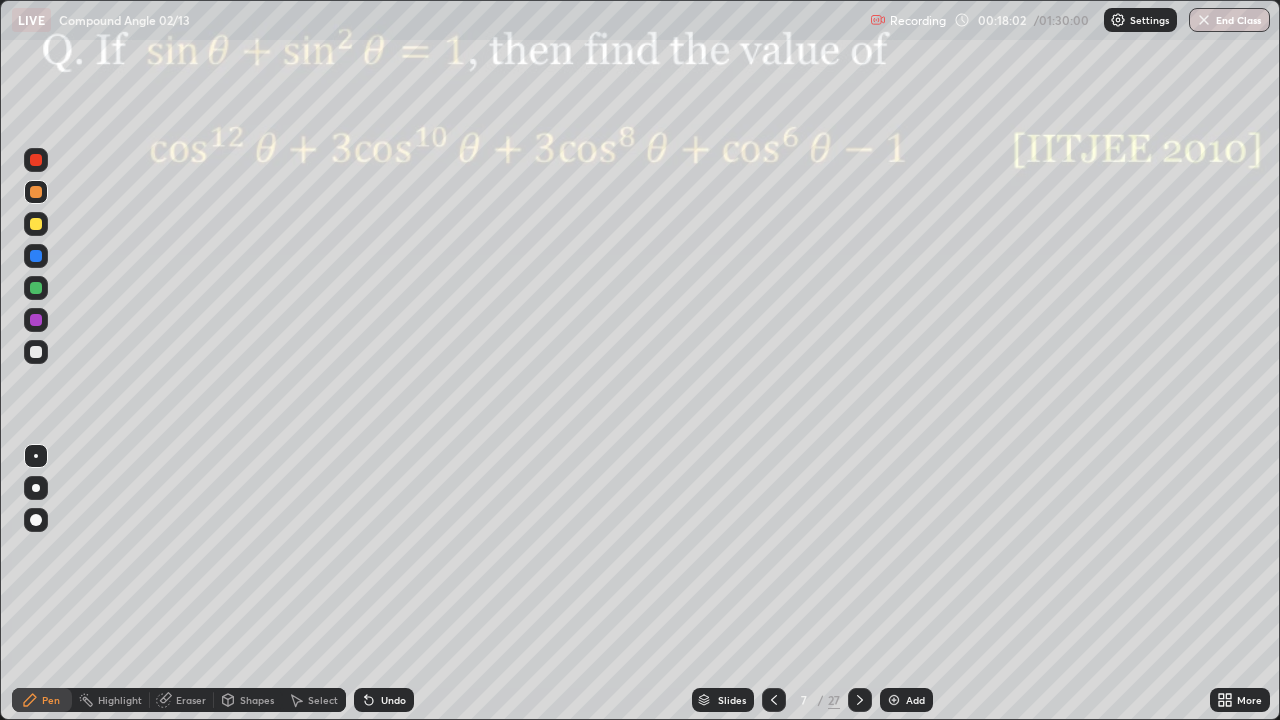 click at bounding box center (36, 320) 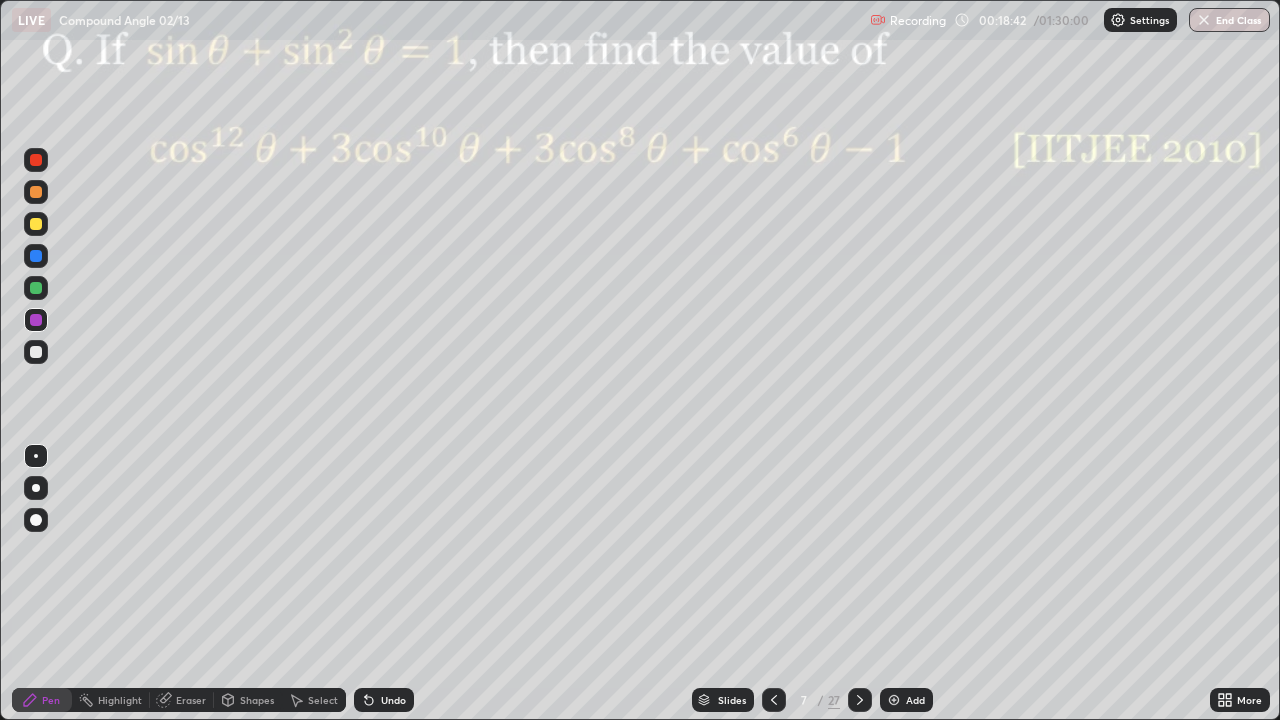 click at bounding box center [36, 288] 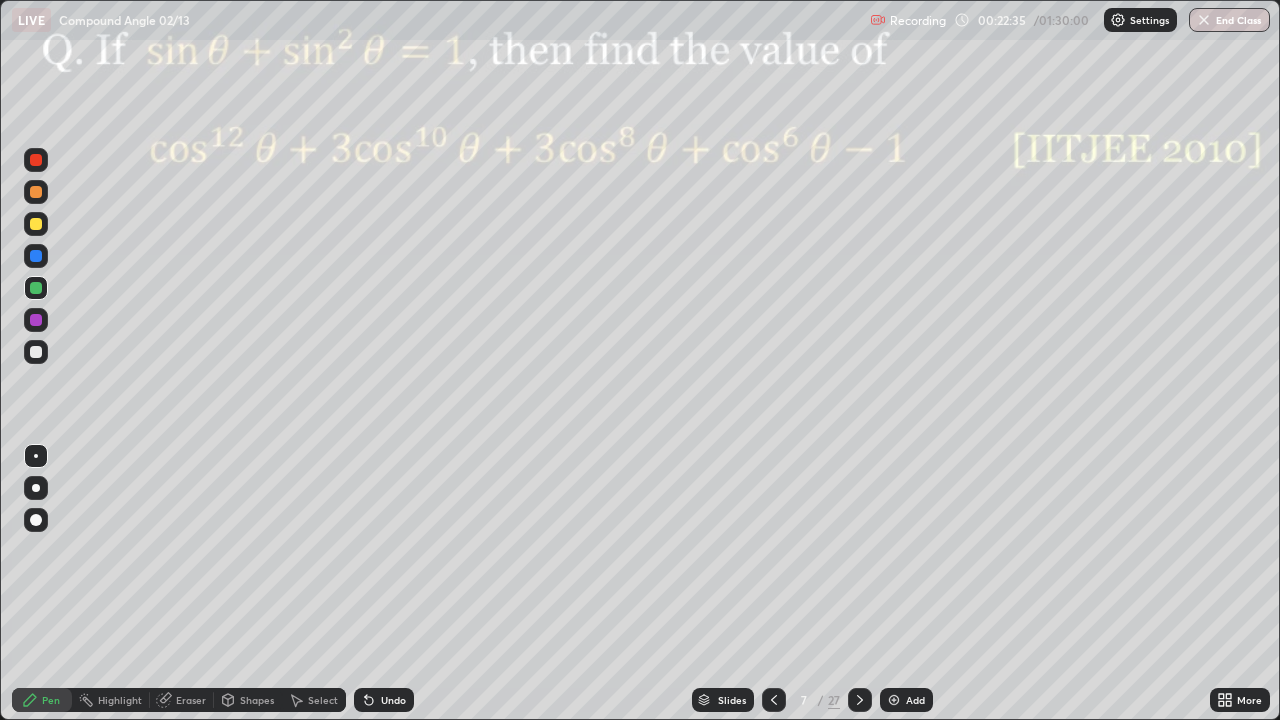 click 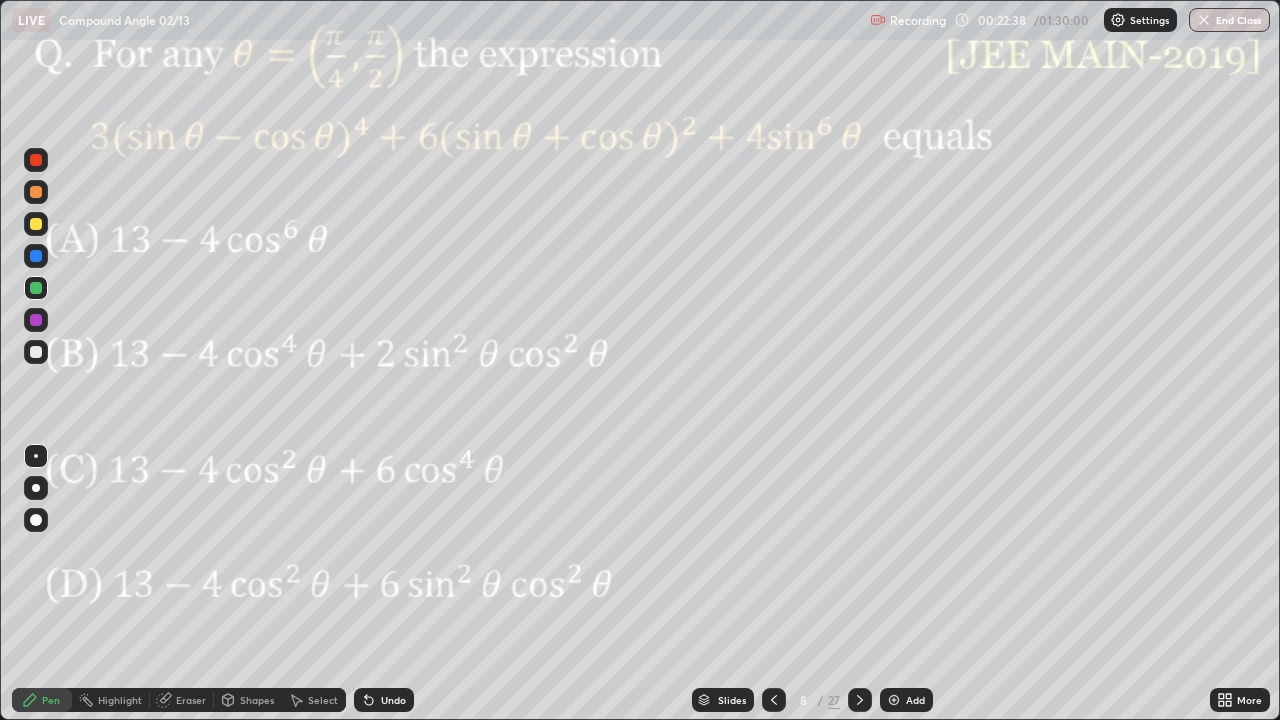 click at bounding box center (36, 320) 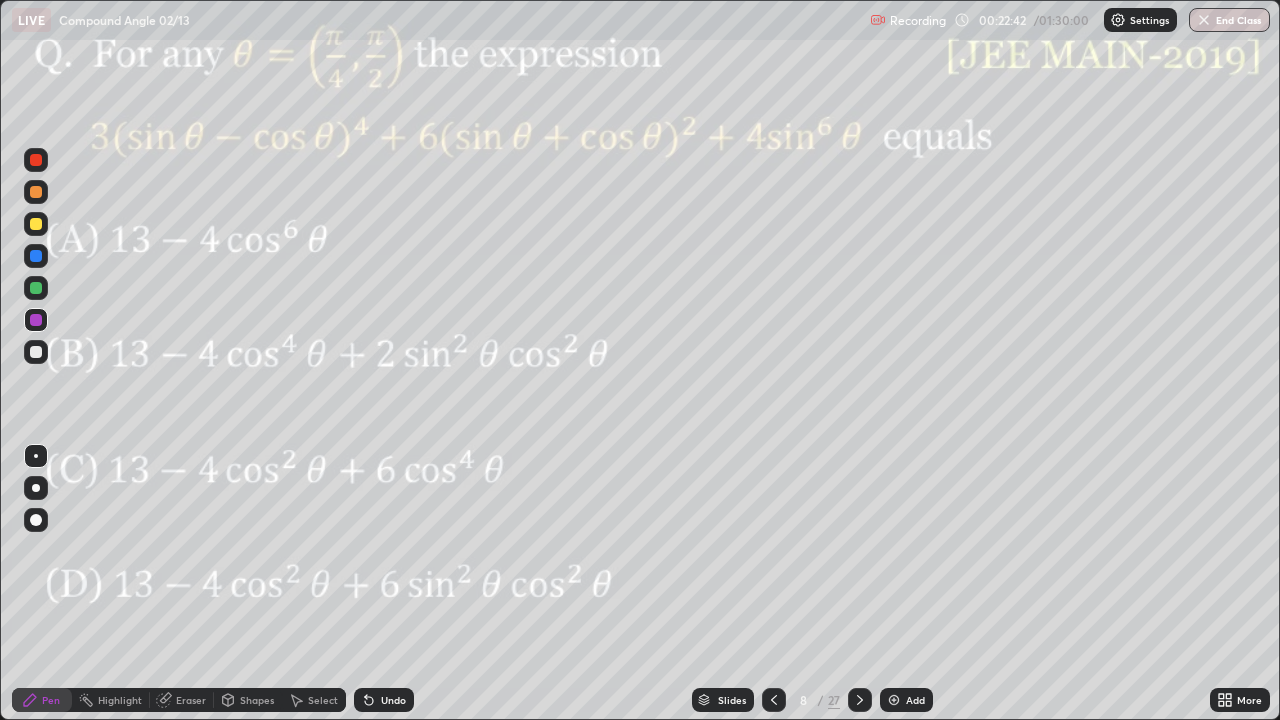 click 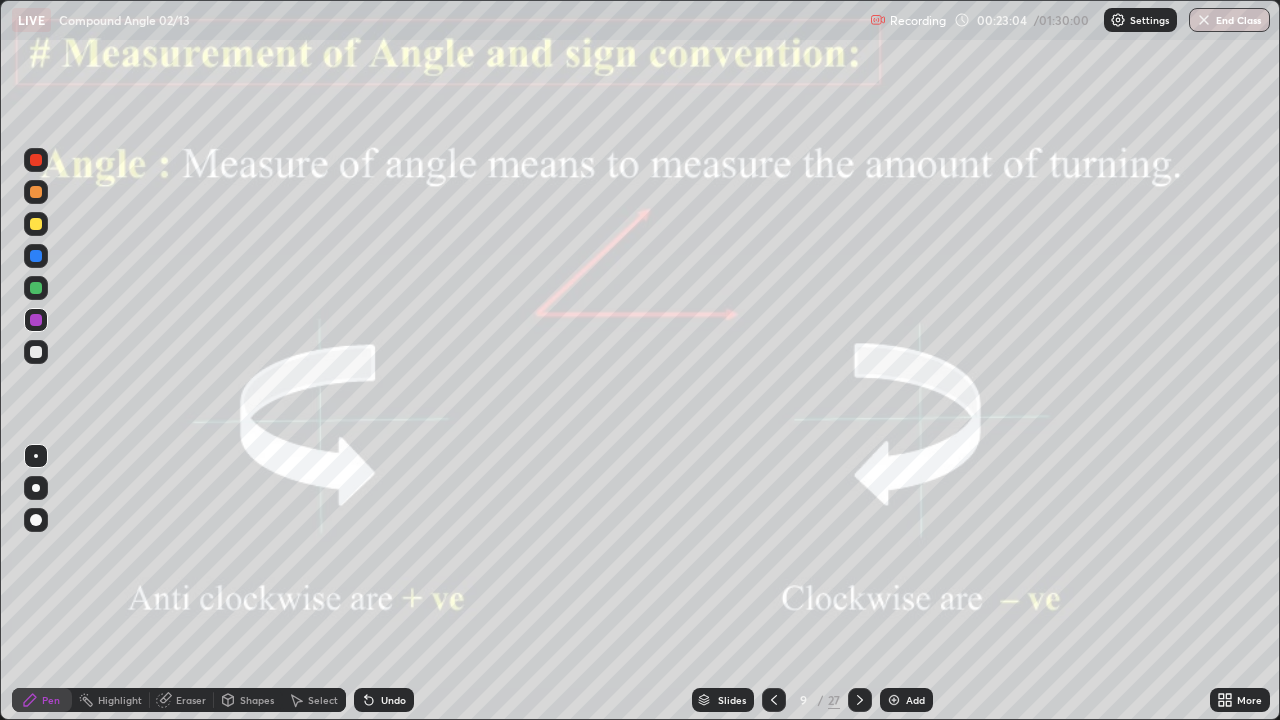 click at bounding box center (36, 320) 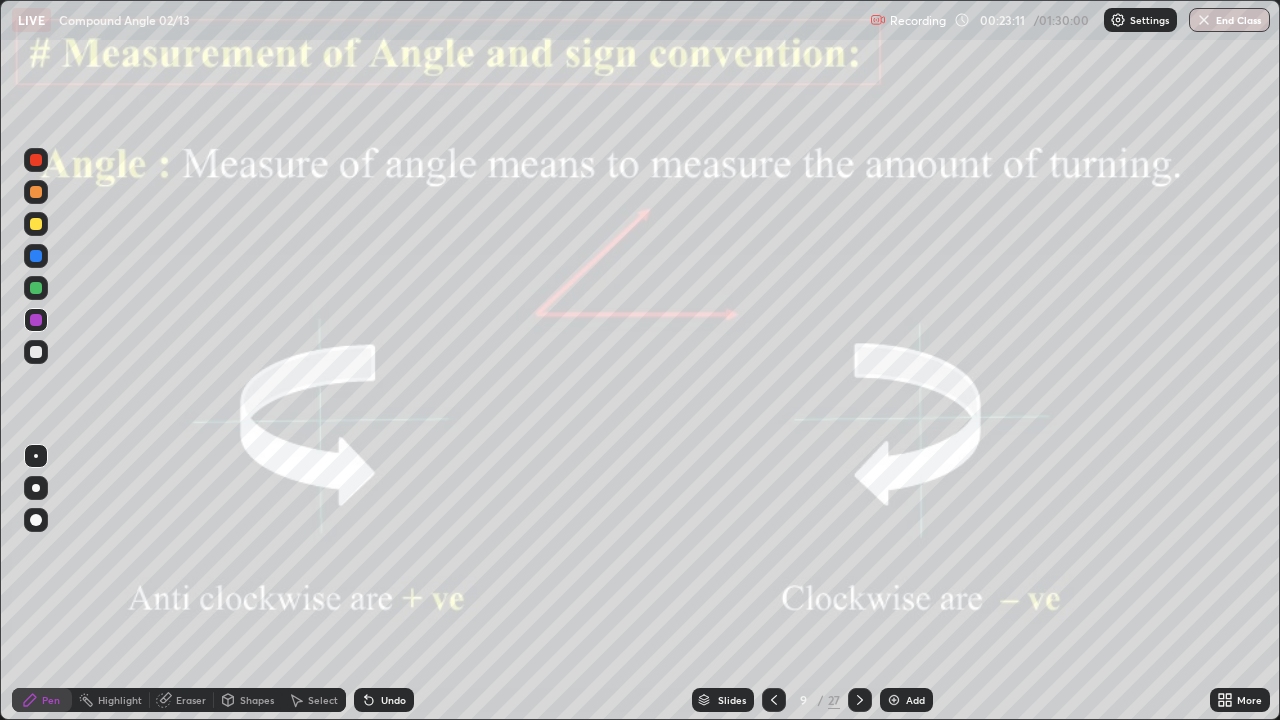 click on "Undo" at bounding box center (393, 700) 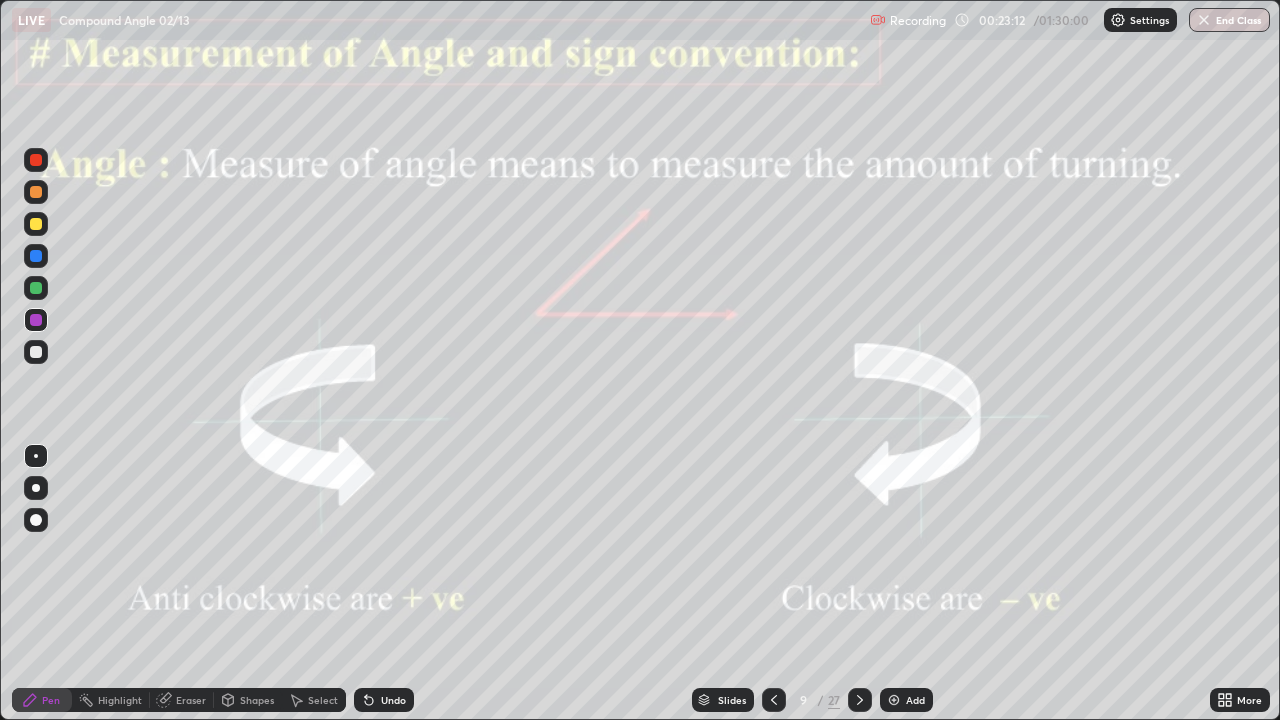click on "Undo" at bounding box center [393, 700] 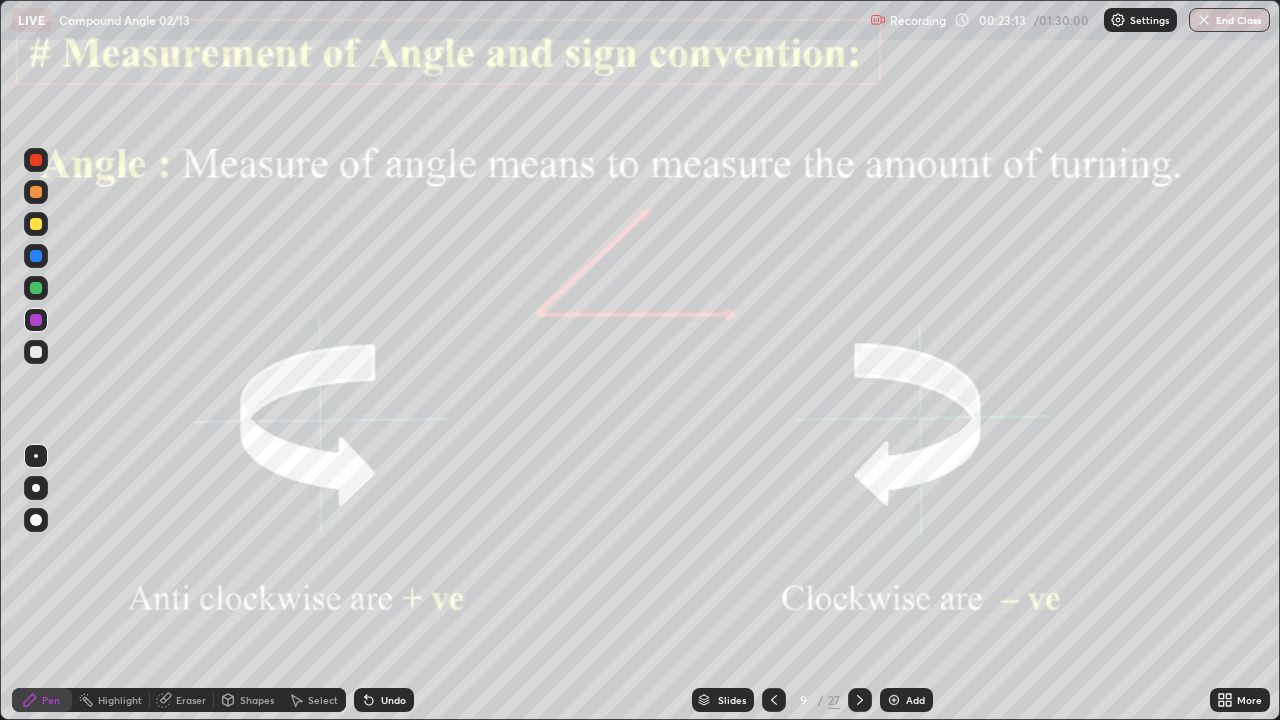 click on "Undo" at bounding box center (393, 700) 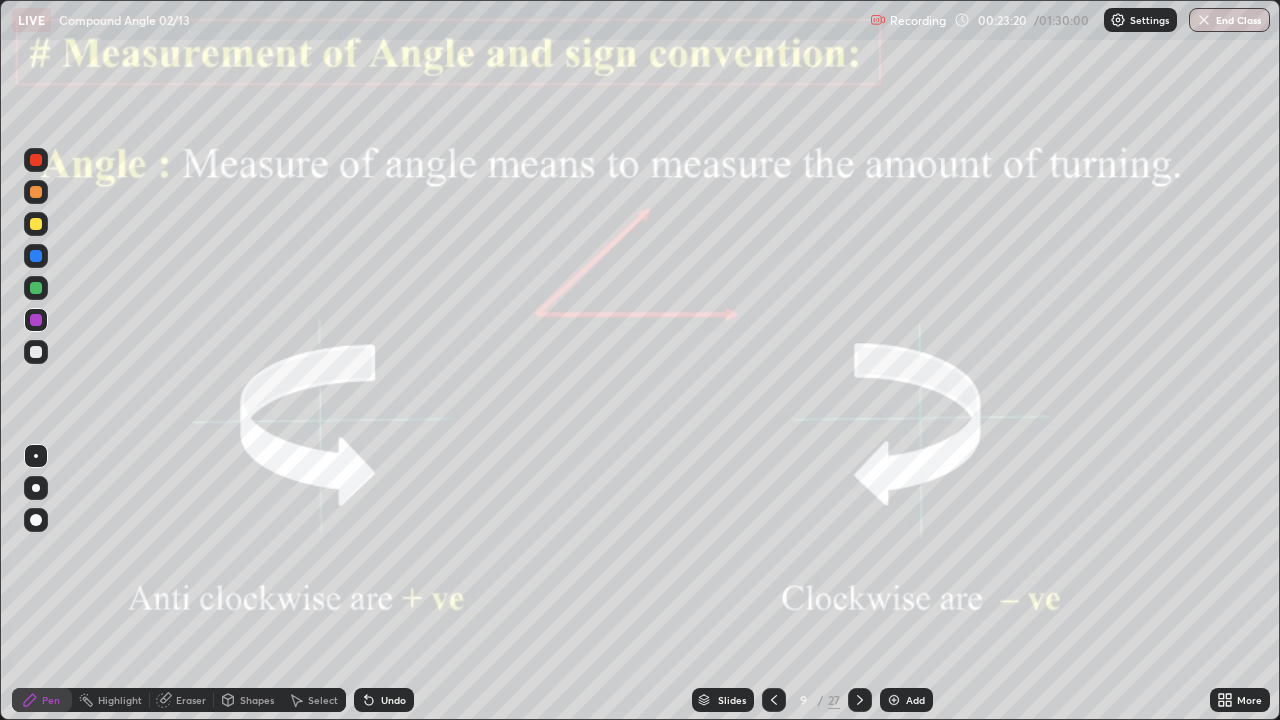 click at bounding box center [36, 192] 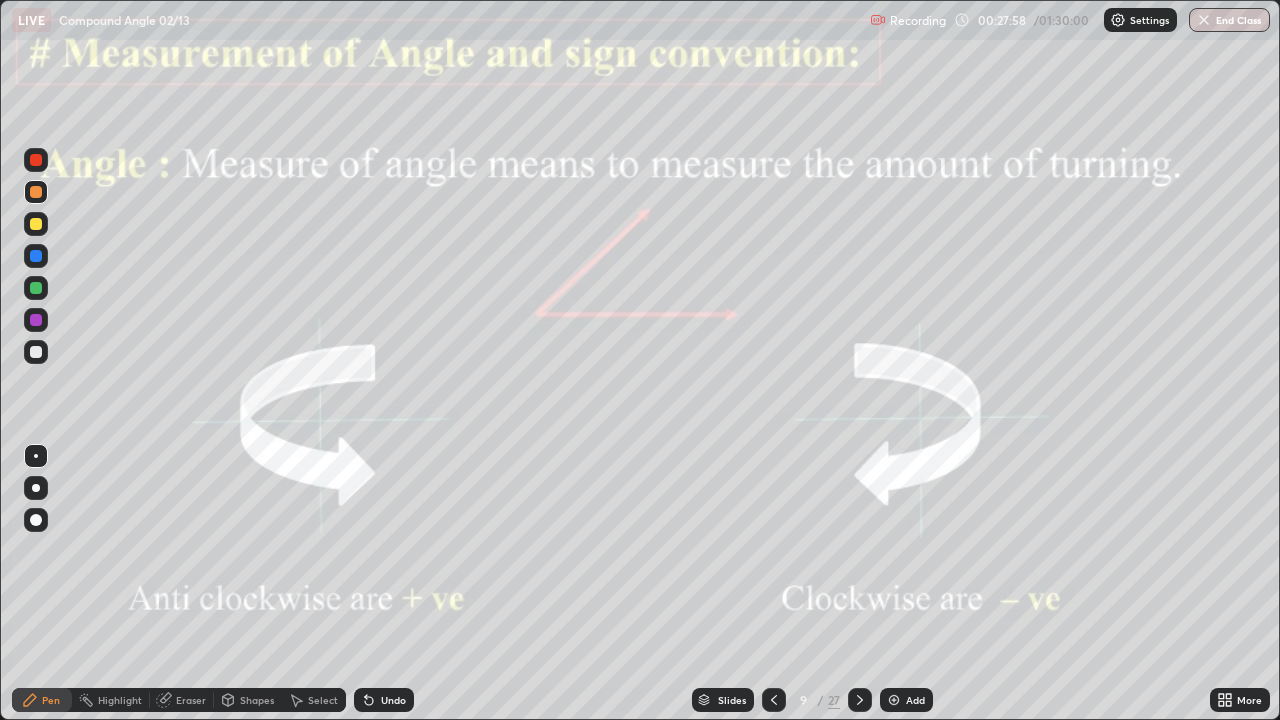 click 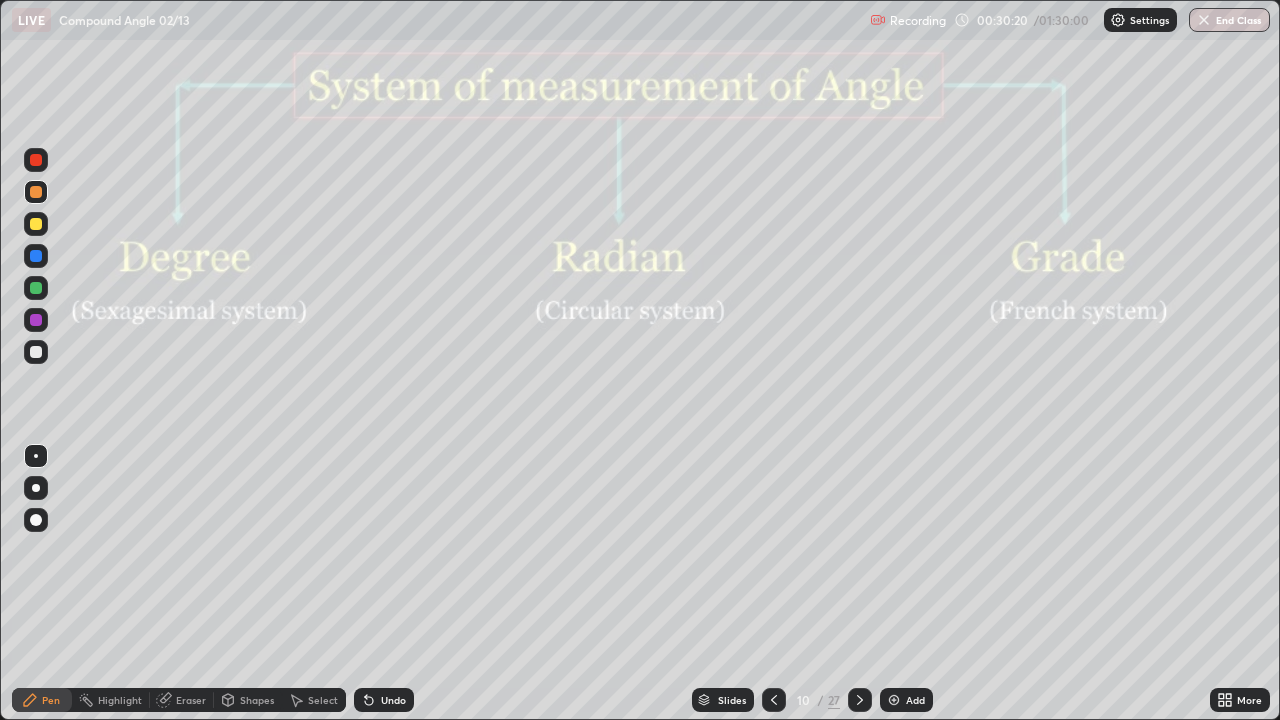 click at bounding box center (36, 320) 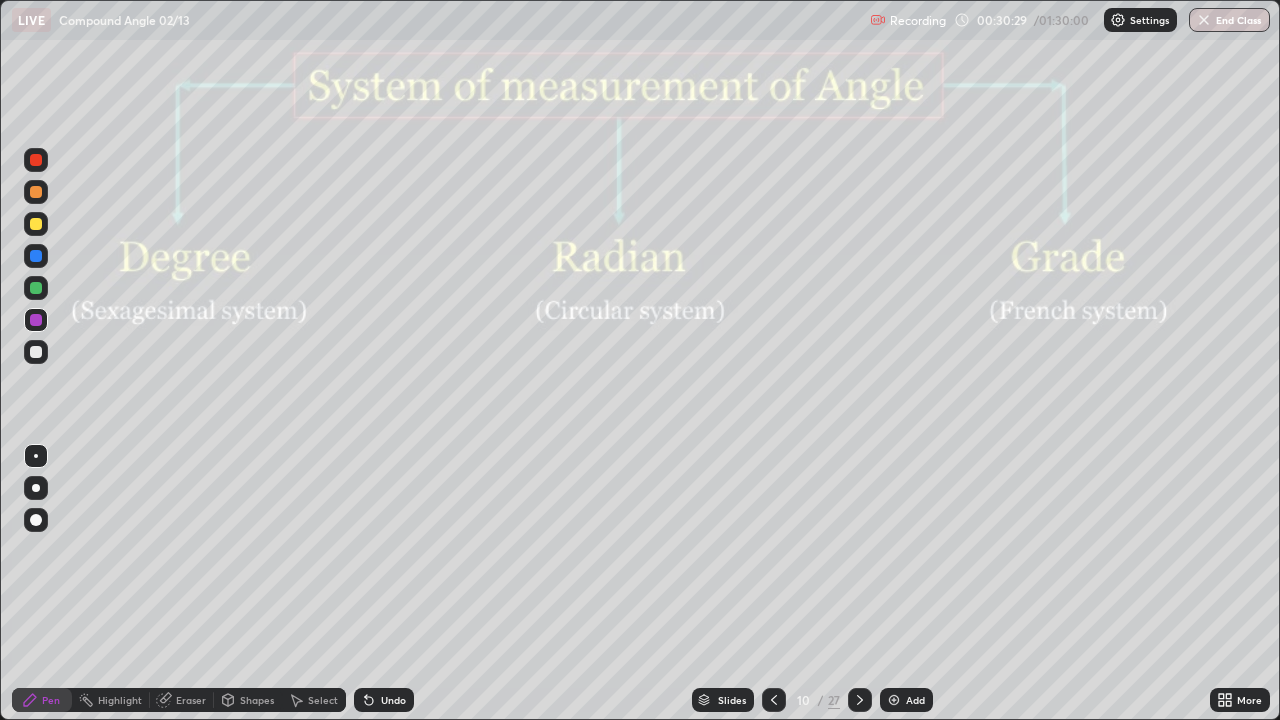 click at bounding box center [36, 288] 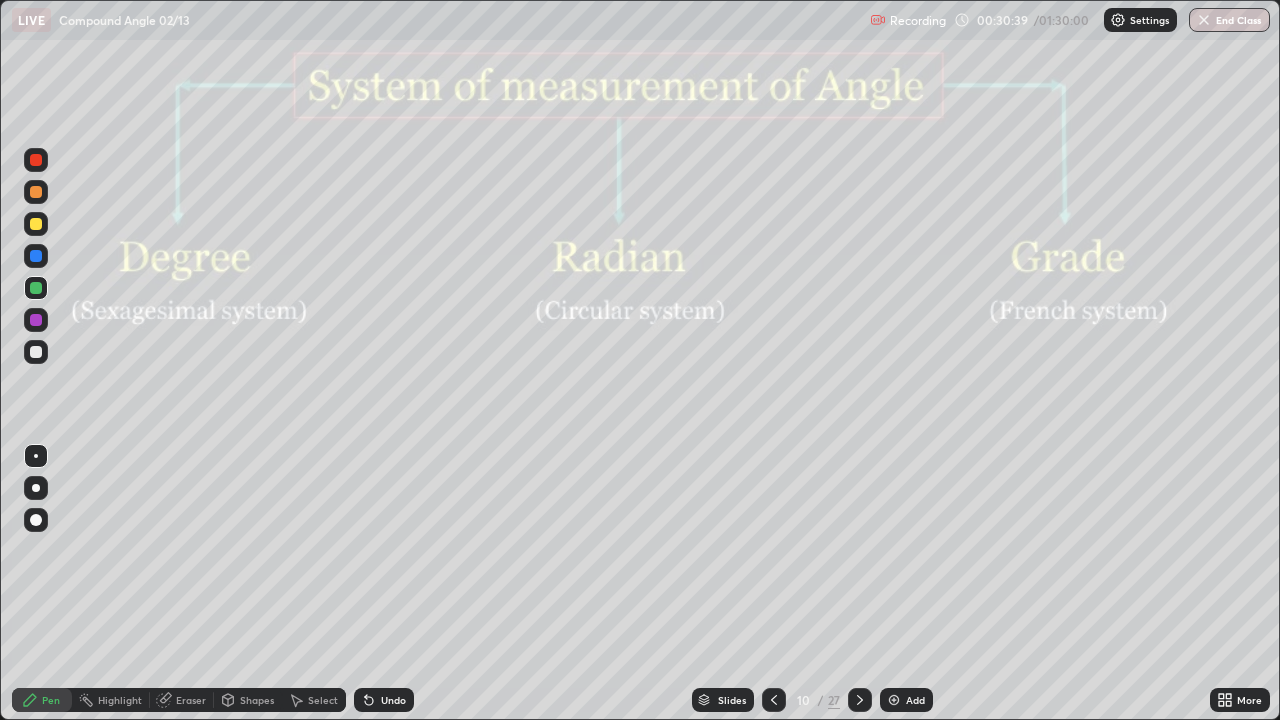click at bounding box center (36, 192) 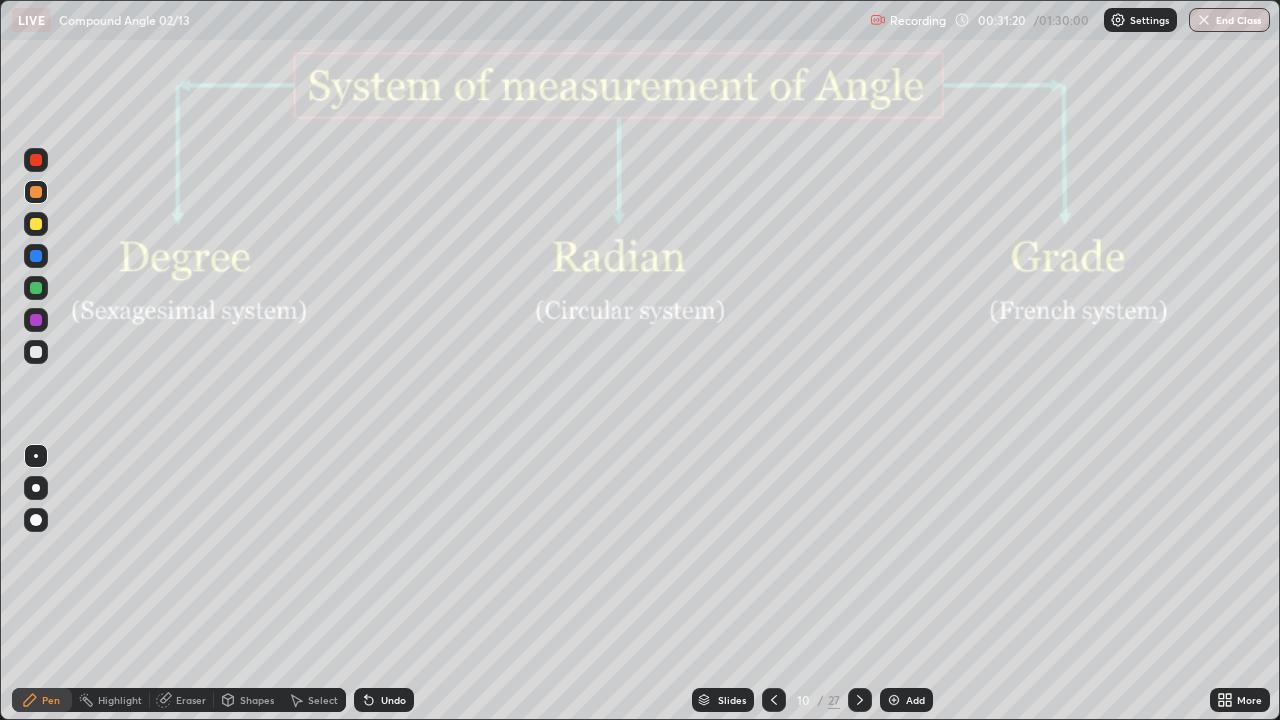 click at bounding box center (36, 256) 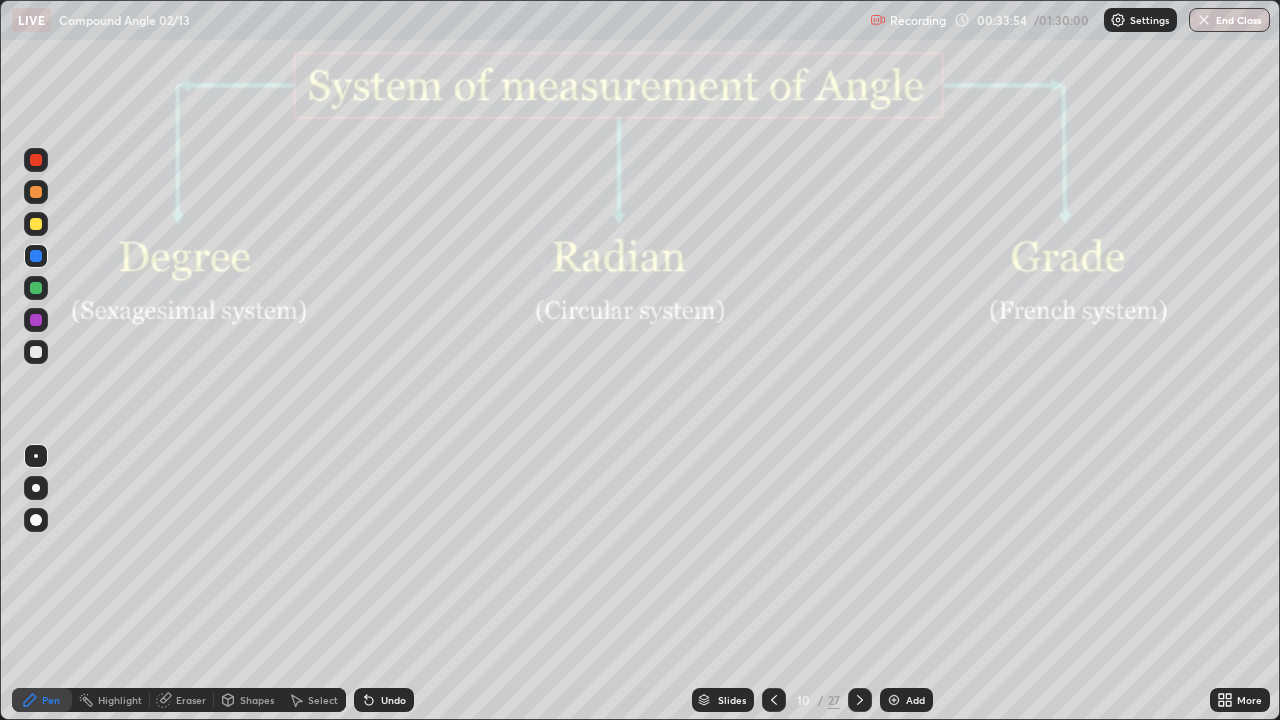 click on "Eraser" at bounding box center [191, 700] 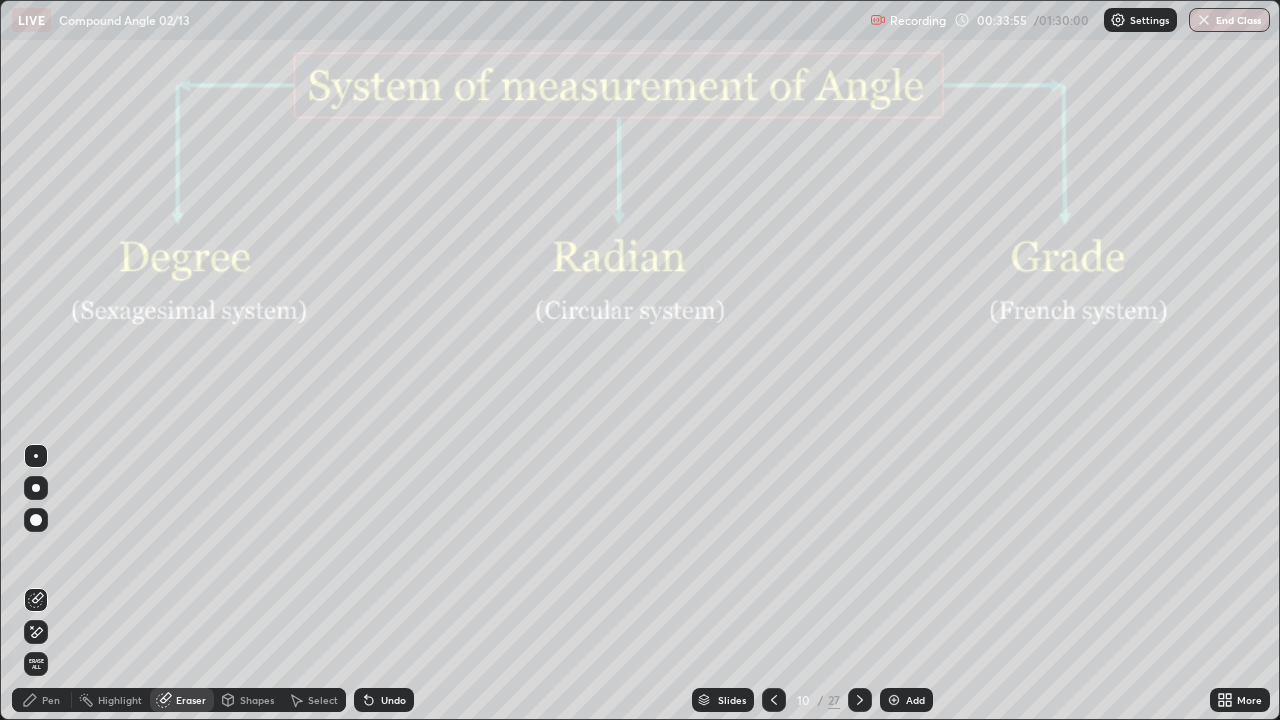 click 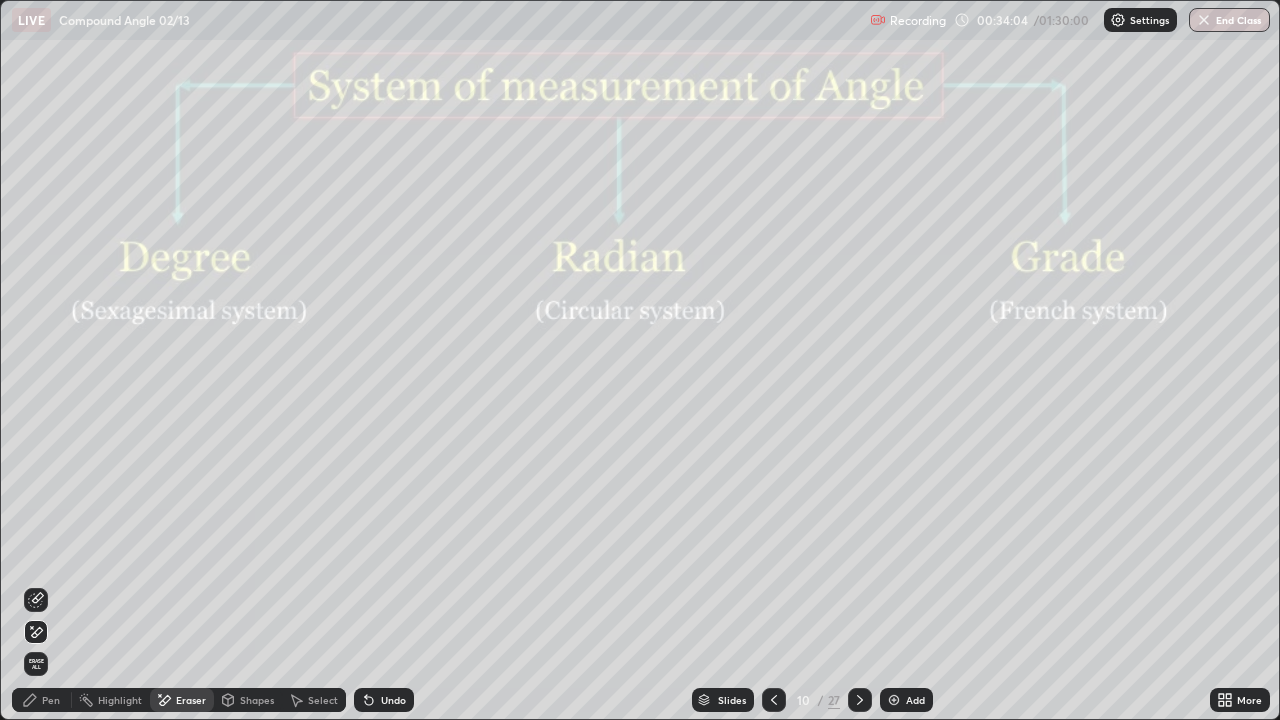 click 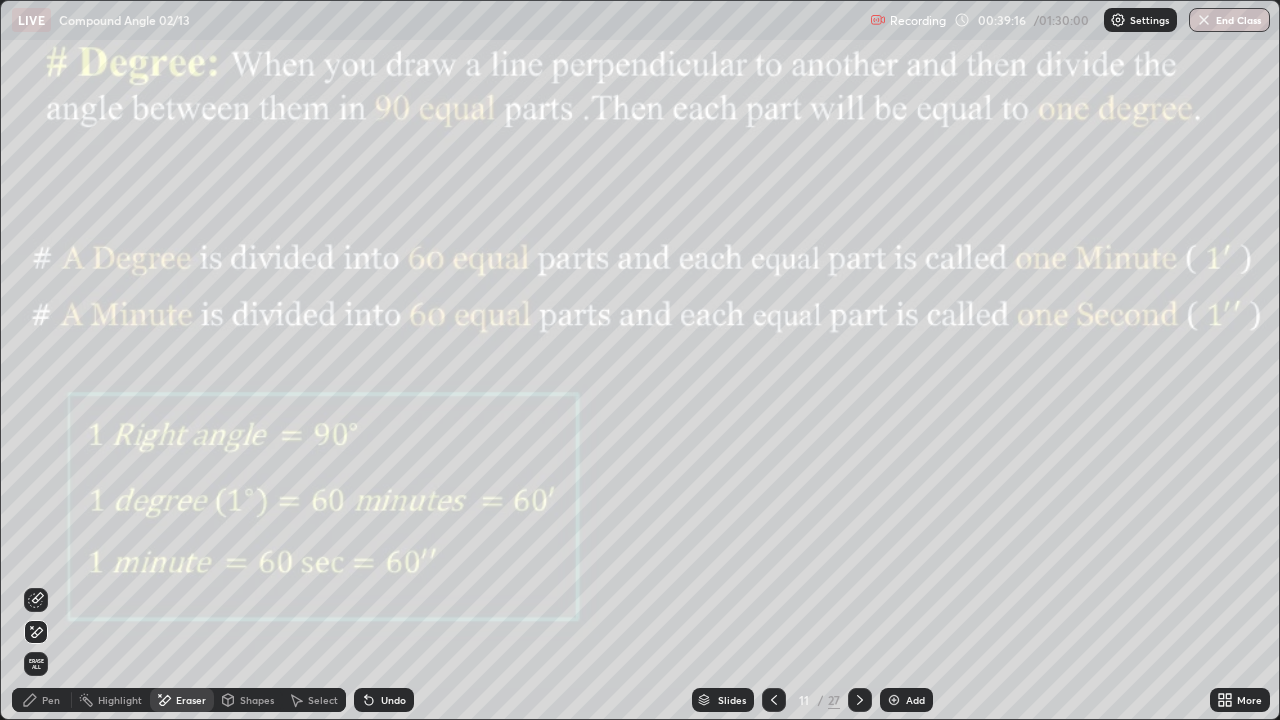 click 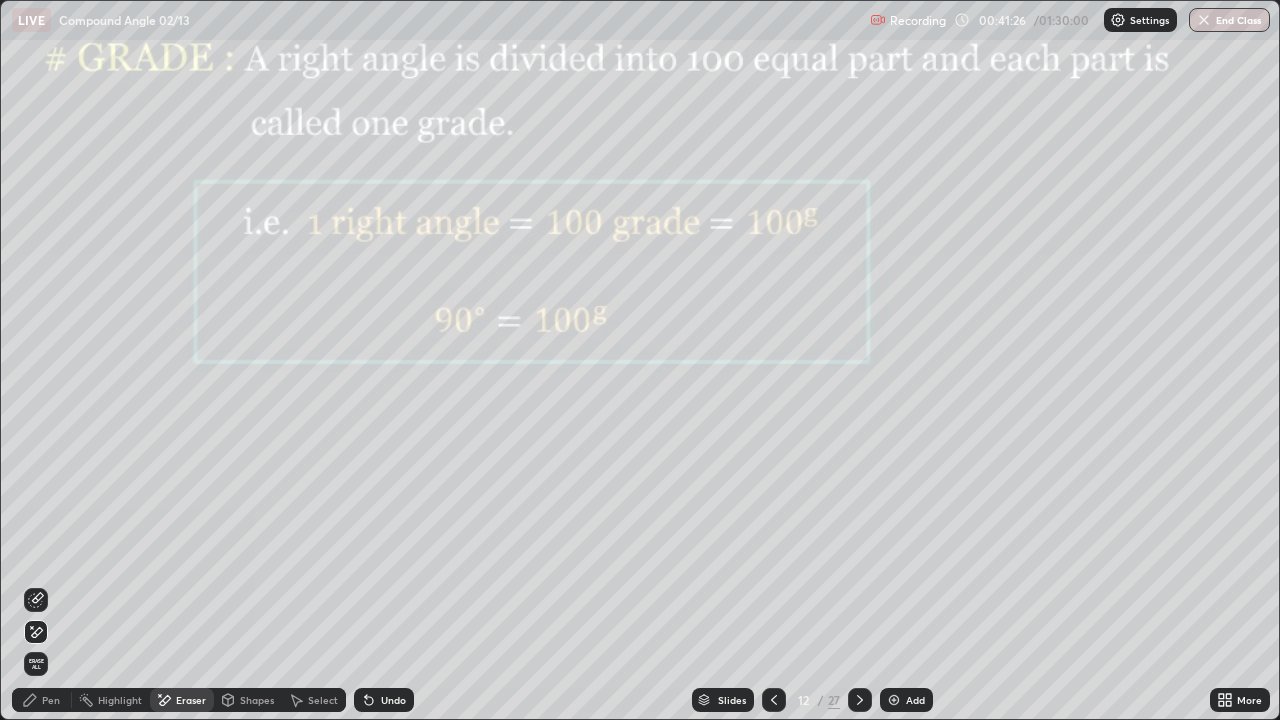 click 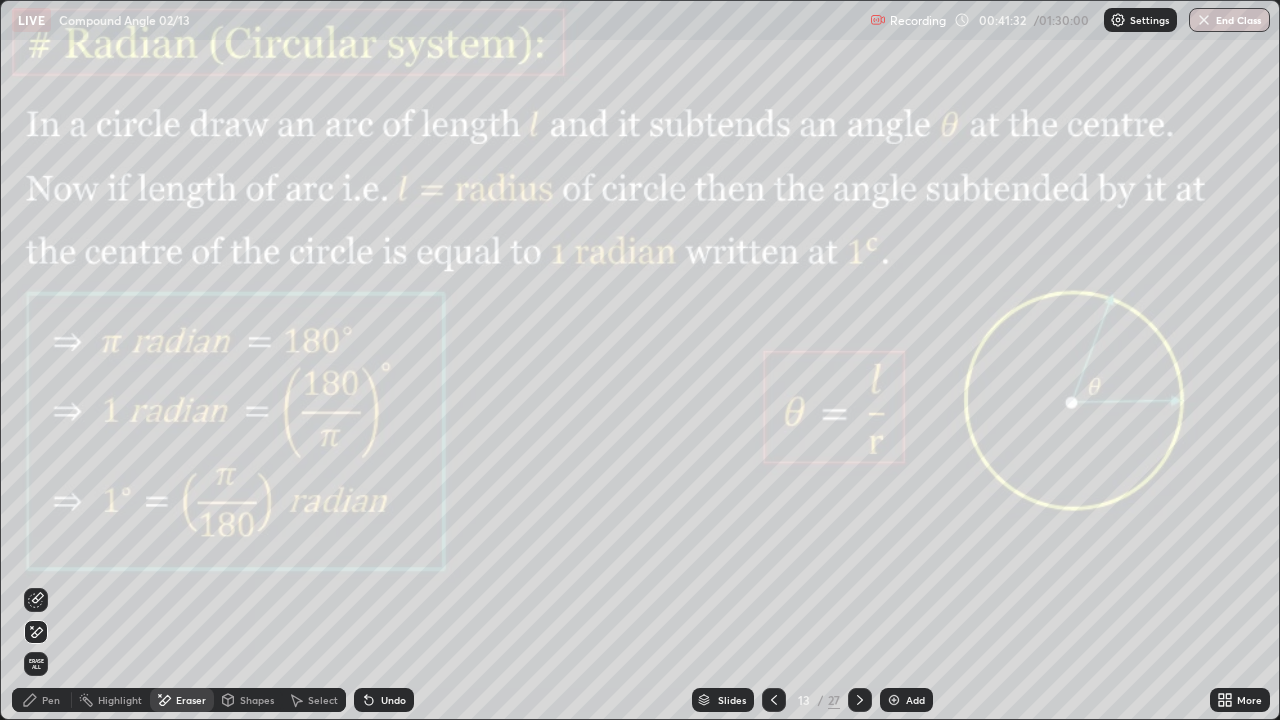 click 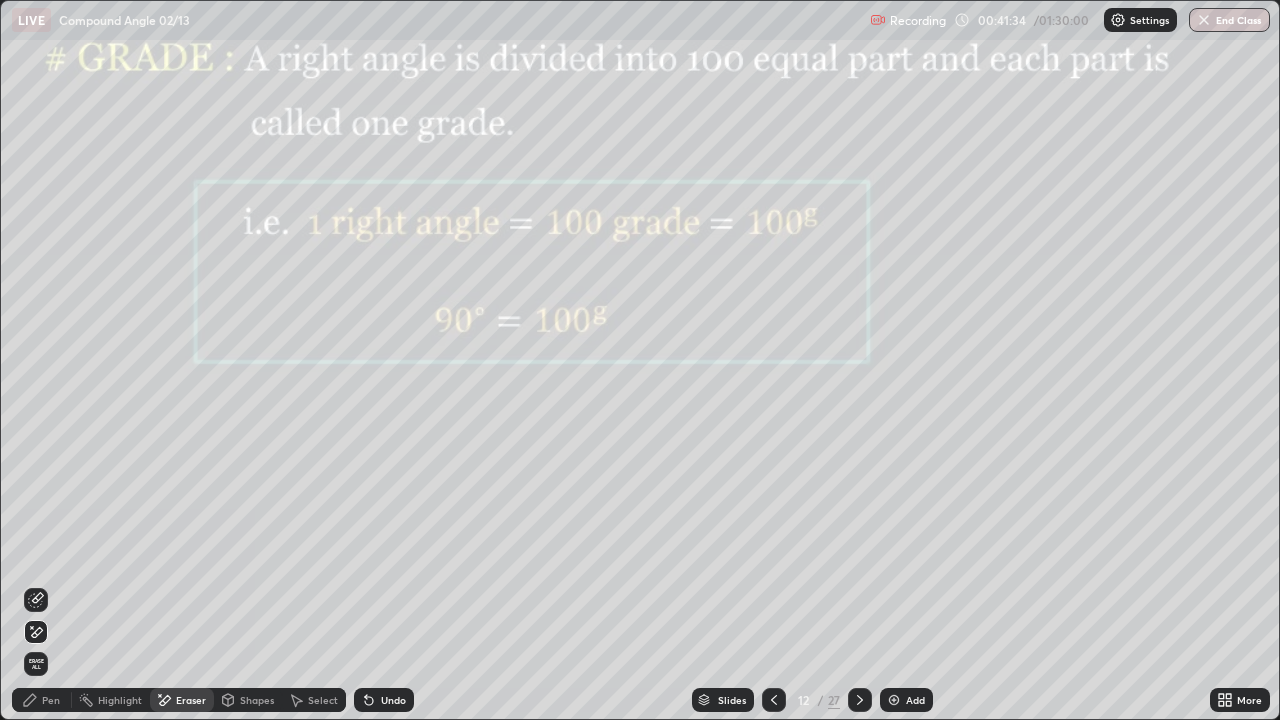 click on "Shapes" at bounding box center (257, 700) 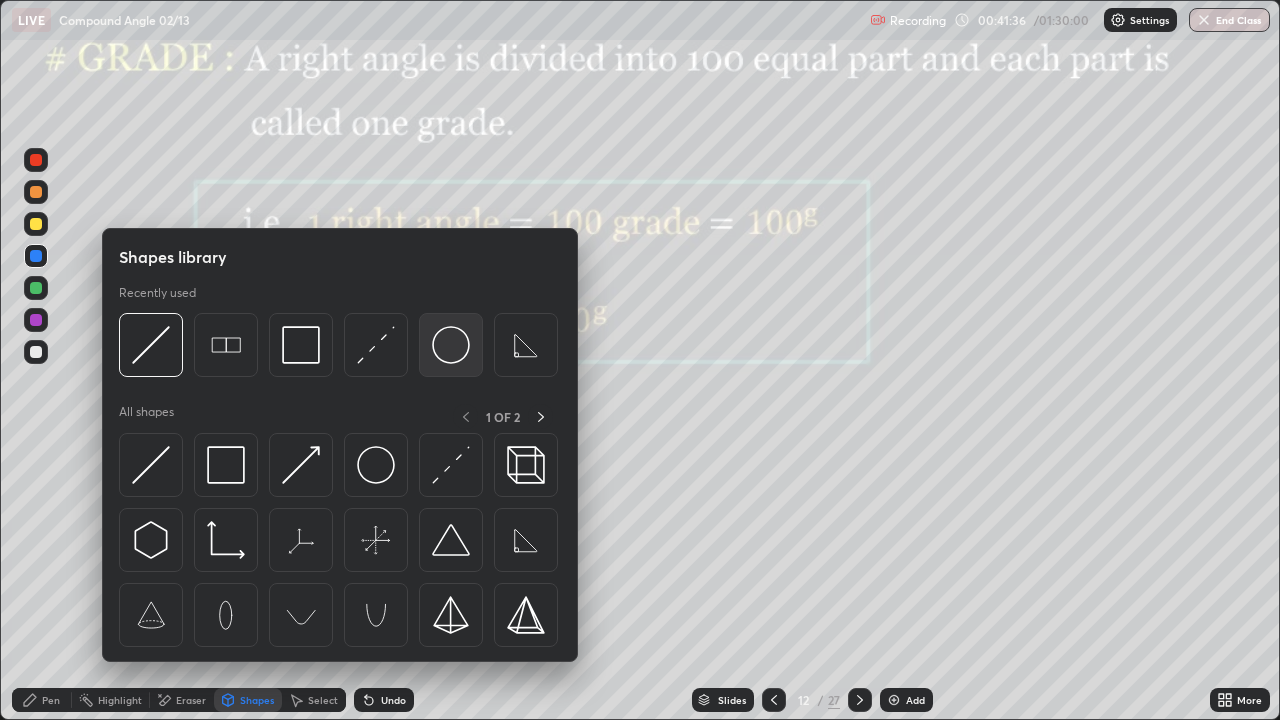 click at bounding box center [451, 345] 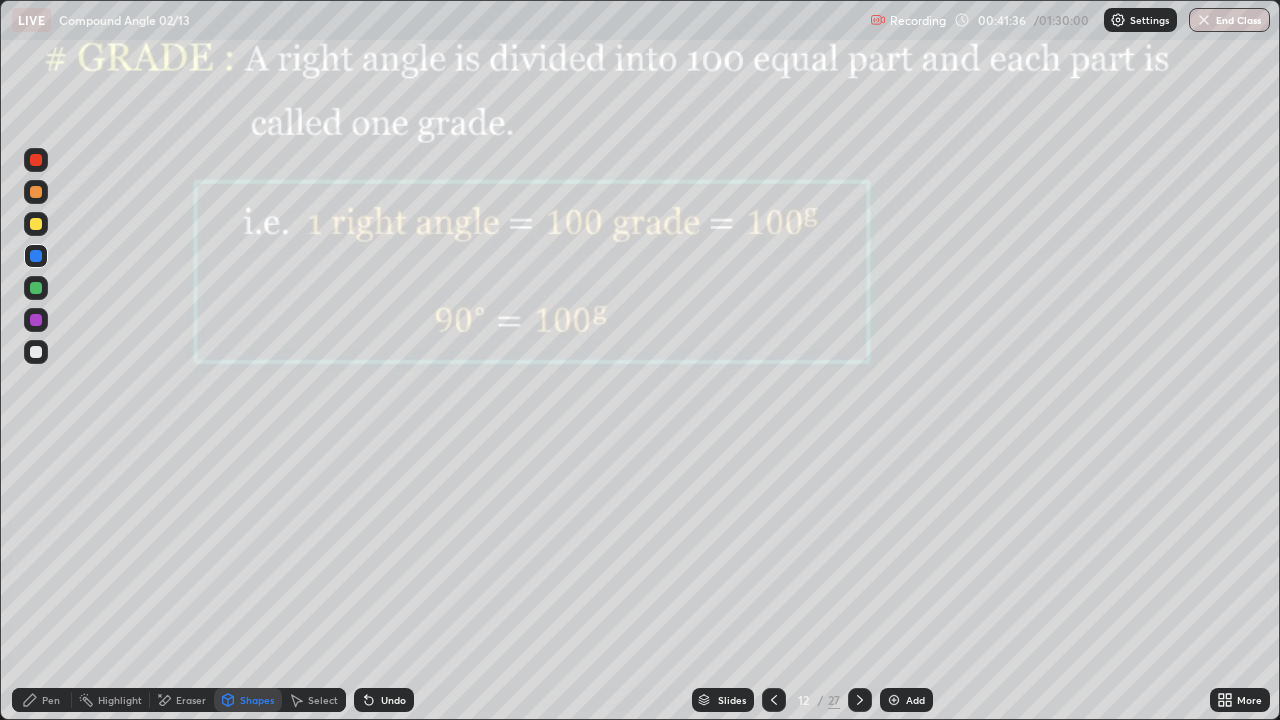 click at bounding box center [36, 320] 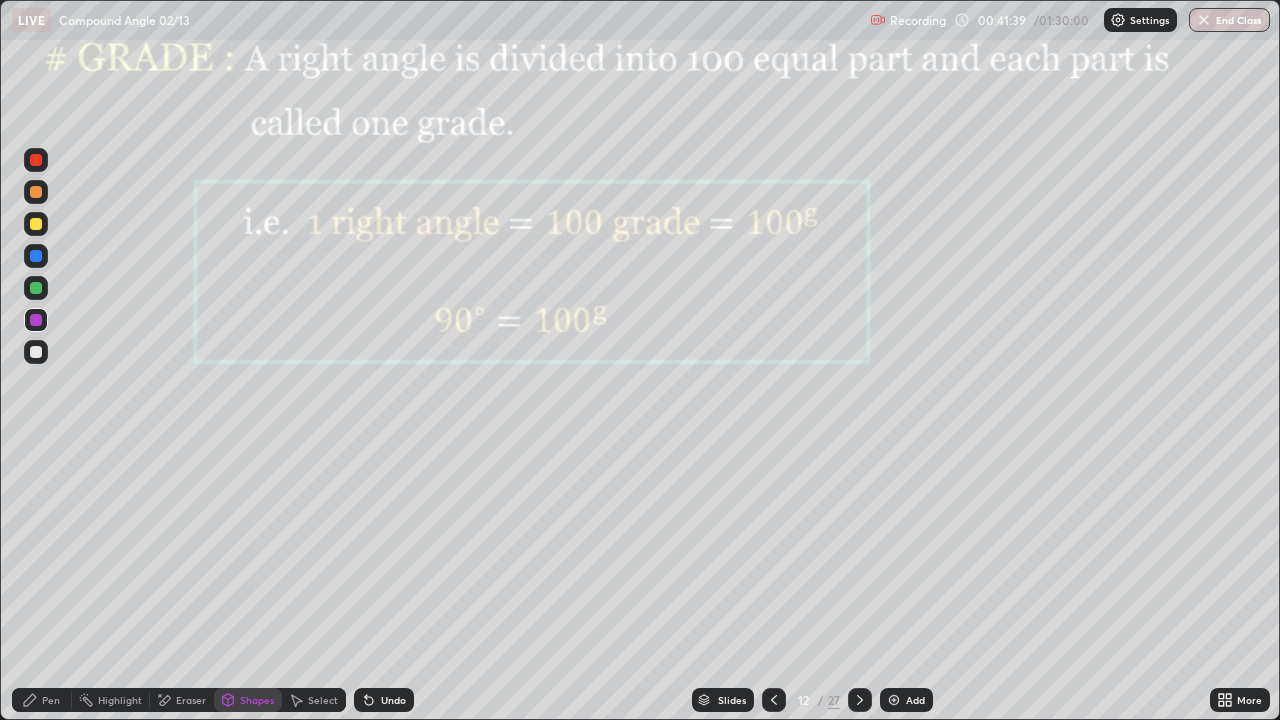 click on "Pen" at bounding box center (51, 700) 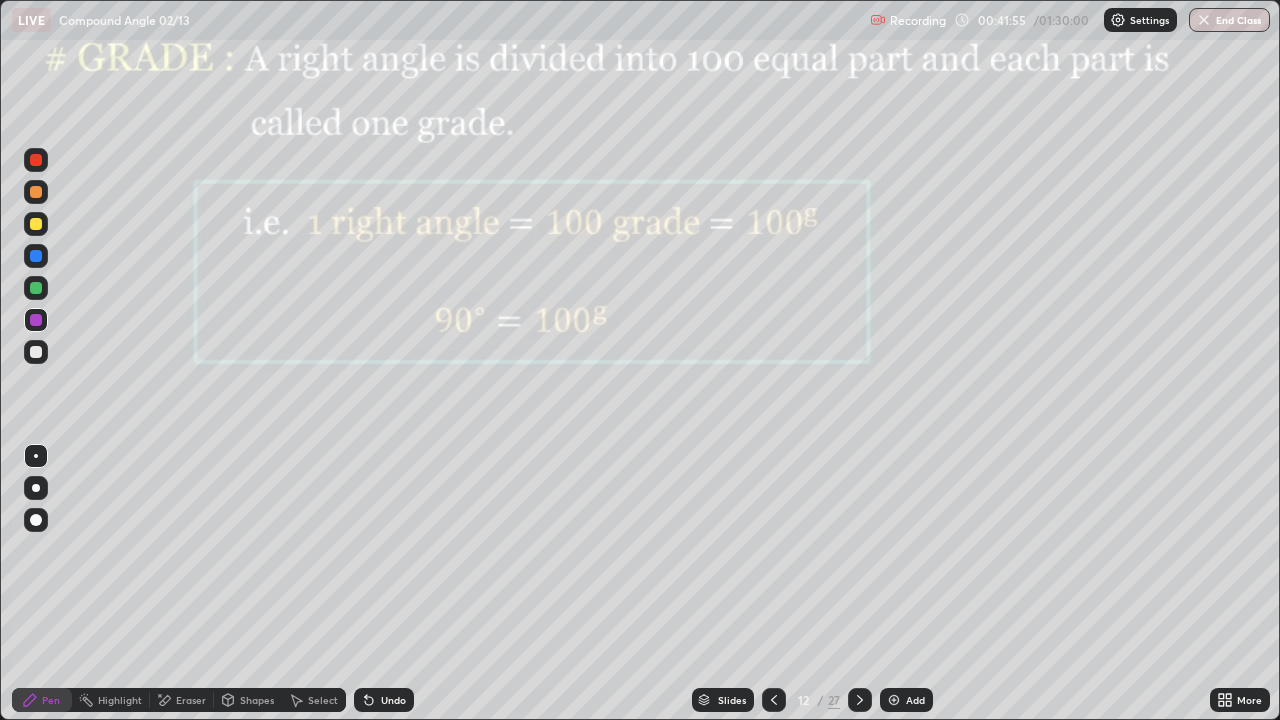 click at bounding box center (36, 352) 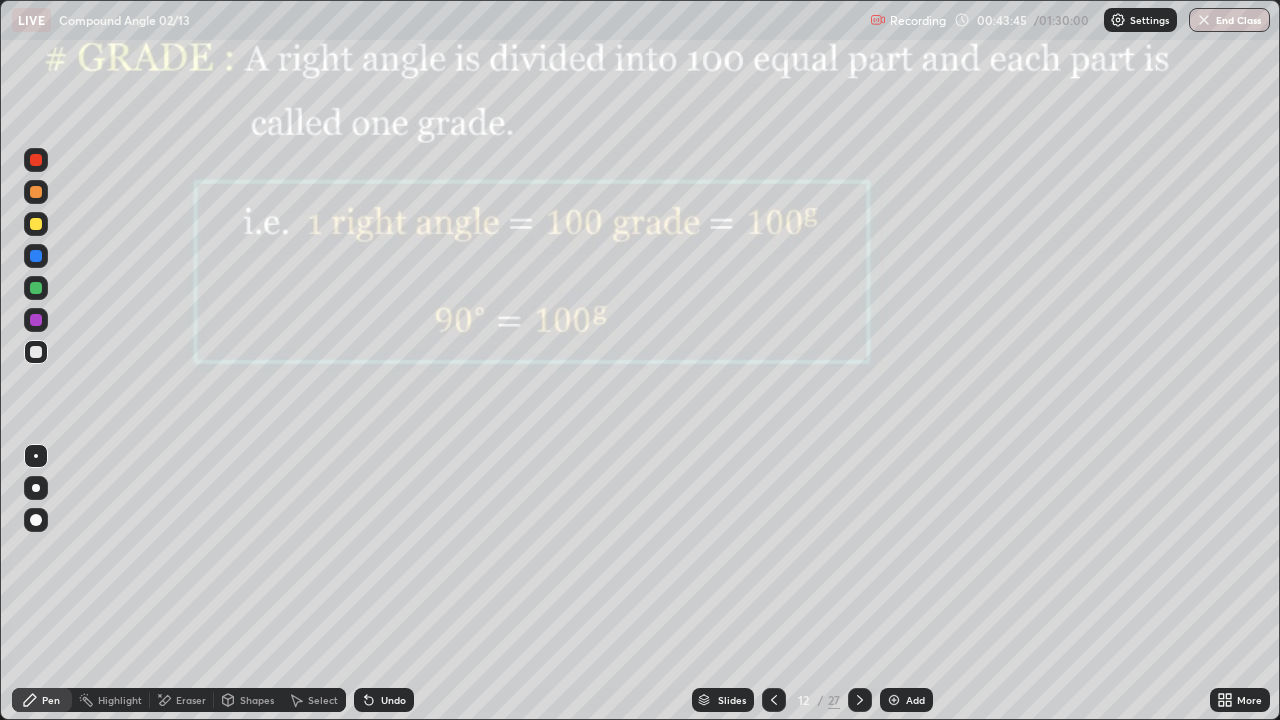 click on "Undo" at bounding box center [393, 700] 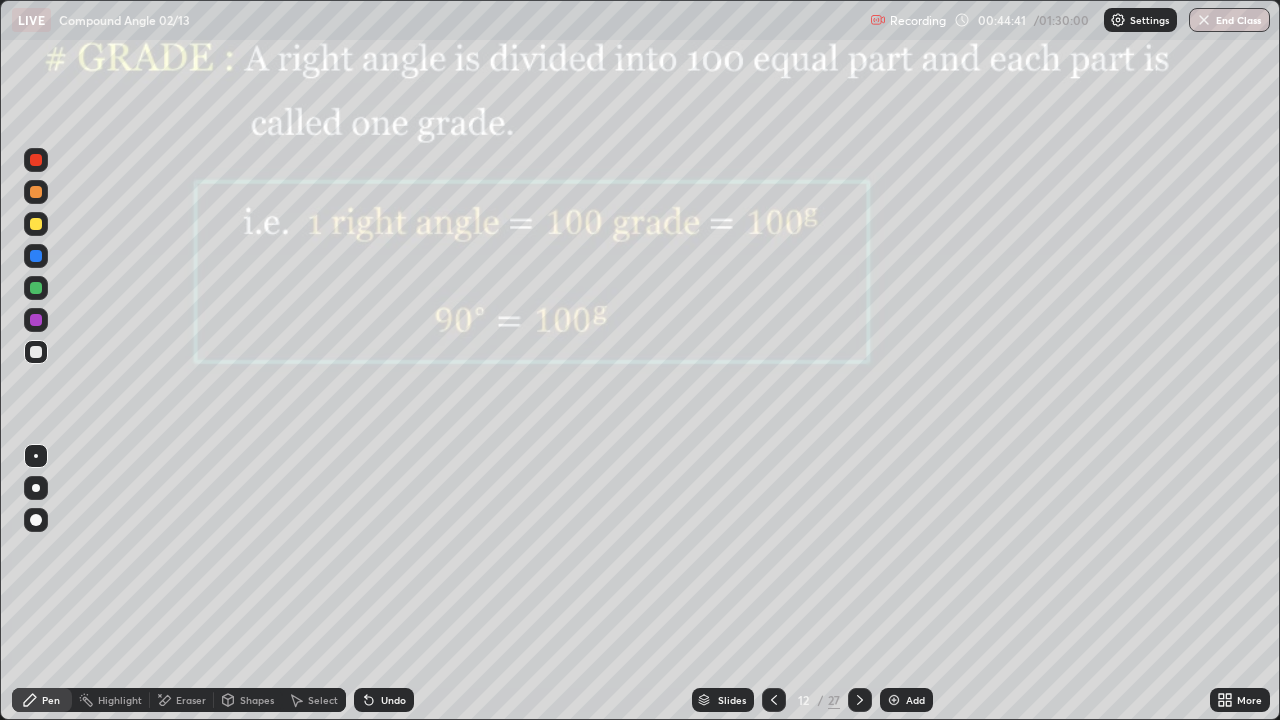 click on "Eraser" at bounding box center [191, 700] 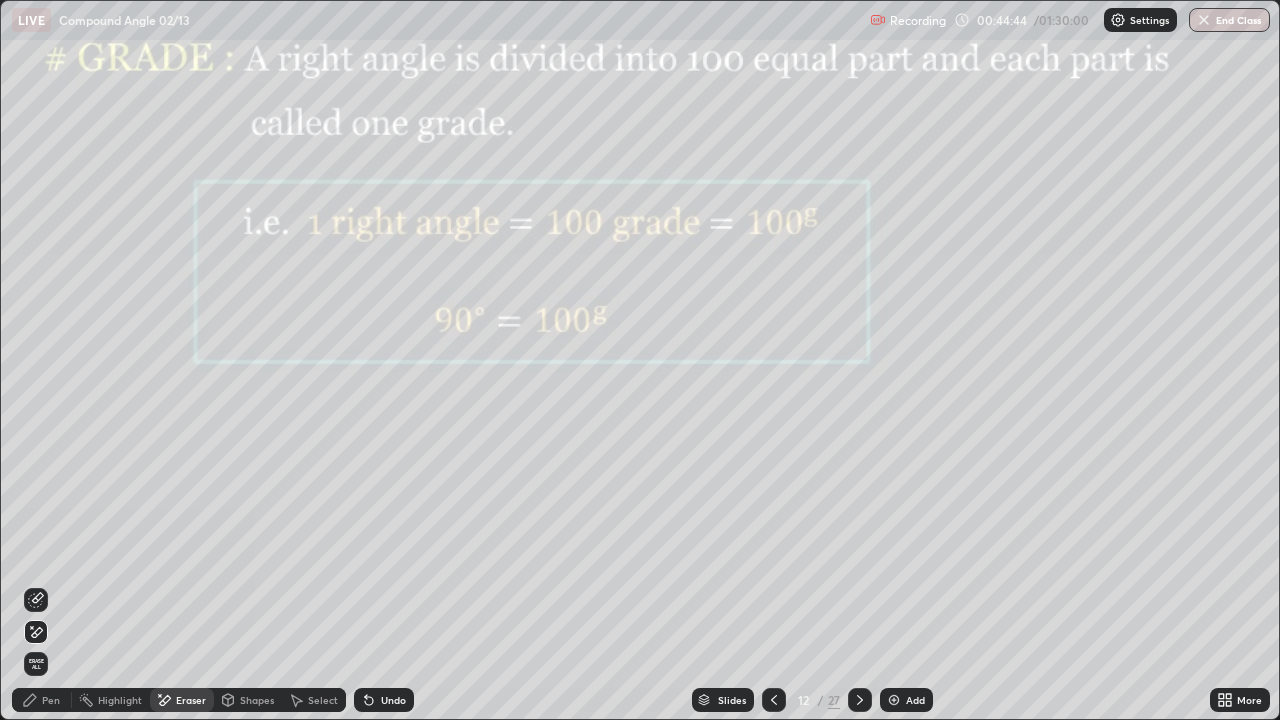 click on "Pen" at bounding box center [51, 700] 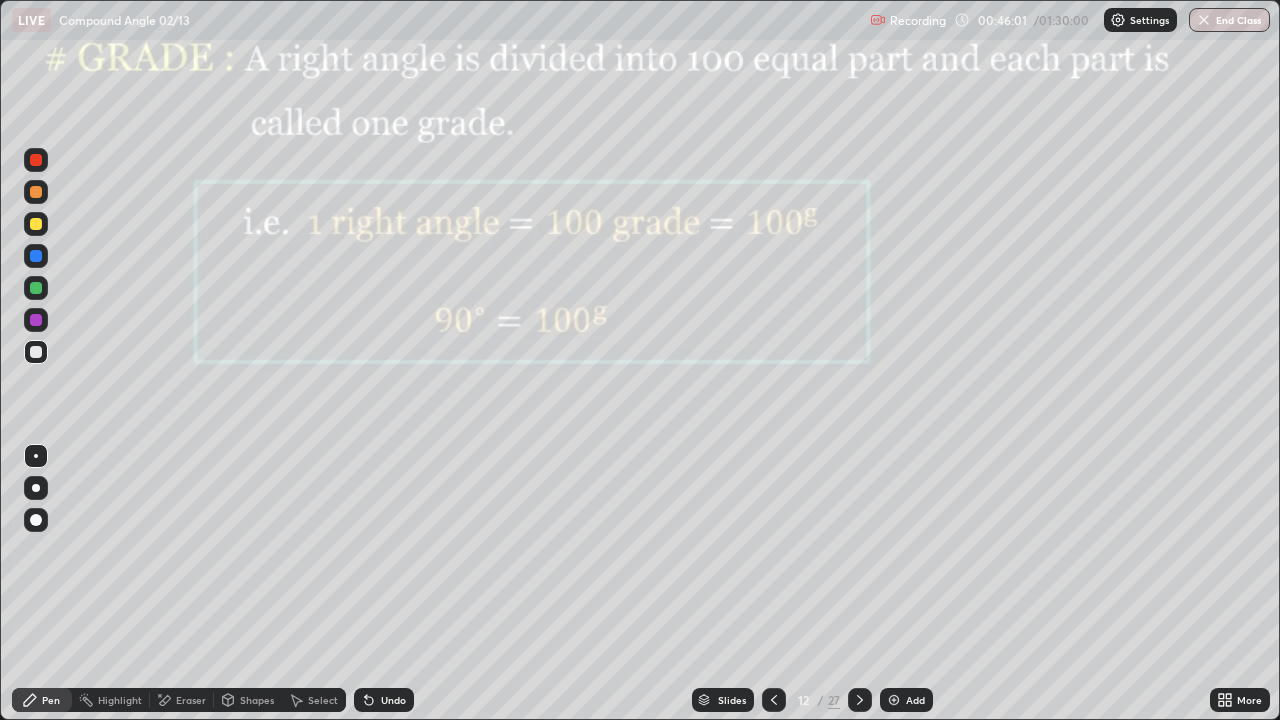 click on "Eraser" at bounding box center (182, 700) 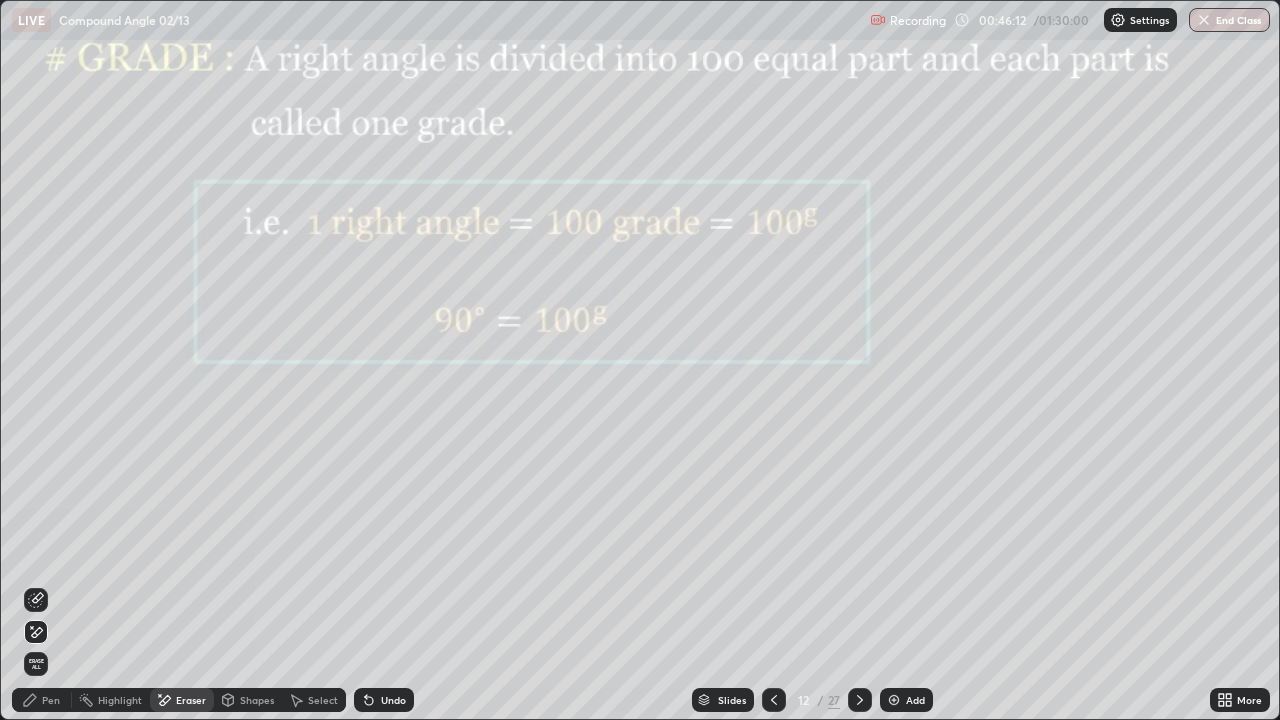 click 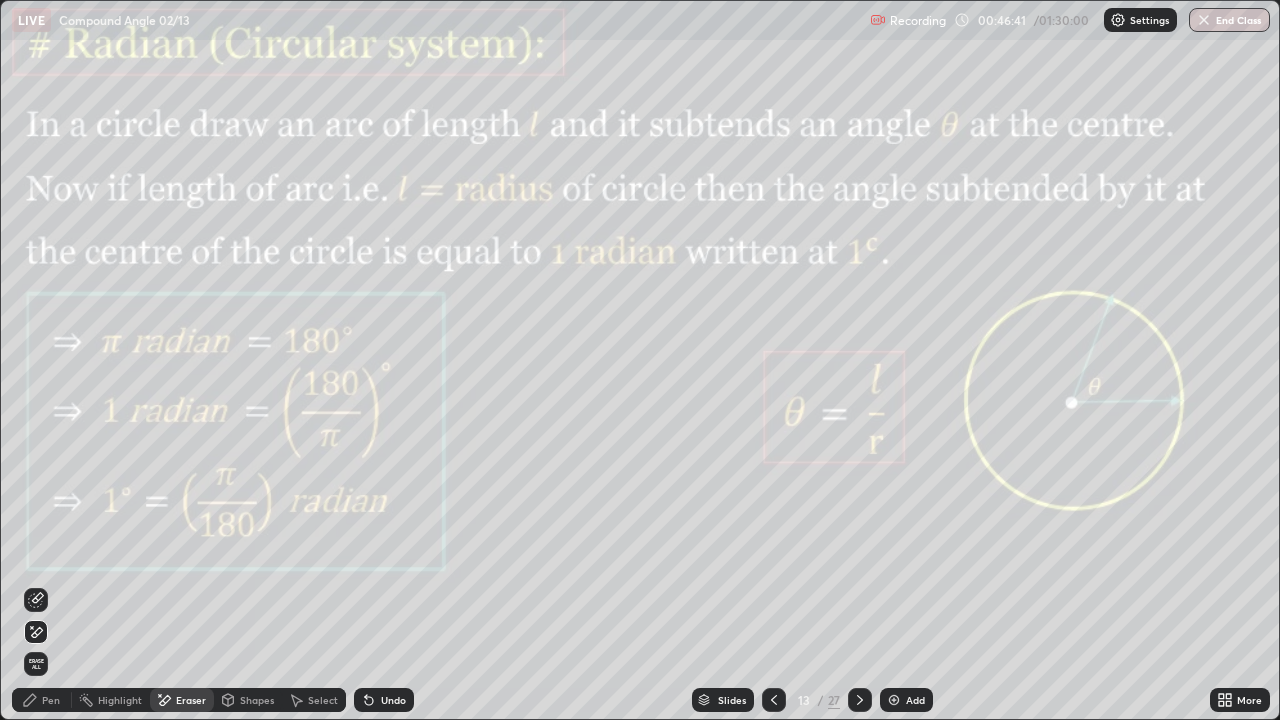 click on "Pen" at bounding box center [42, 700] 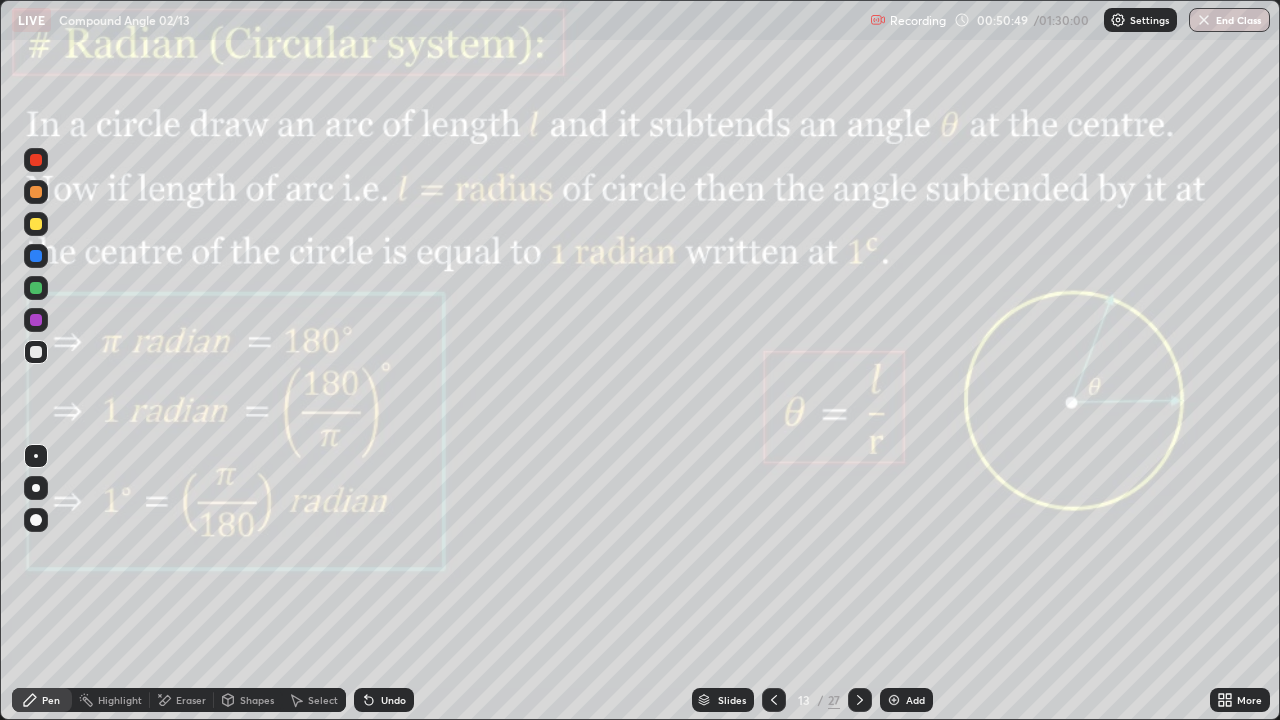 click 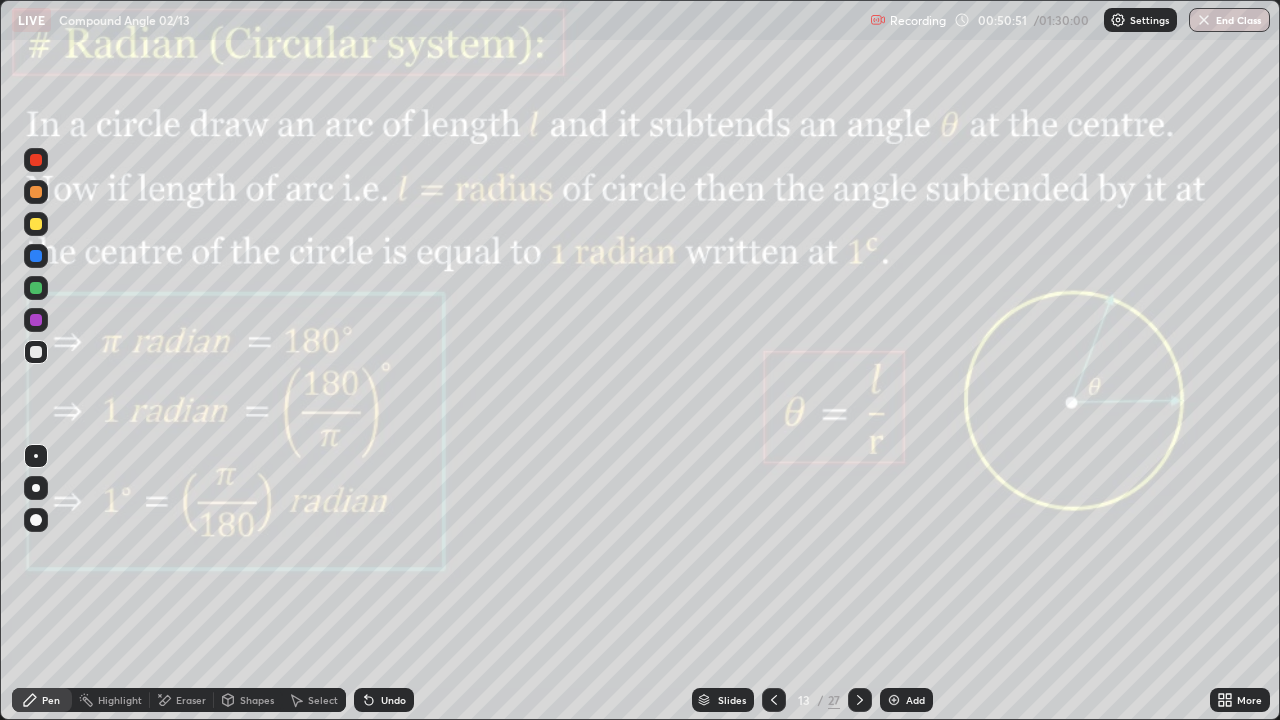 click 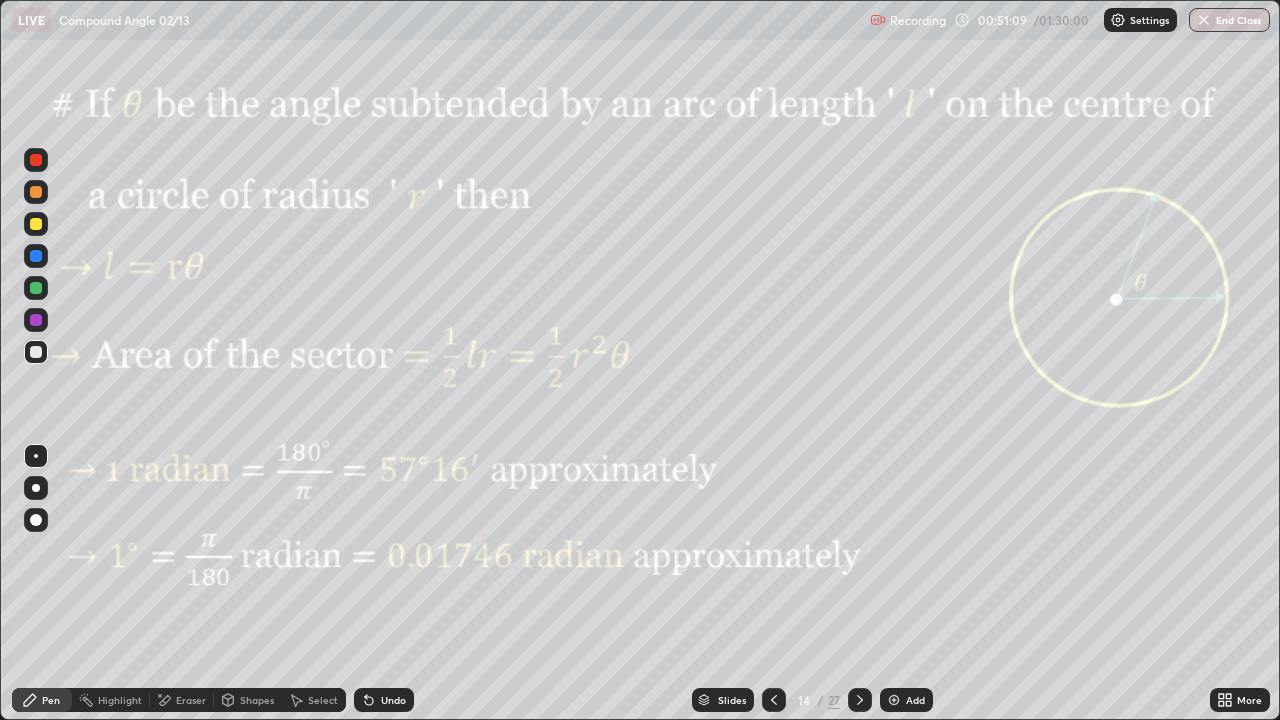 click on "Shapes" at bounding box center [257, 700] 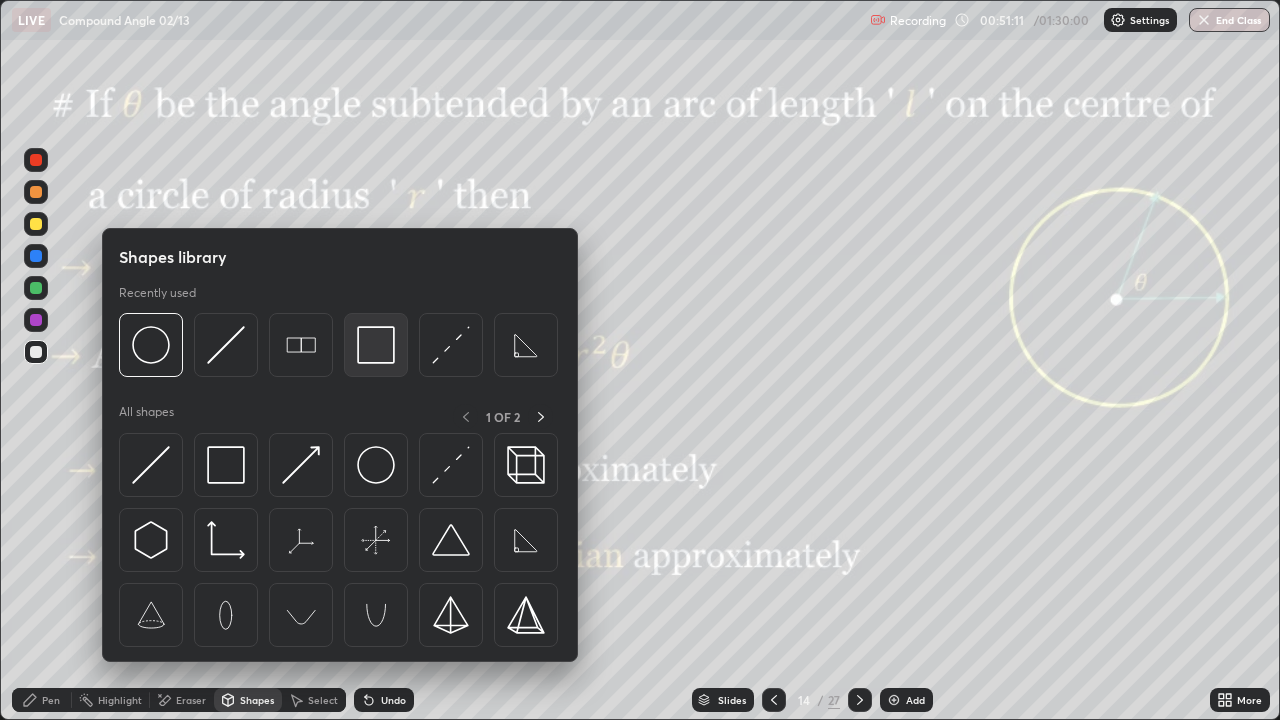 click at bounding box center [376, 345] 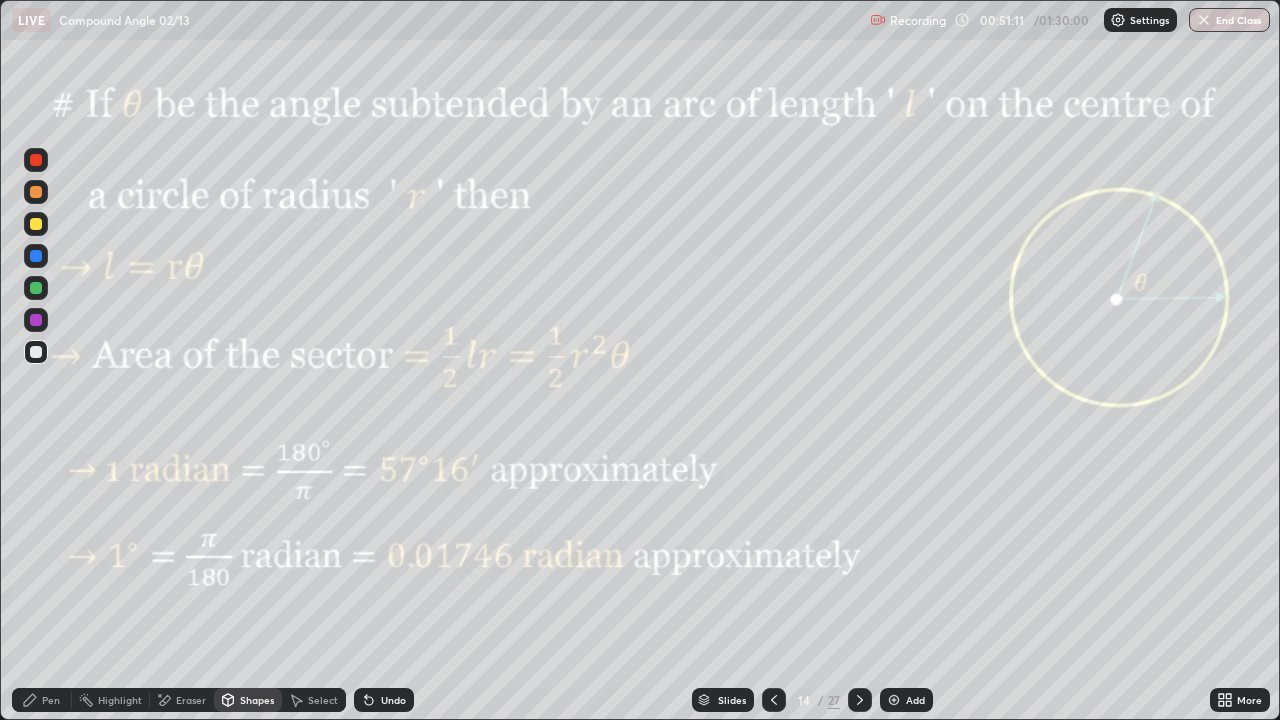 click at bounding box center [36, 320] 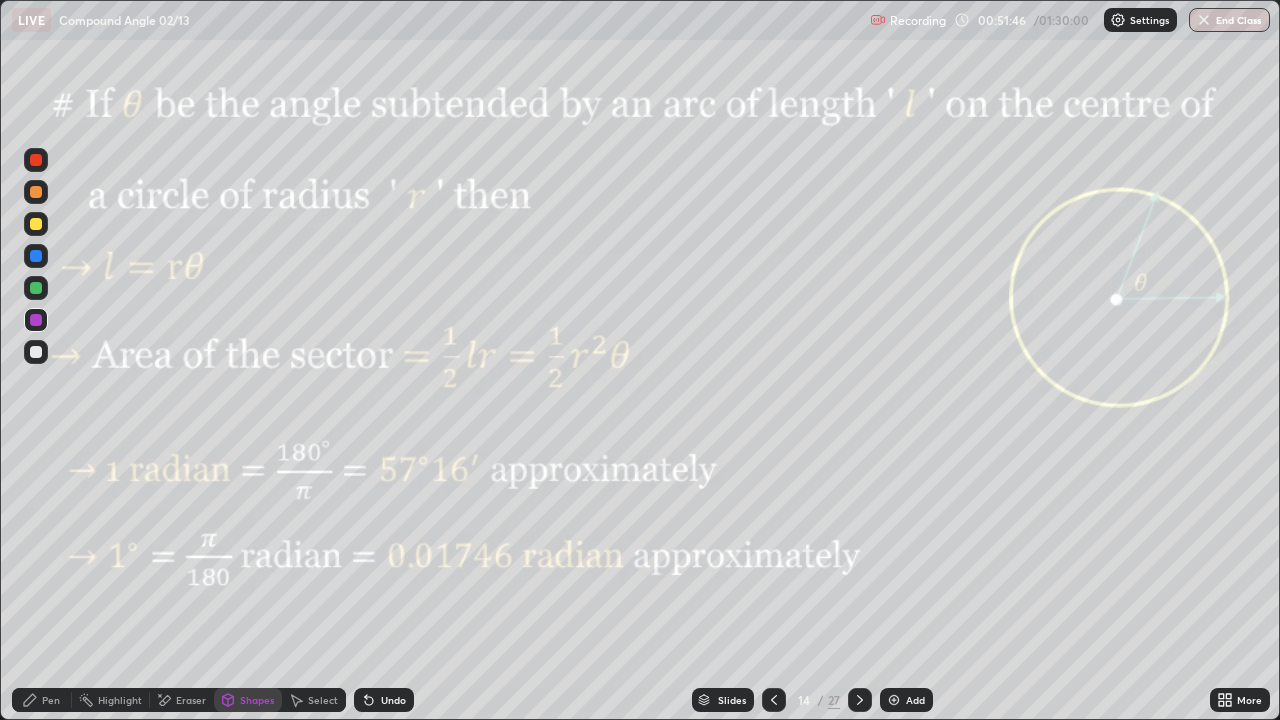 click 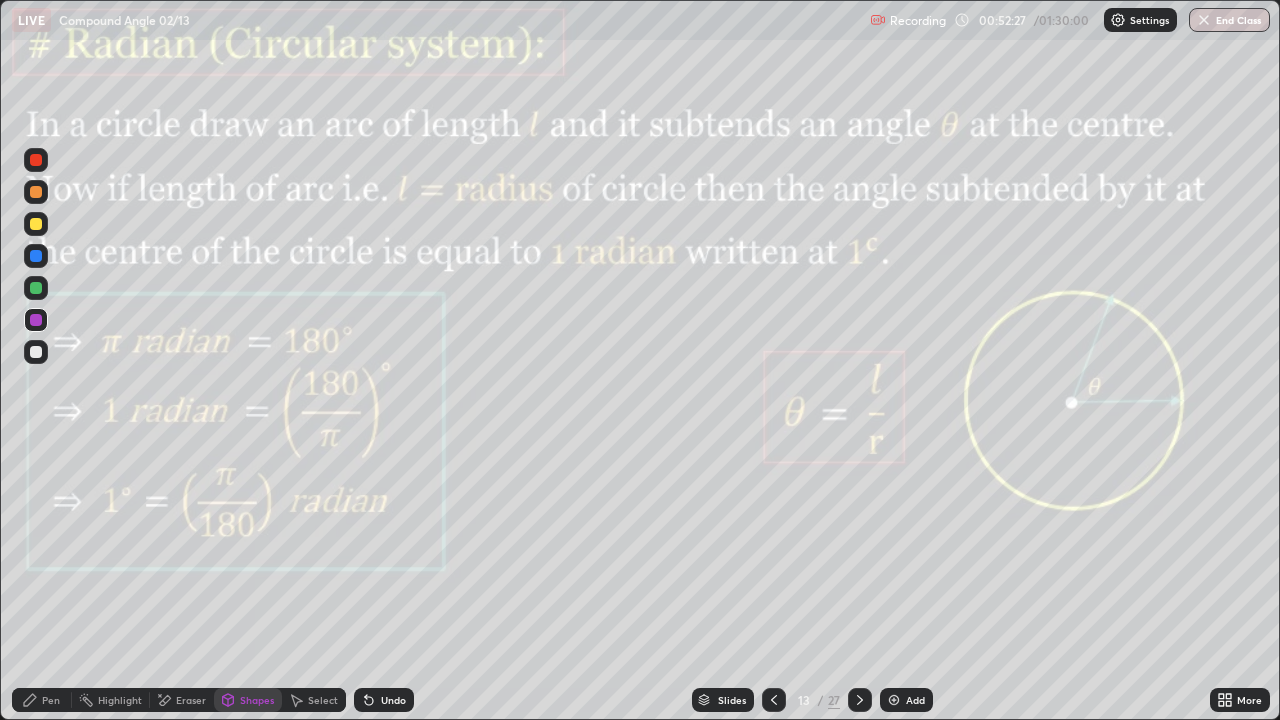 click 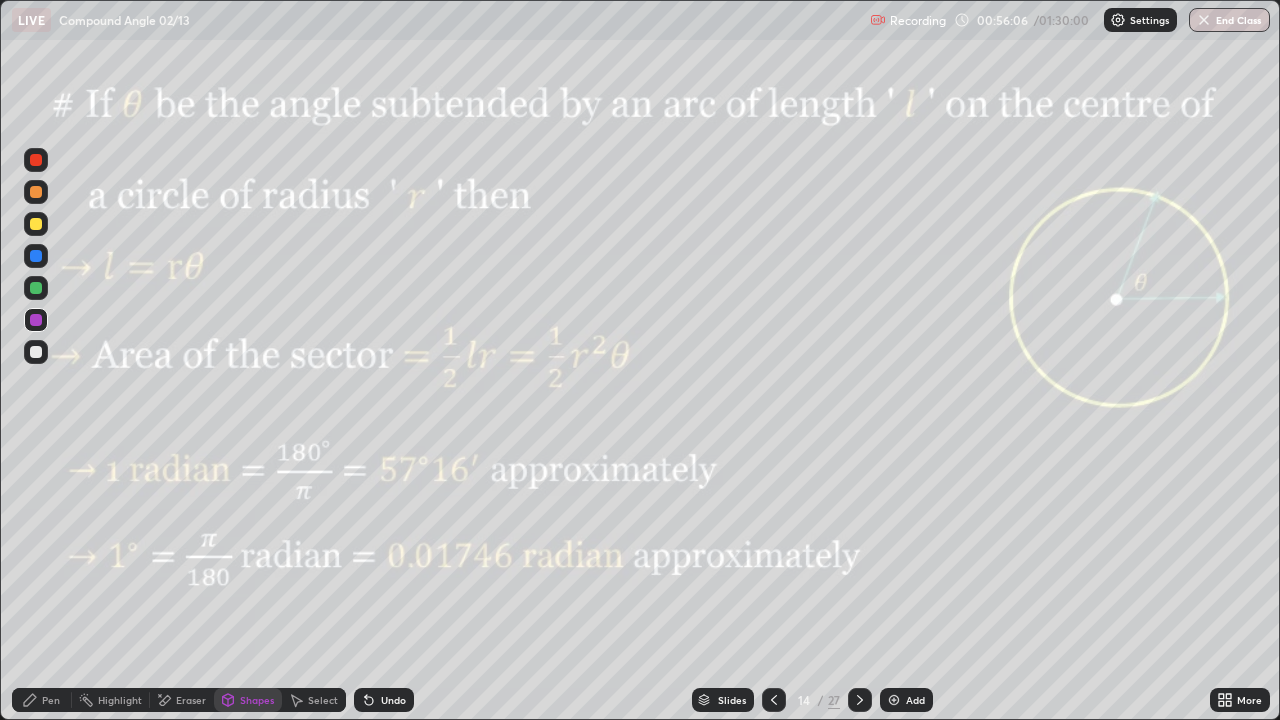 click 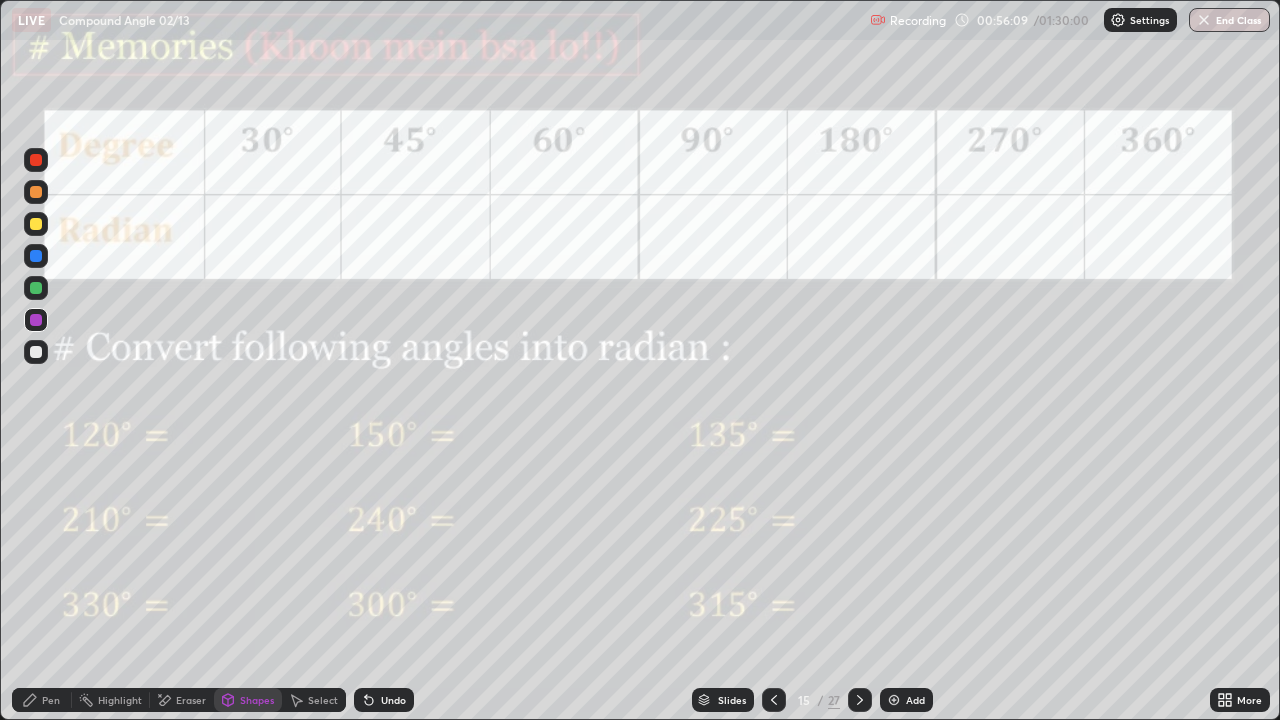 click on "Pen" at bounding box center (42, 700) 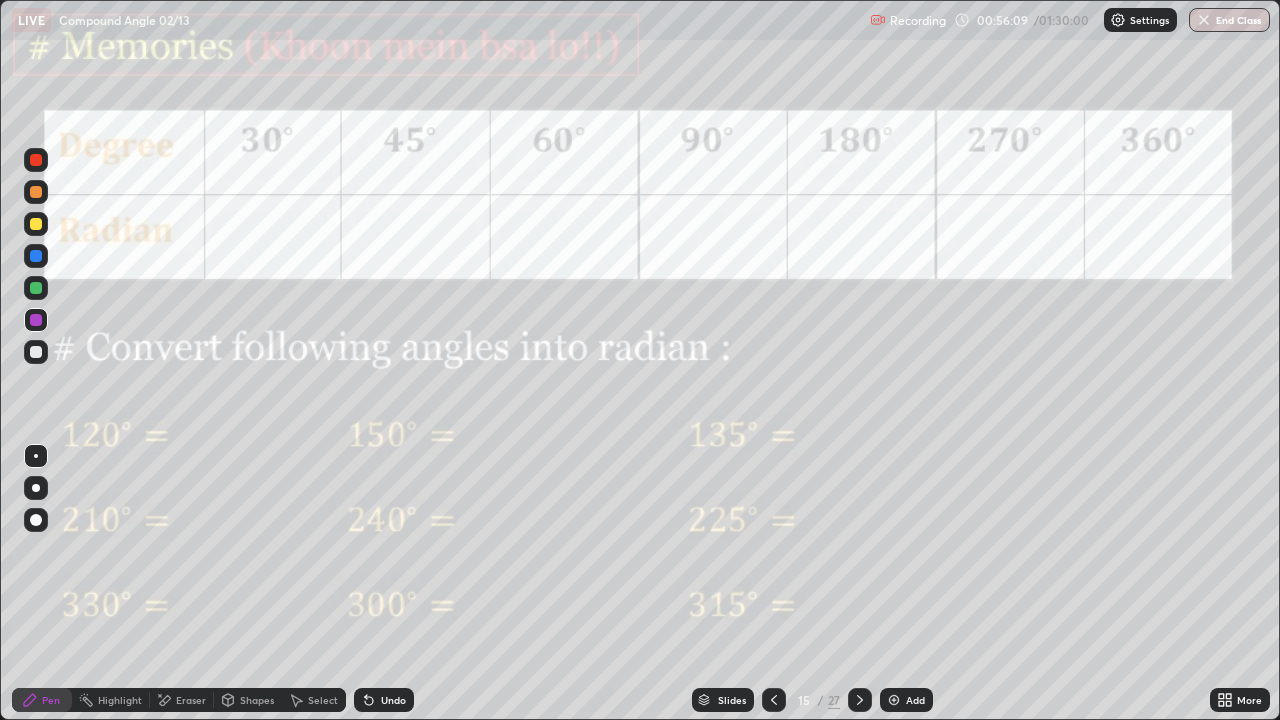 click at bounding box center [36, 320] 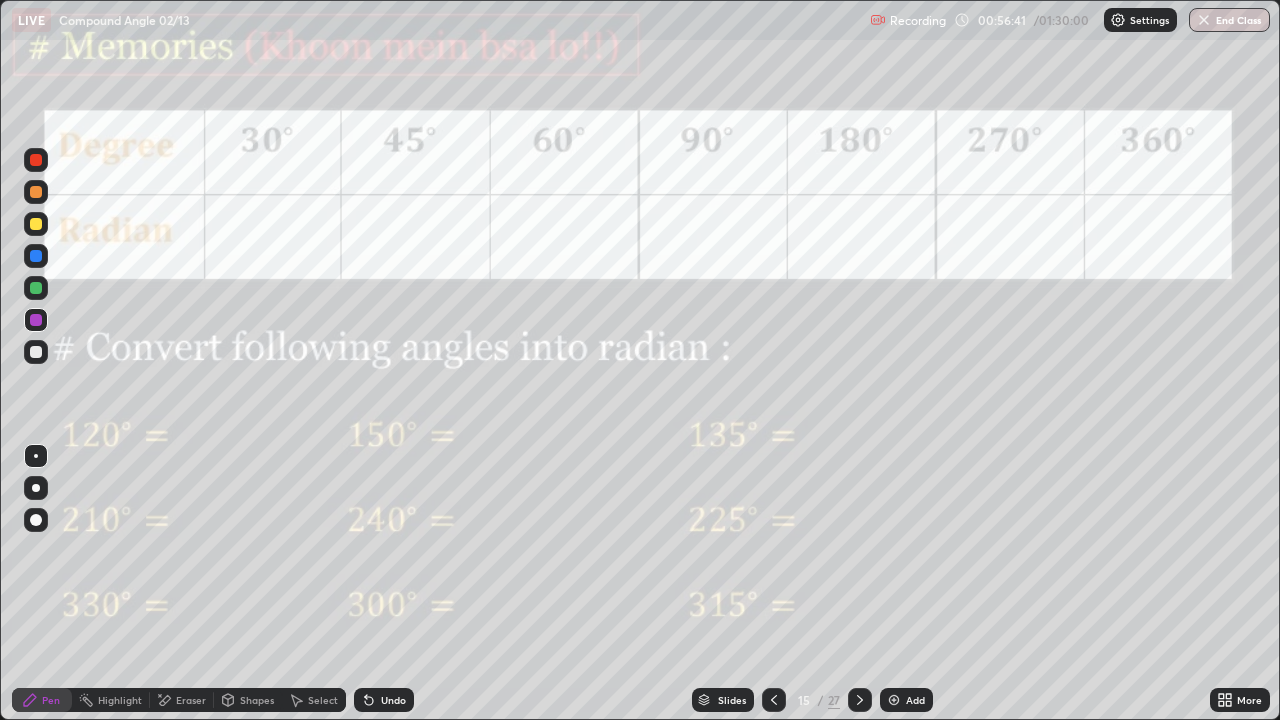 click at bounding box center [36, 320] 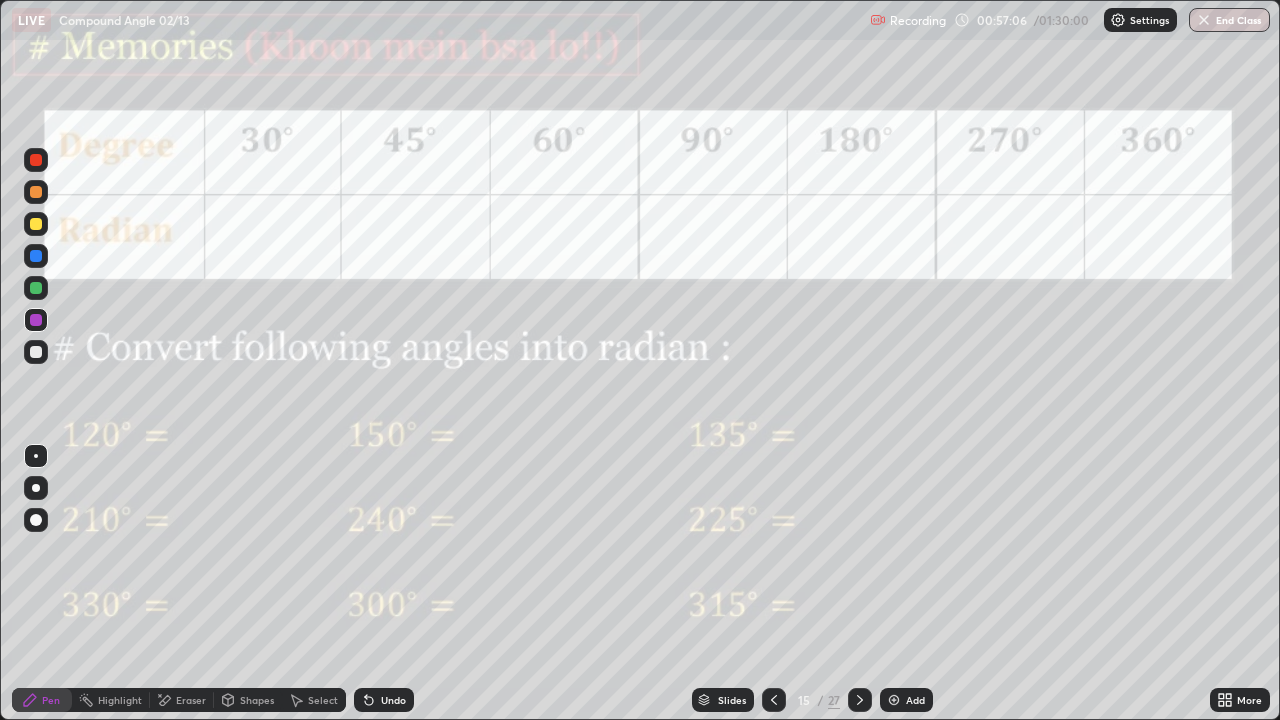 click at bounding box center [36, 288] 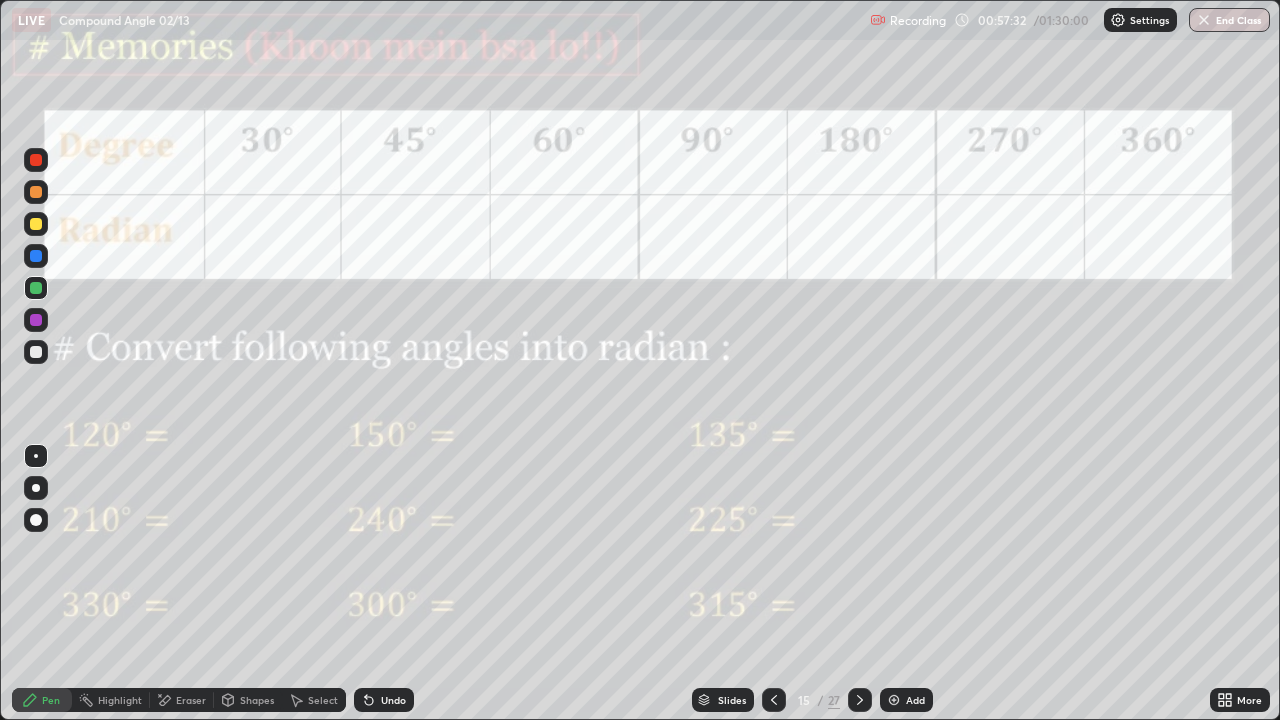 click at bounding box center (36, 320) 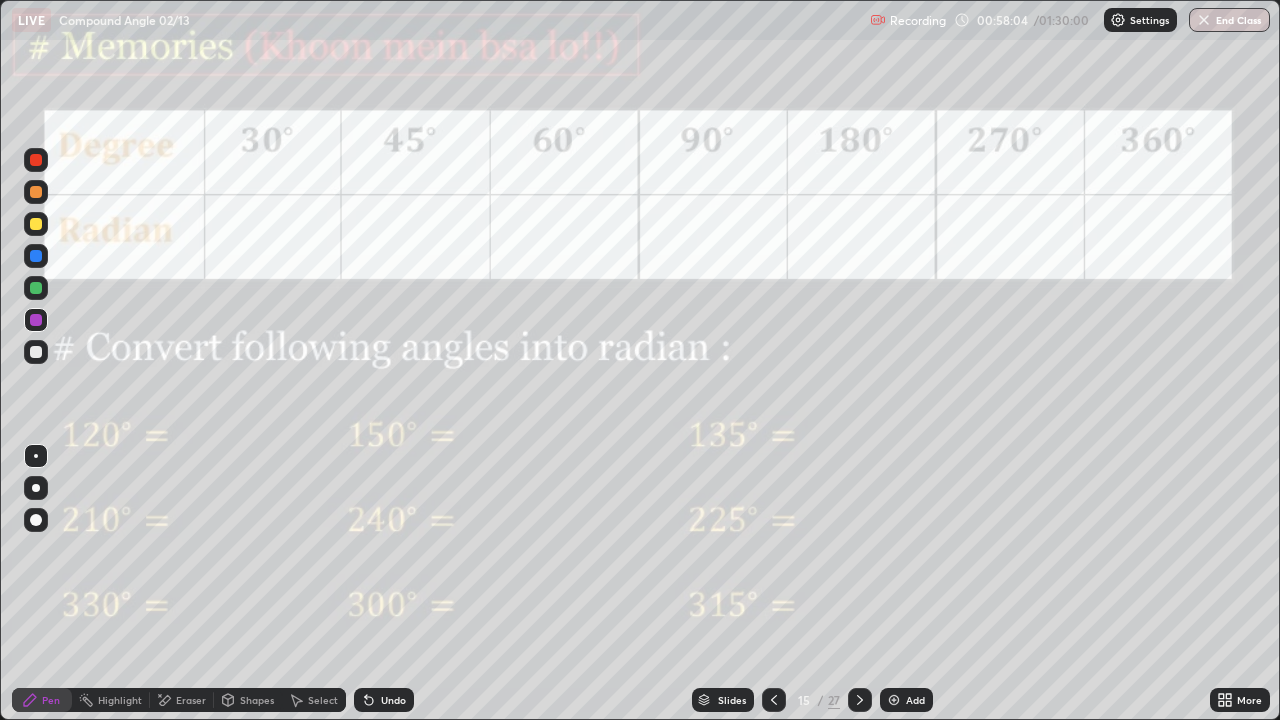 click at bounding box center (36, 288) 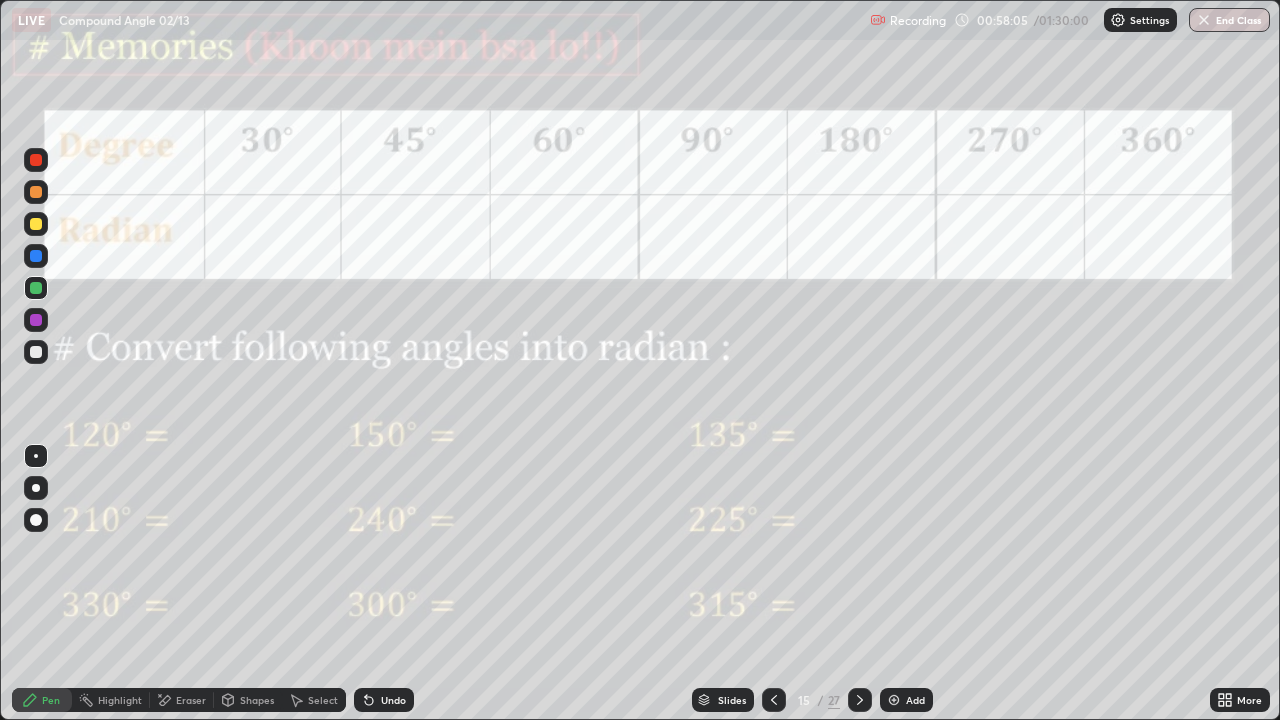 click at bounding box center [36, 320] 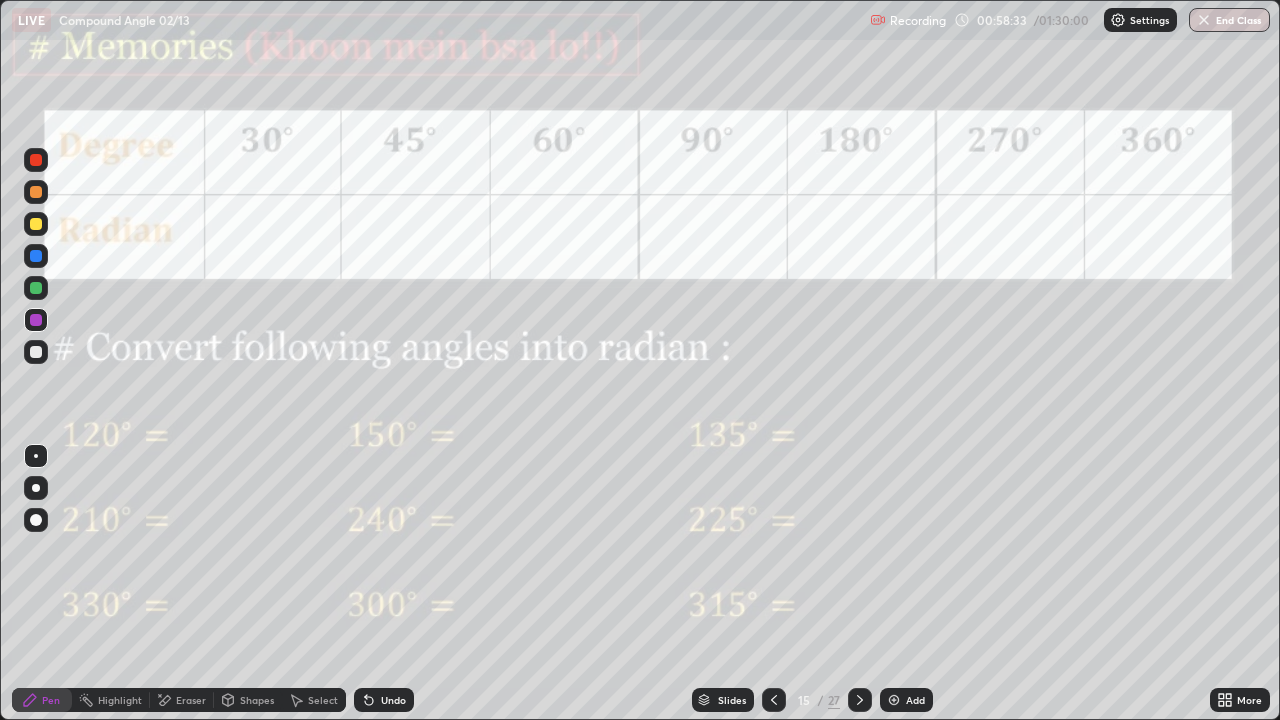 click on "Undo" at bounding box center [384, 700] 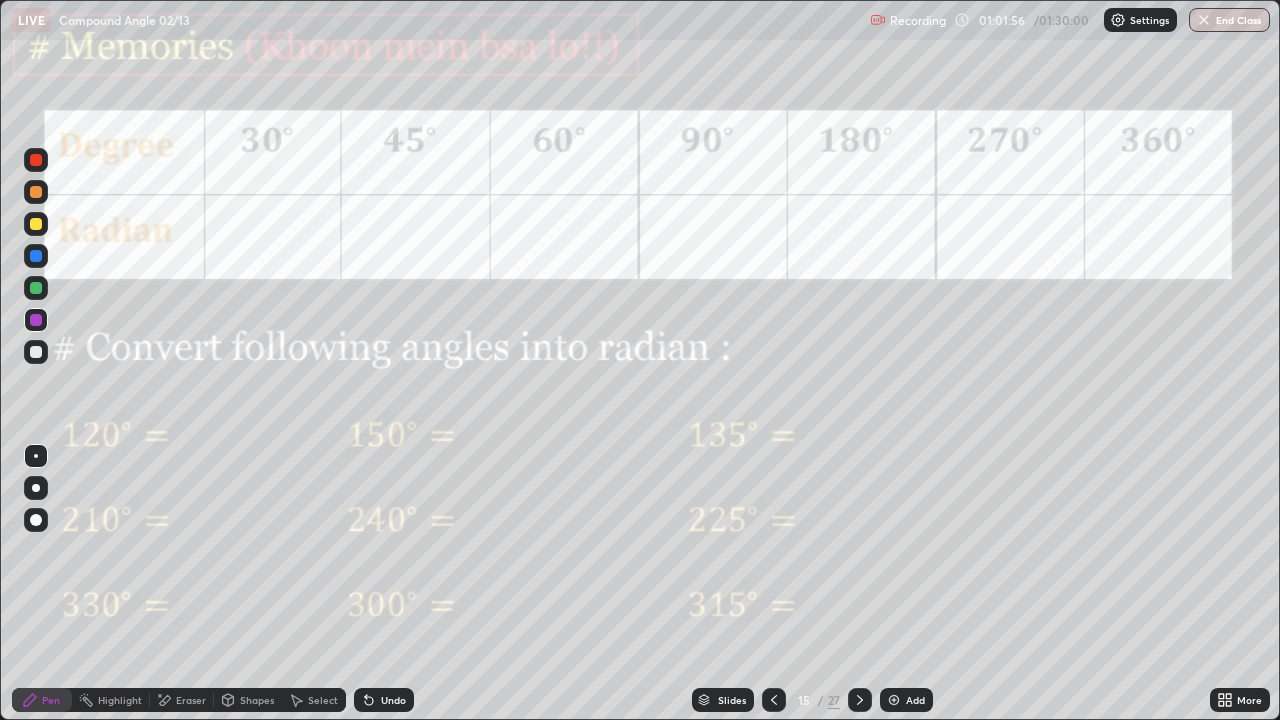 click 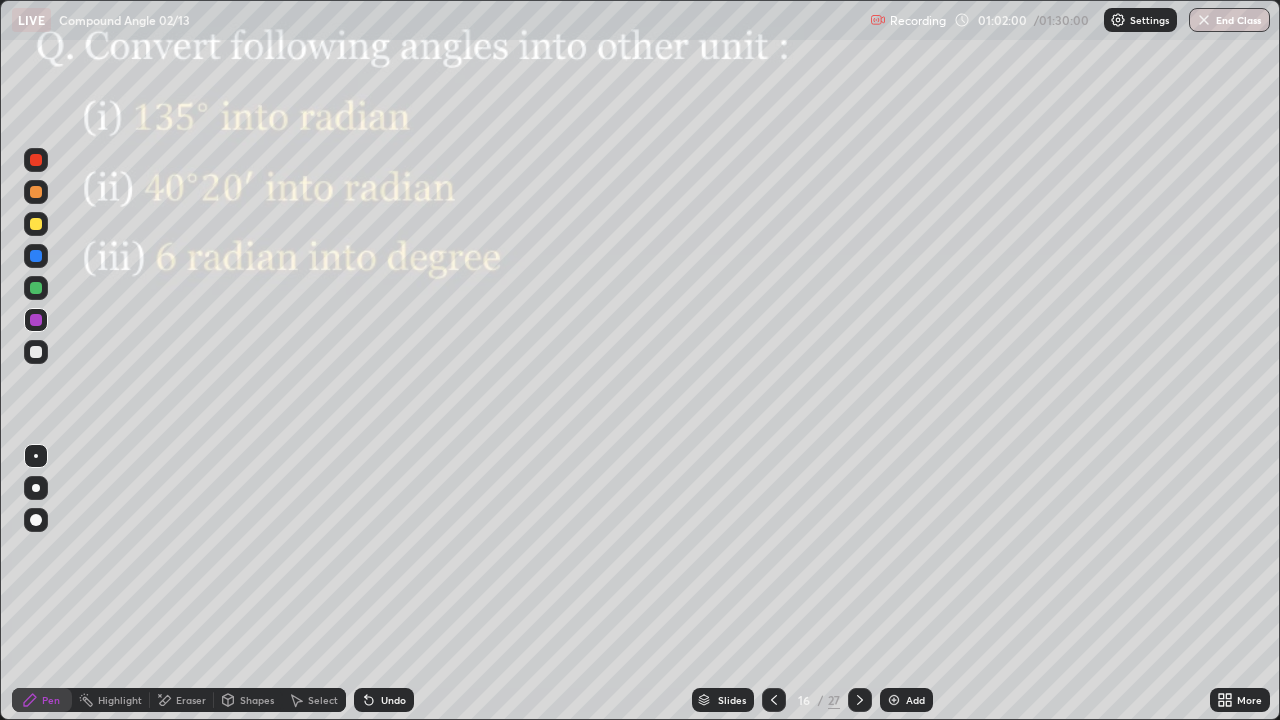 click at bounding box center (36, 288) 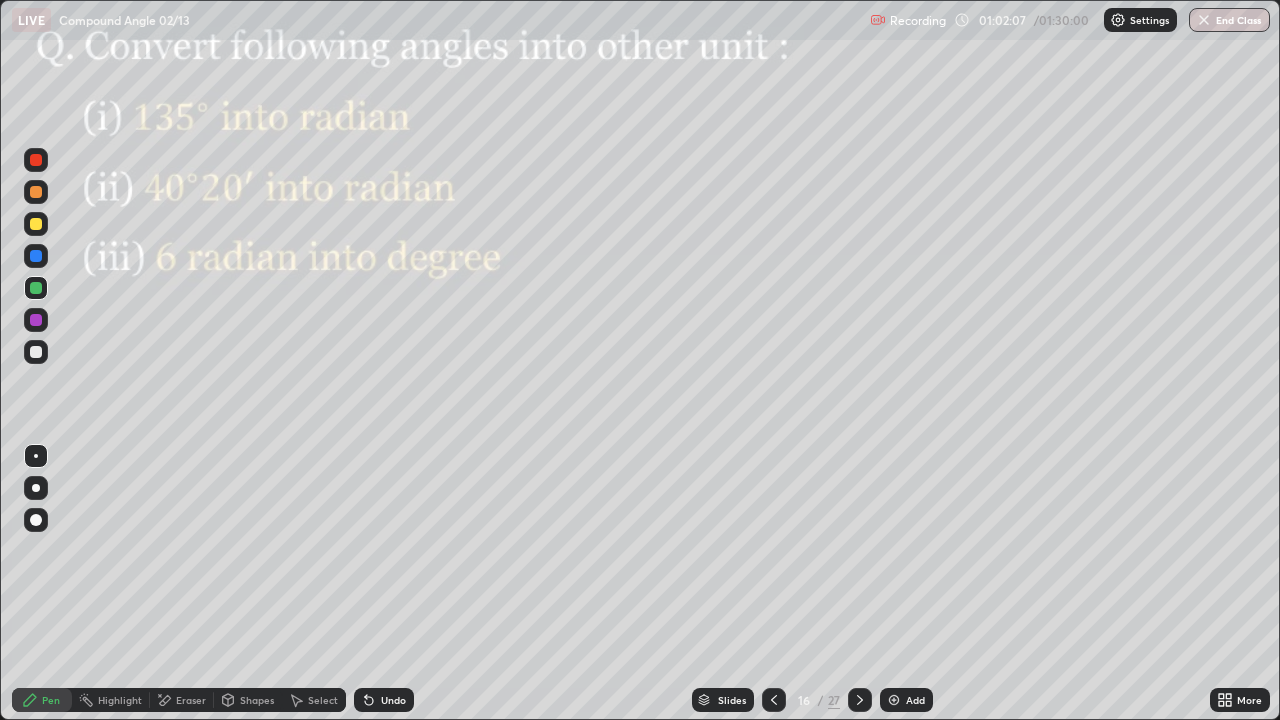 click 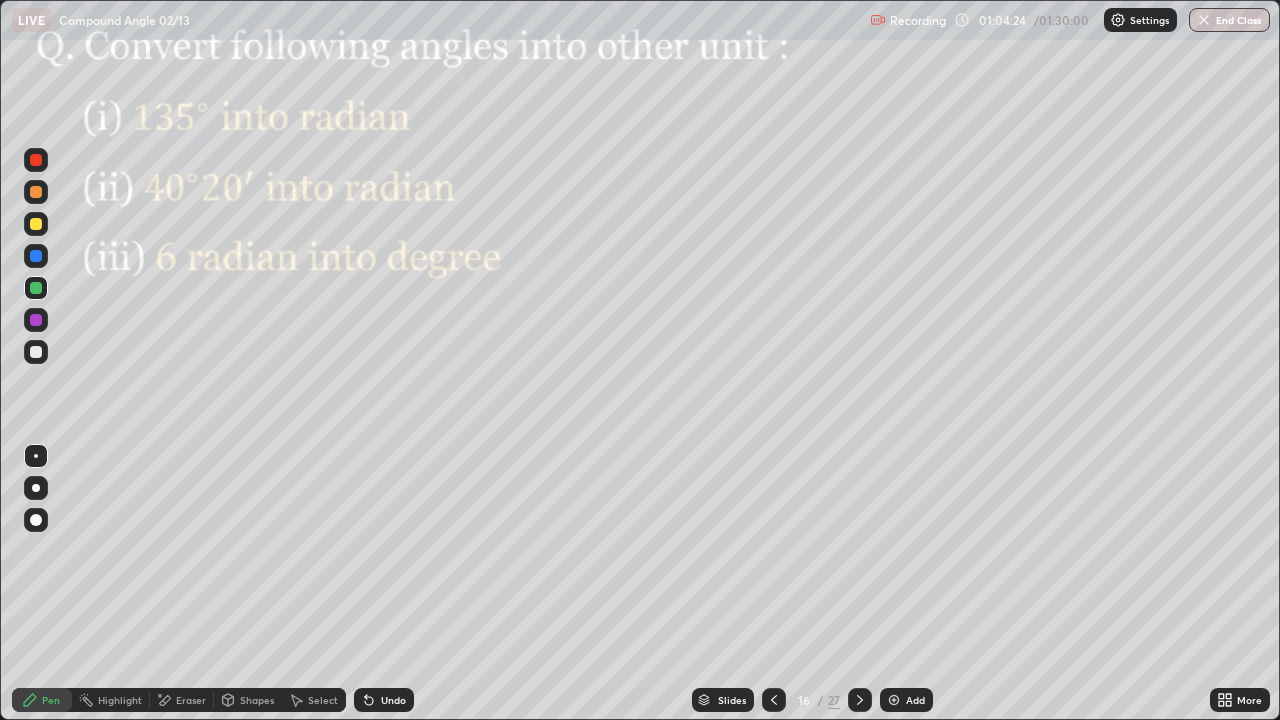 click at bounding box center [36, 320] 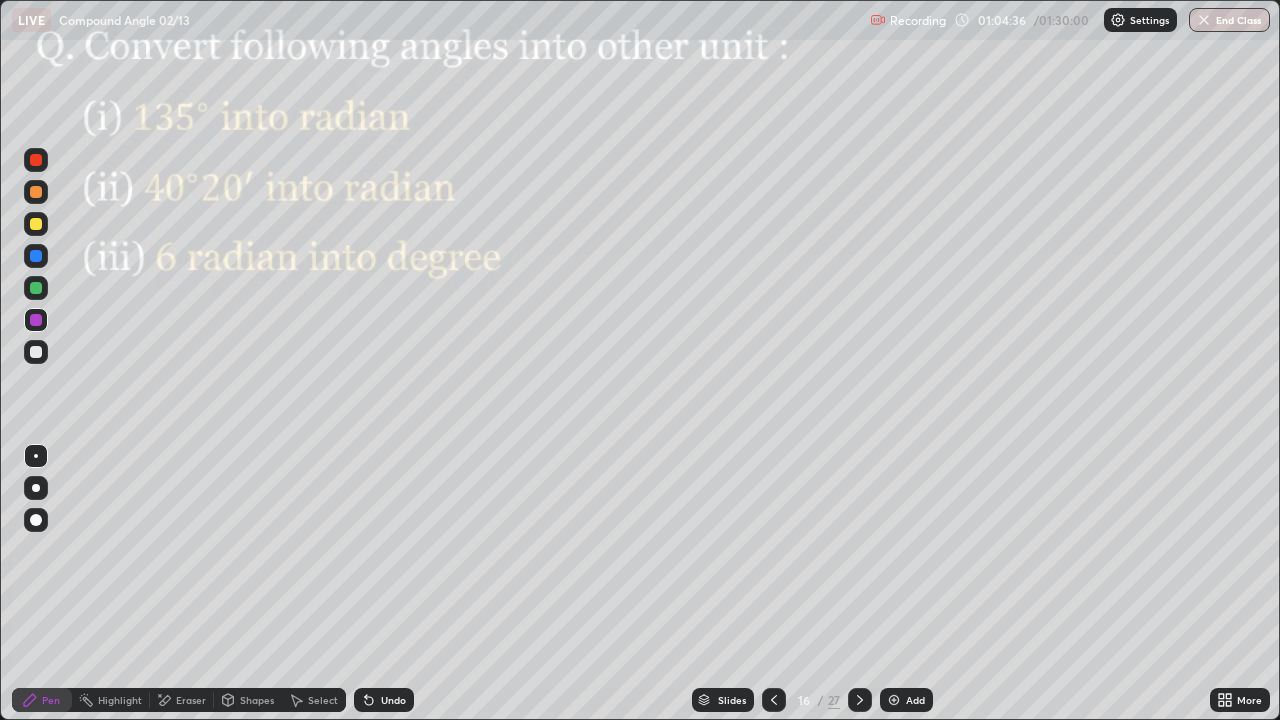 click at bounding box center [36, 160] 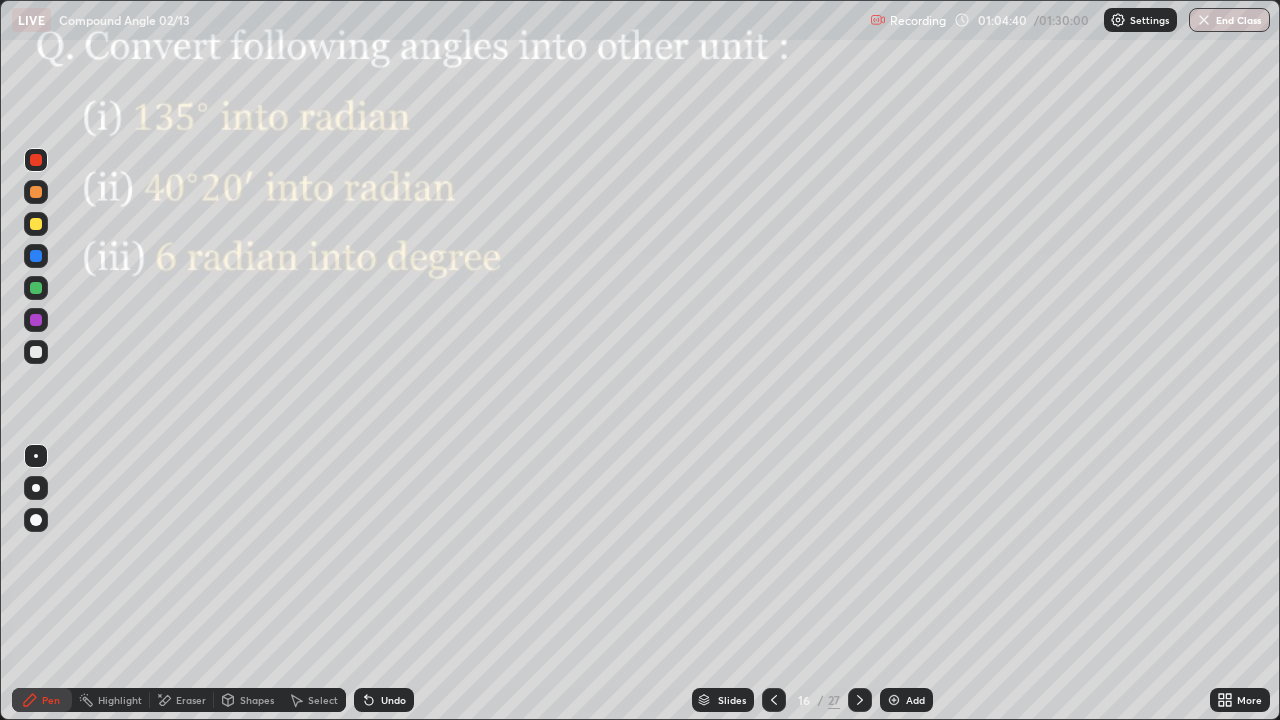 click at bounding box center (36, 320) 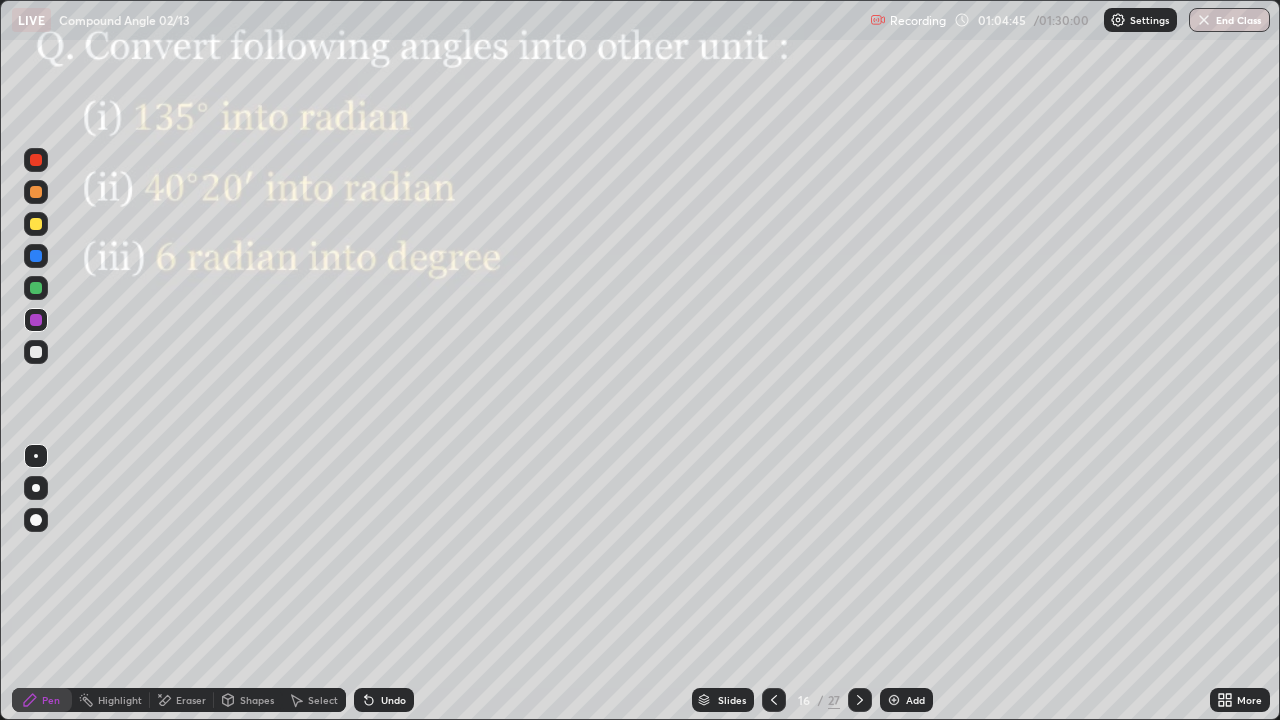 click at bounding box center [36, 192] 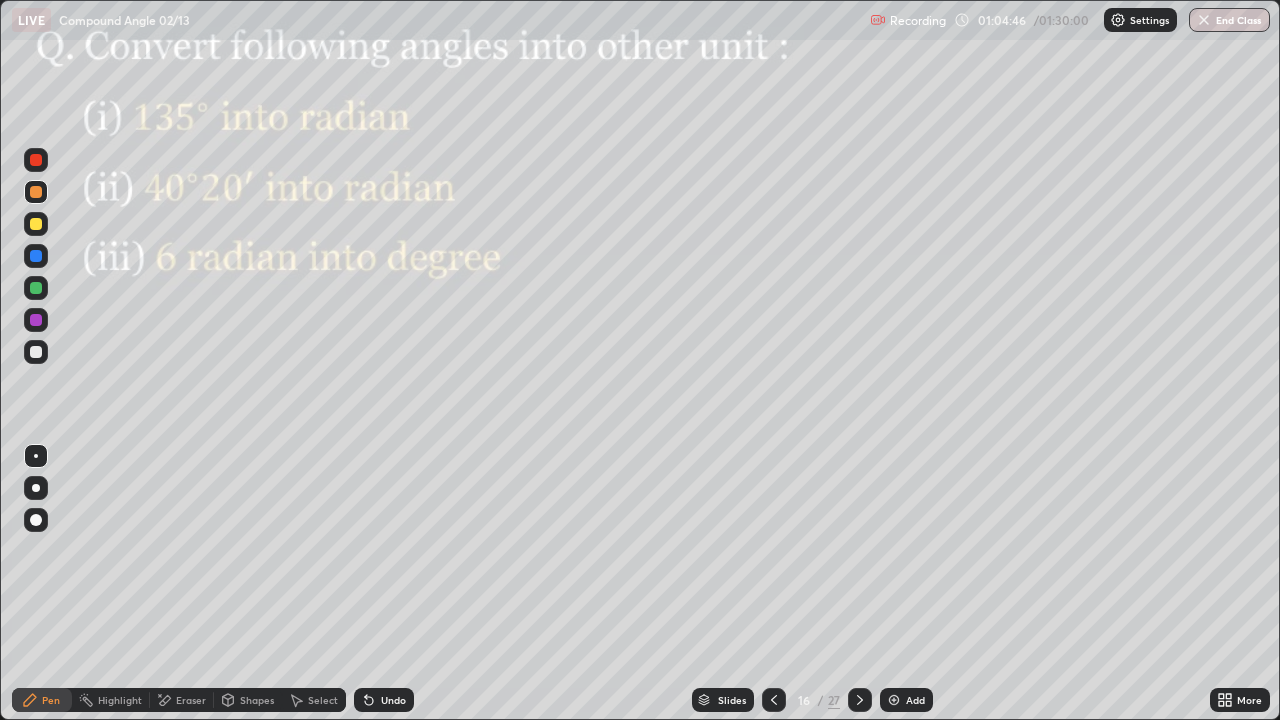 click at bounding box center [36, 320] 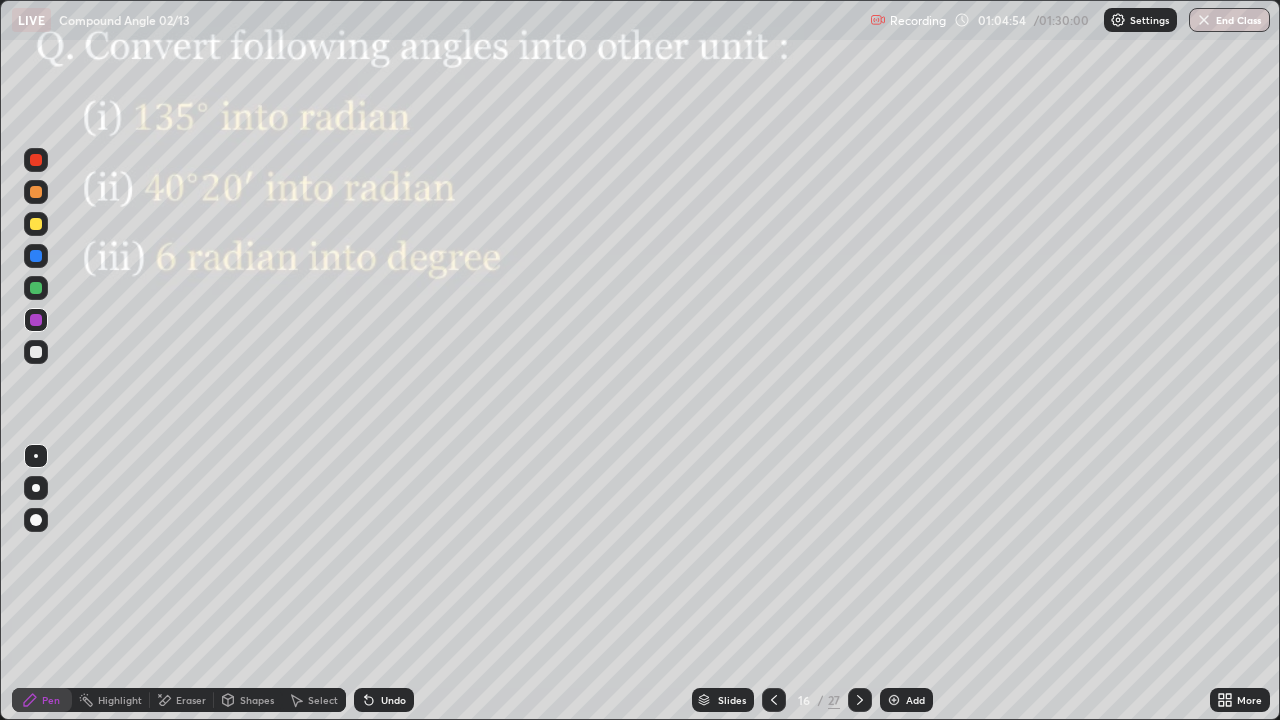 click at bounding box center (36, 256) 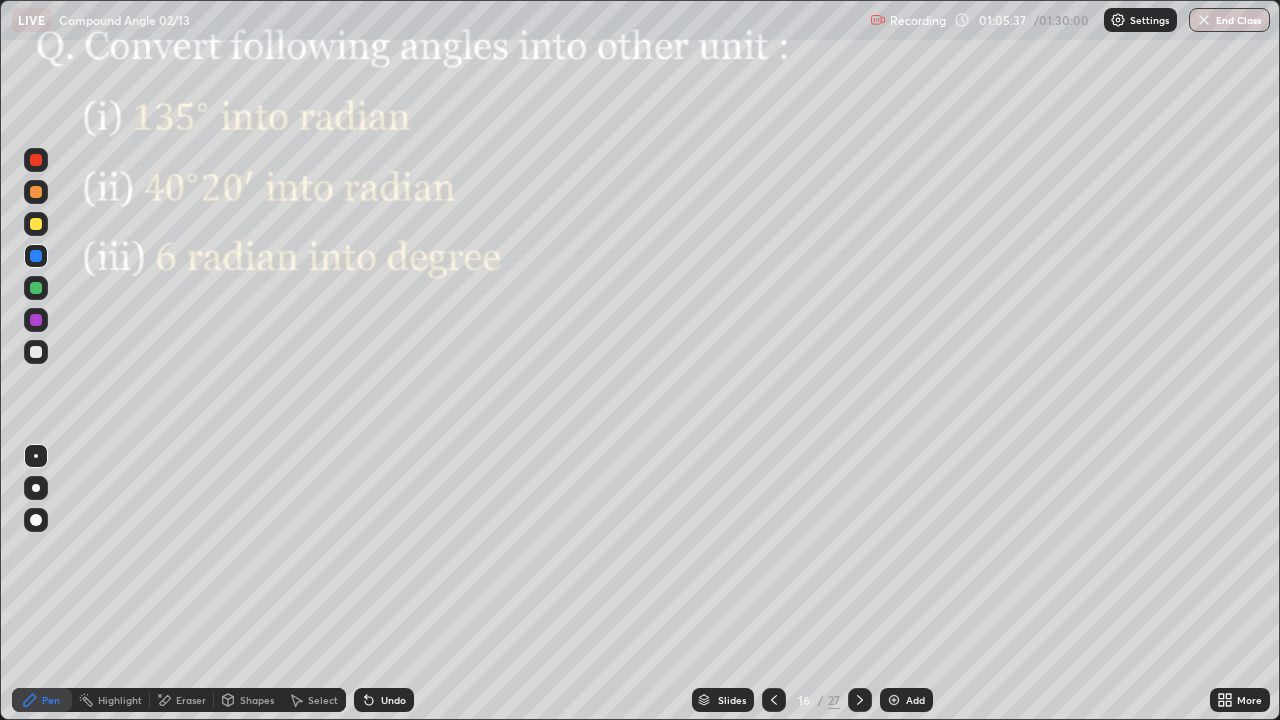 click at bounding box center [36, 192] 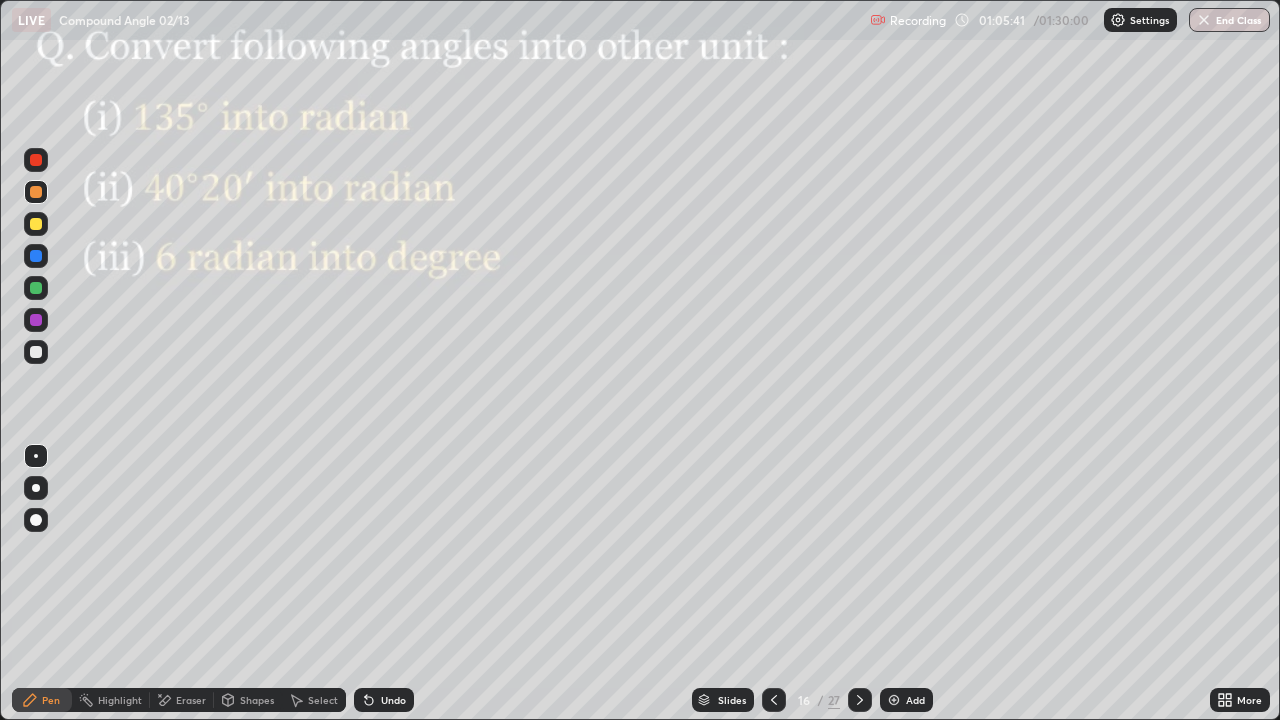 click at bounding box center [36, 288] 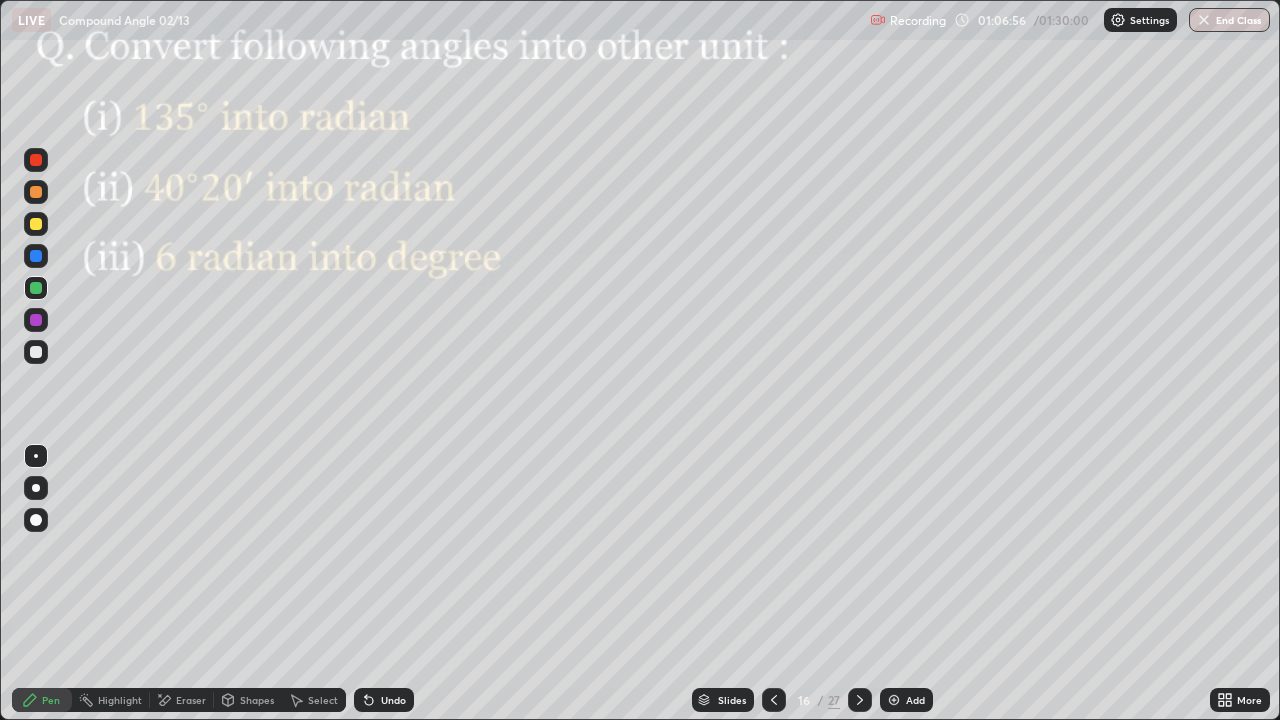 click on "Select" at bounding box center (314, 700) 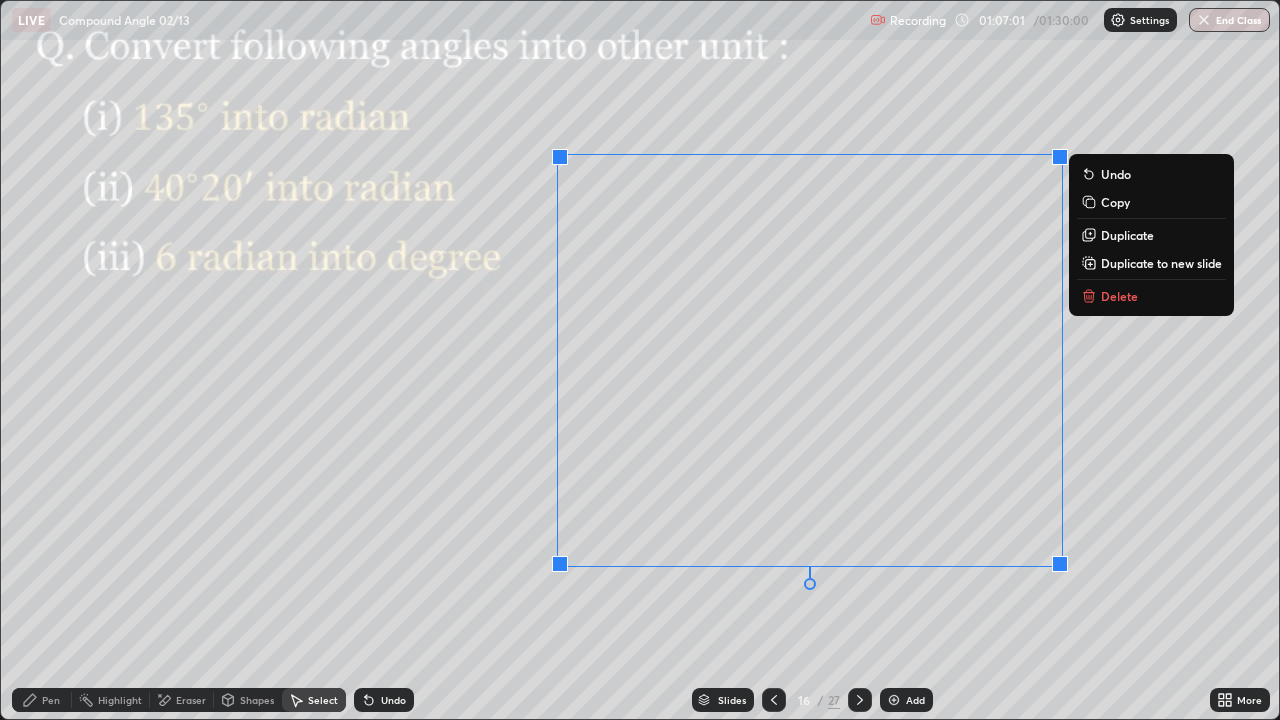 click on "0 ° Undo Copy Duplicate Duplicate to new slide Delete" at bounding box center (640, 360) 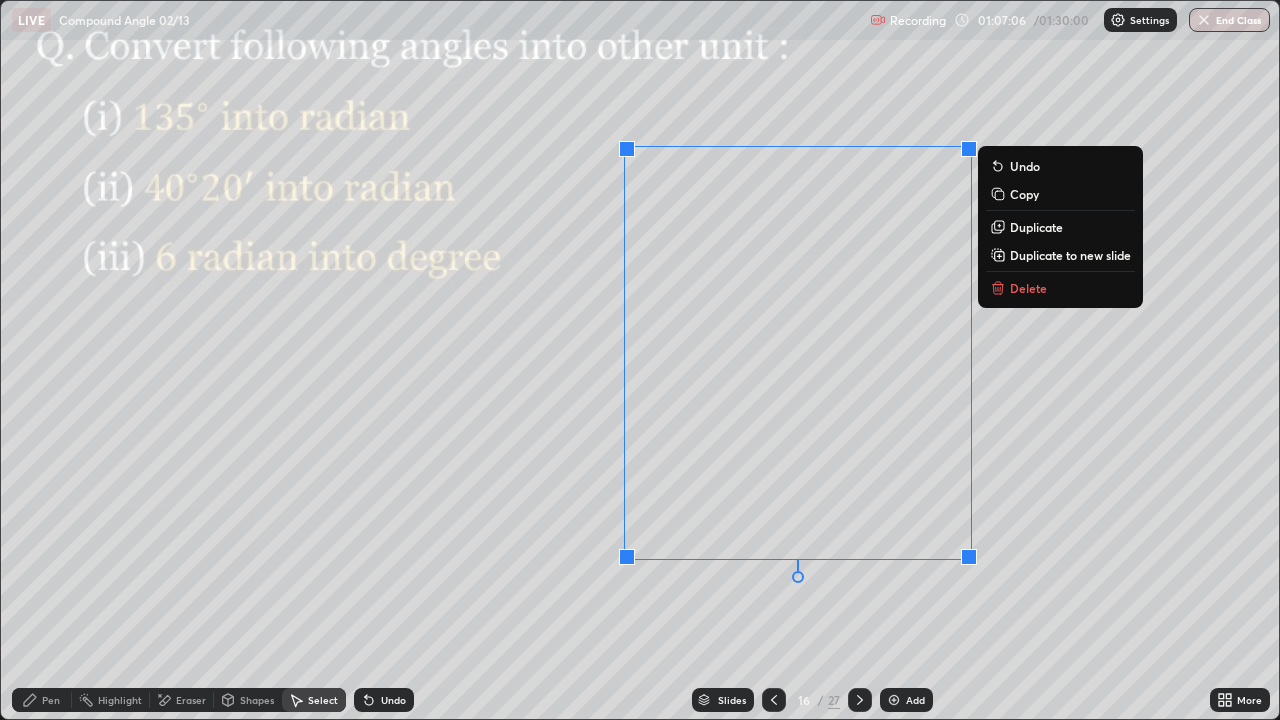 click on "0 ° Undo Copy Duplicate Duplicate to new slide Delete" at bounding box center [640, 360] 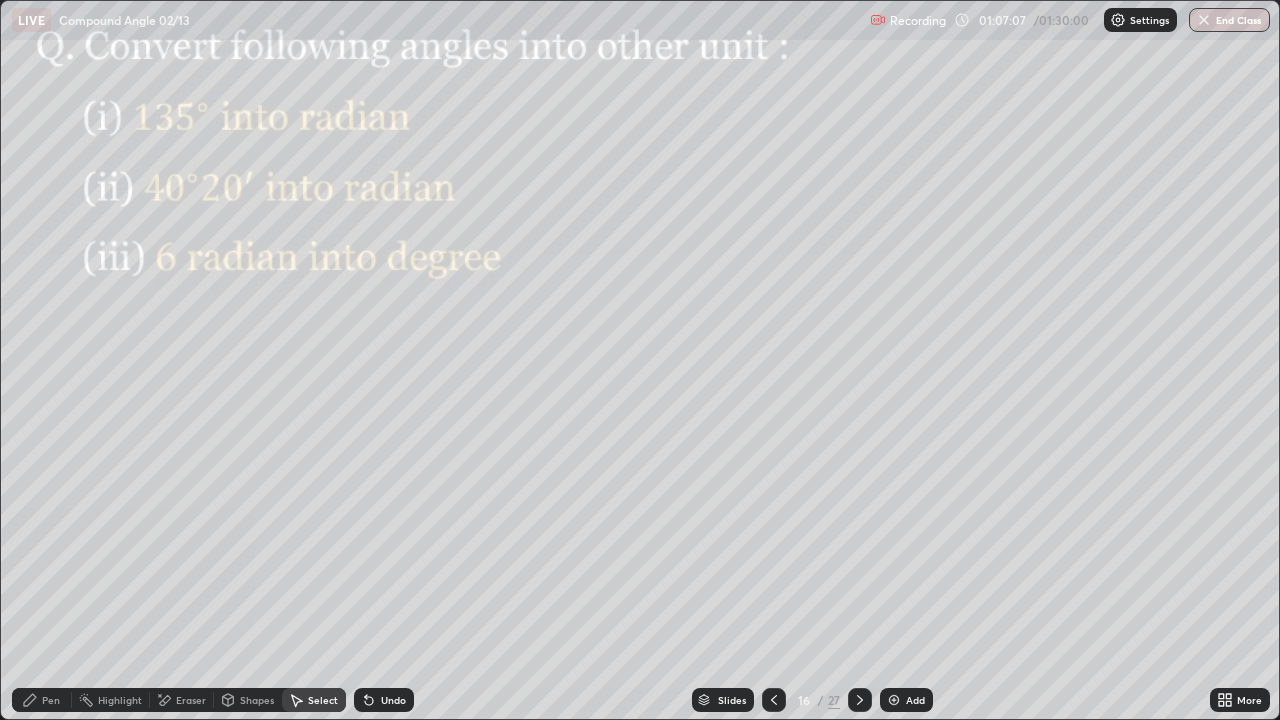 click on "Pen" at bounding box center (42, 700) 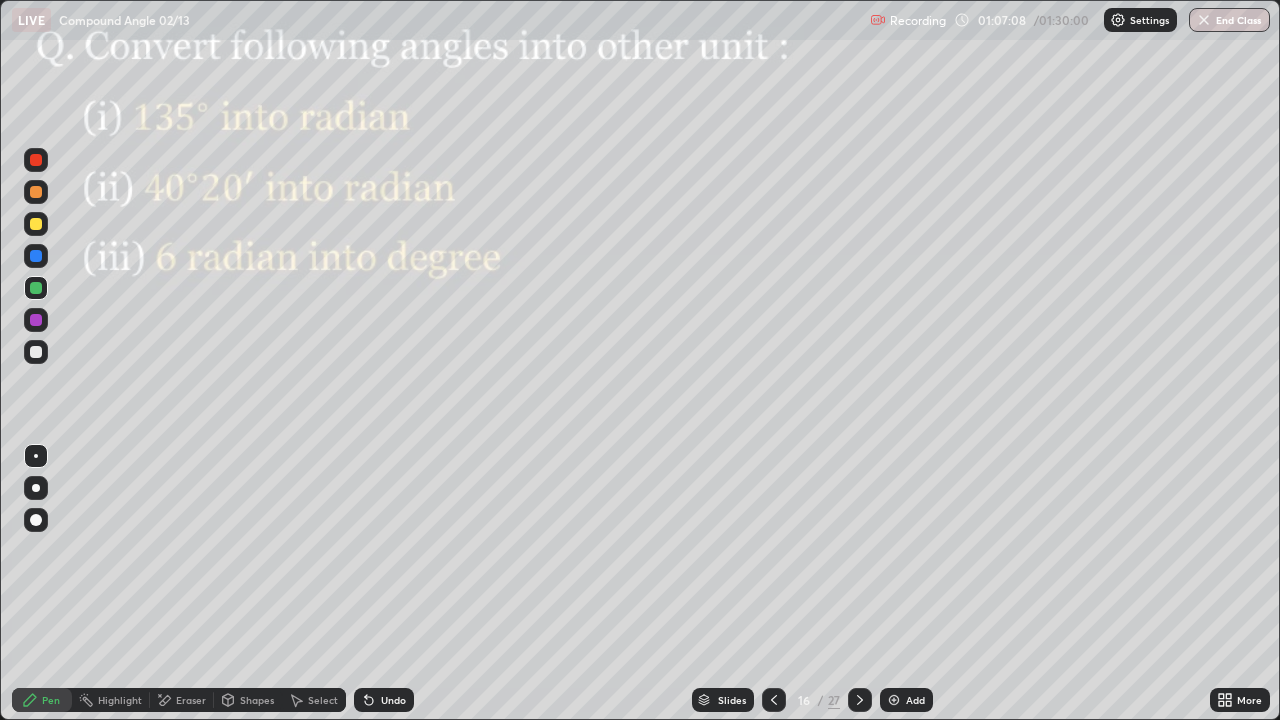 click at bounding box center [36, 320] 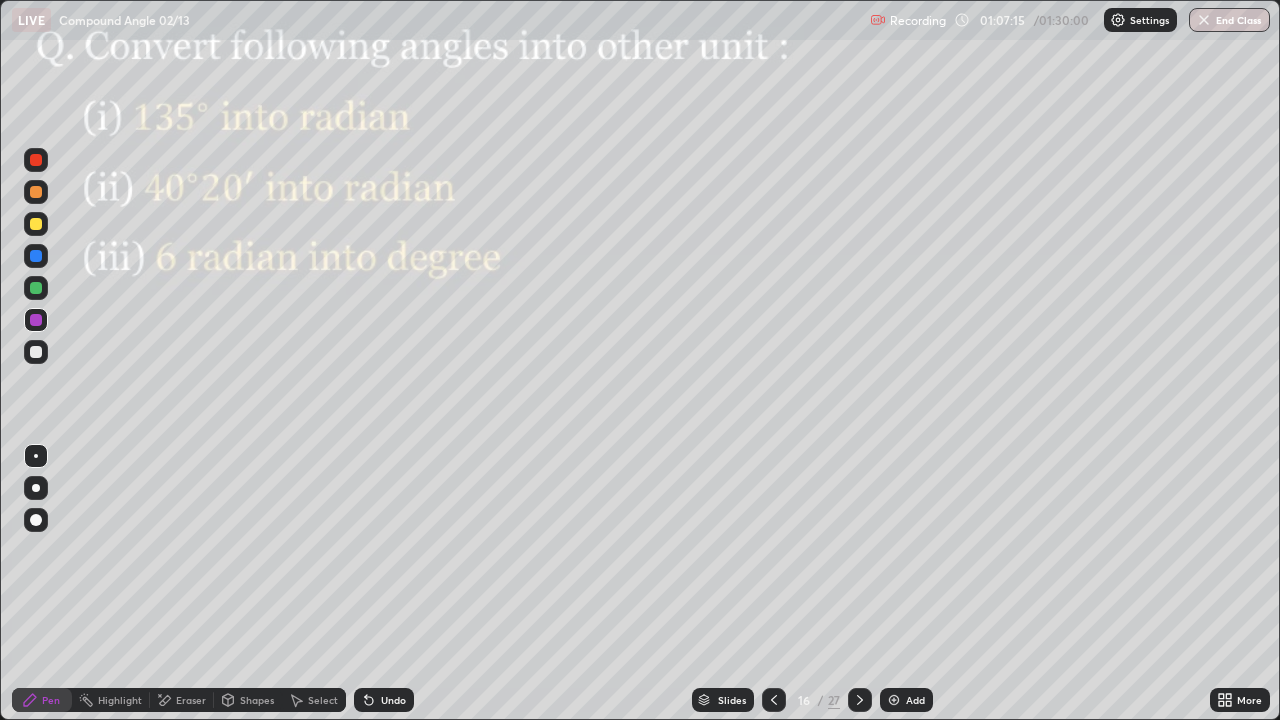 click at bounding box center [36, 352] 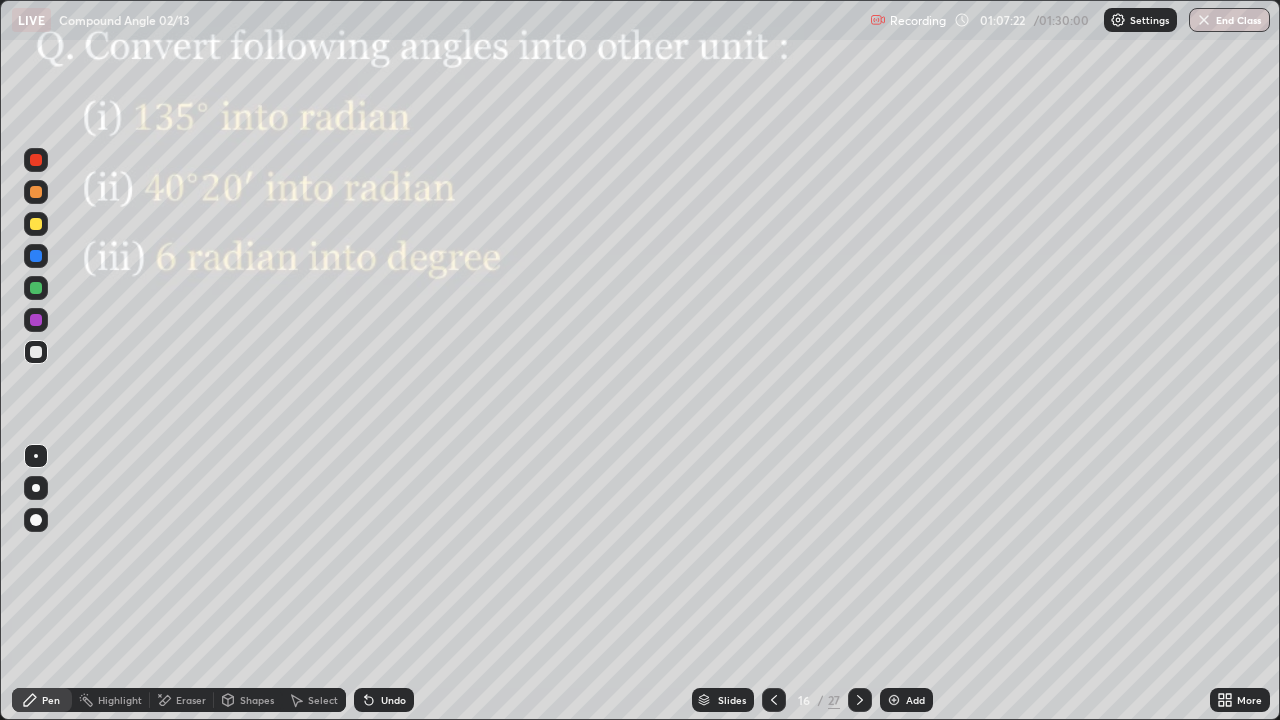 click at bounding box center [36, 320] 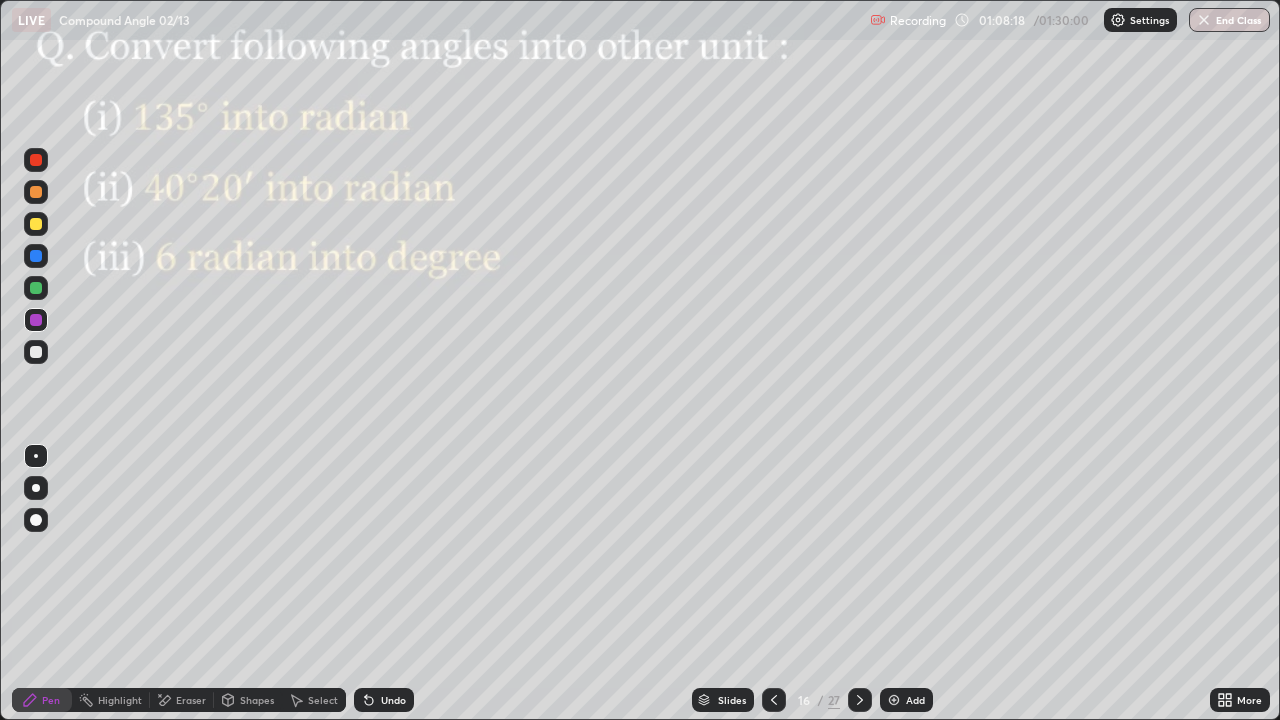 click at bounding box center (36, 256) 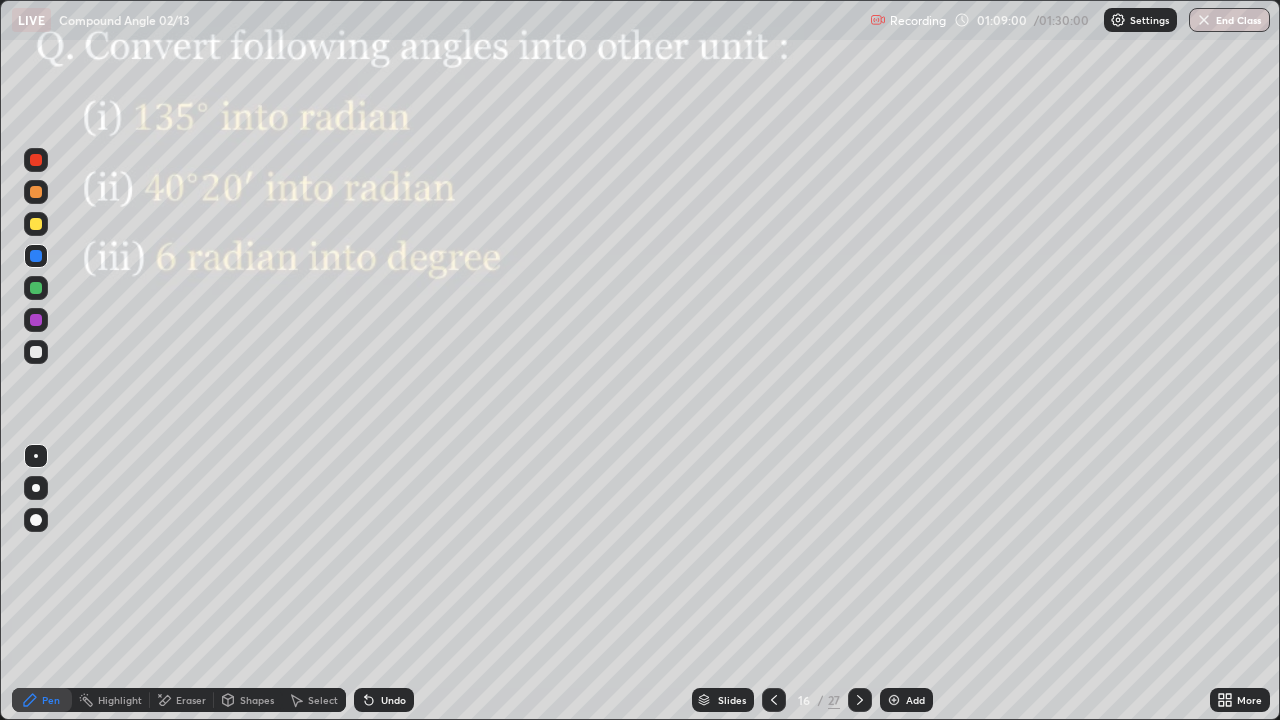 click on "Eraser" at bounding box center (182, 700) 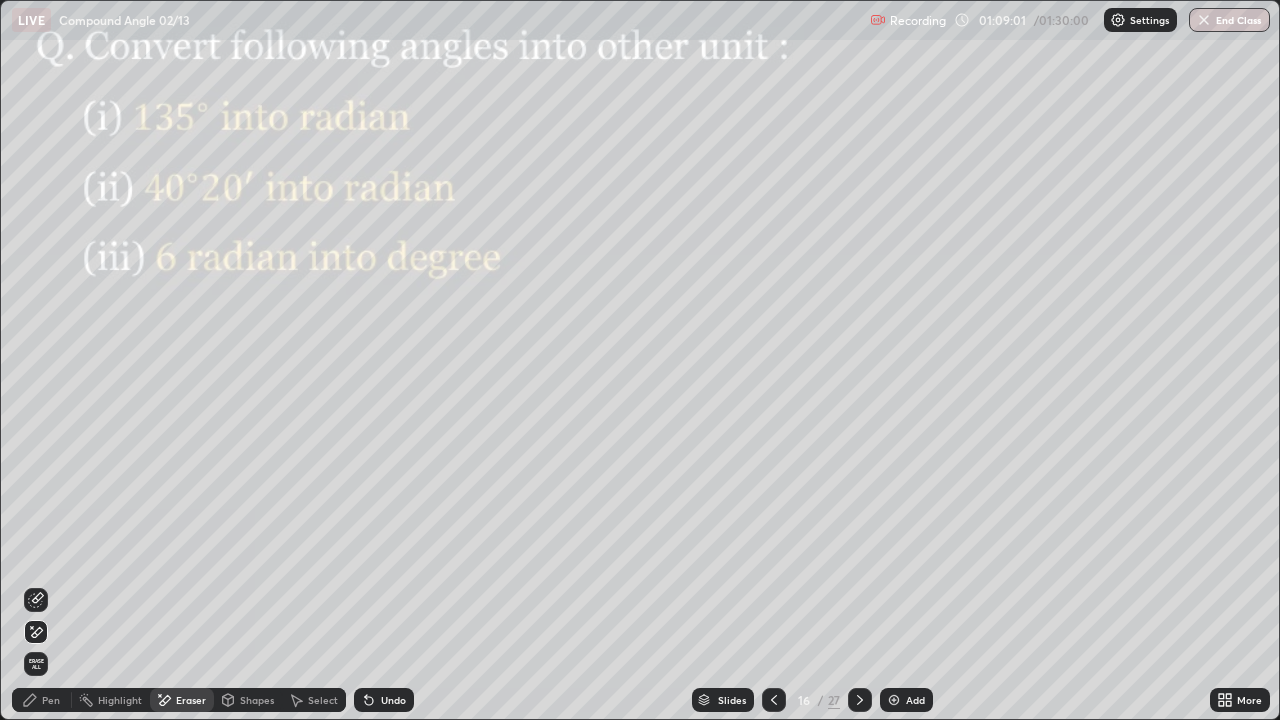 click on "Pen" at bounding box center (42, 700) 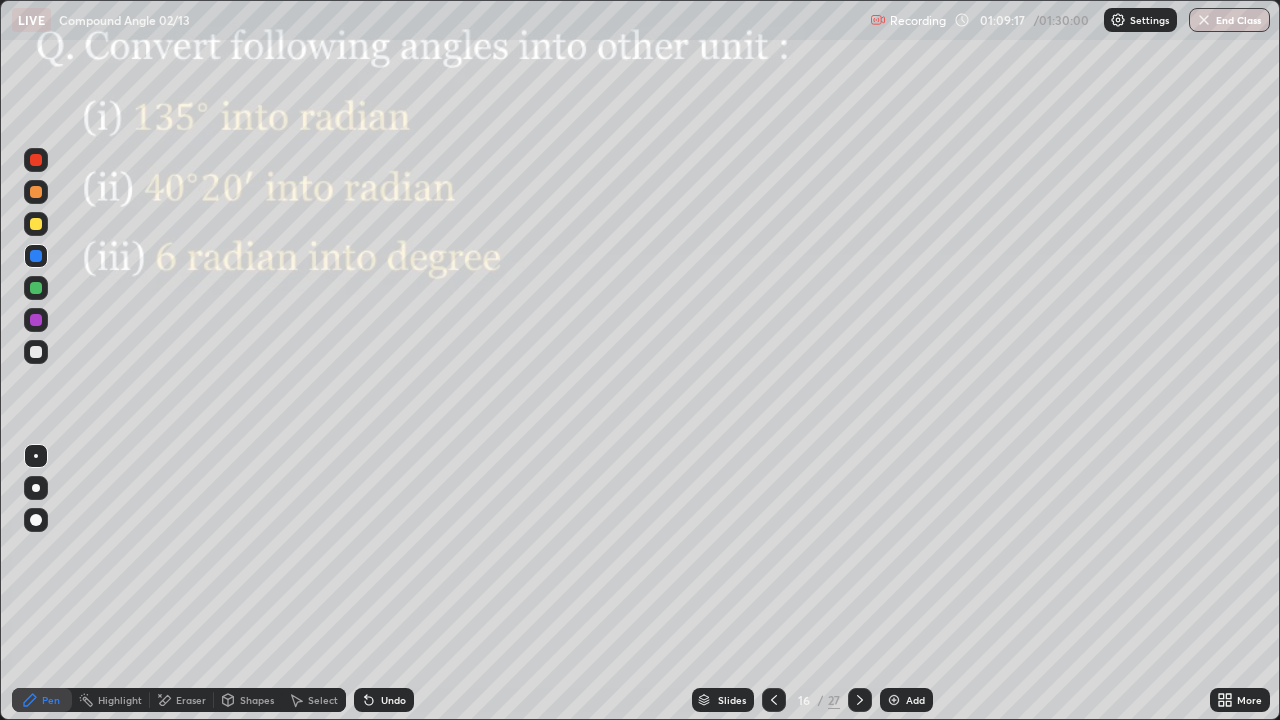 click on "Pen" at bounding box center (51, 700) 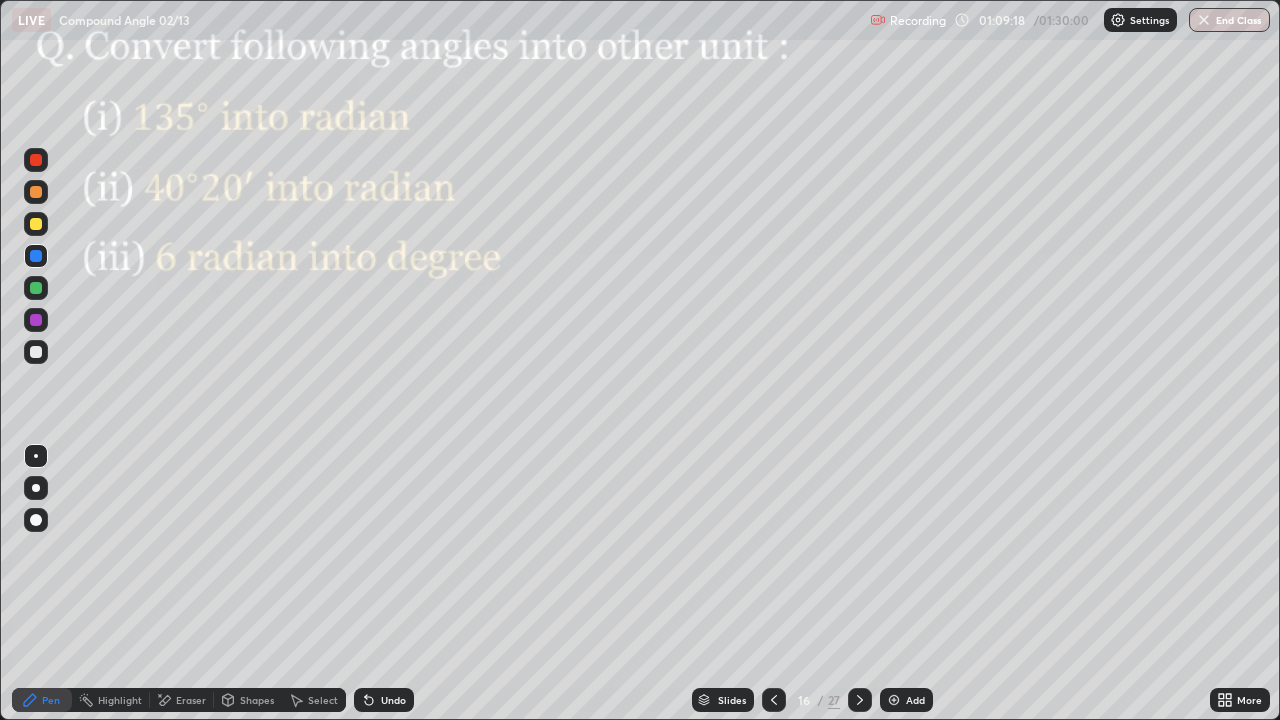 click at bounding box center (36, 224) 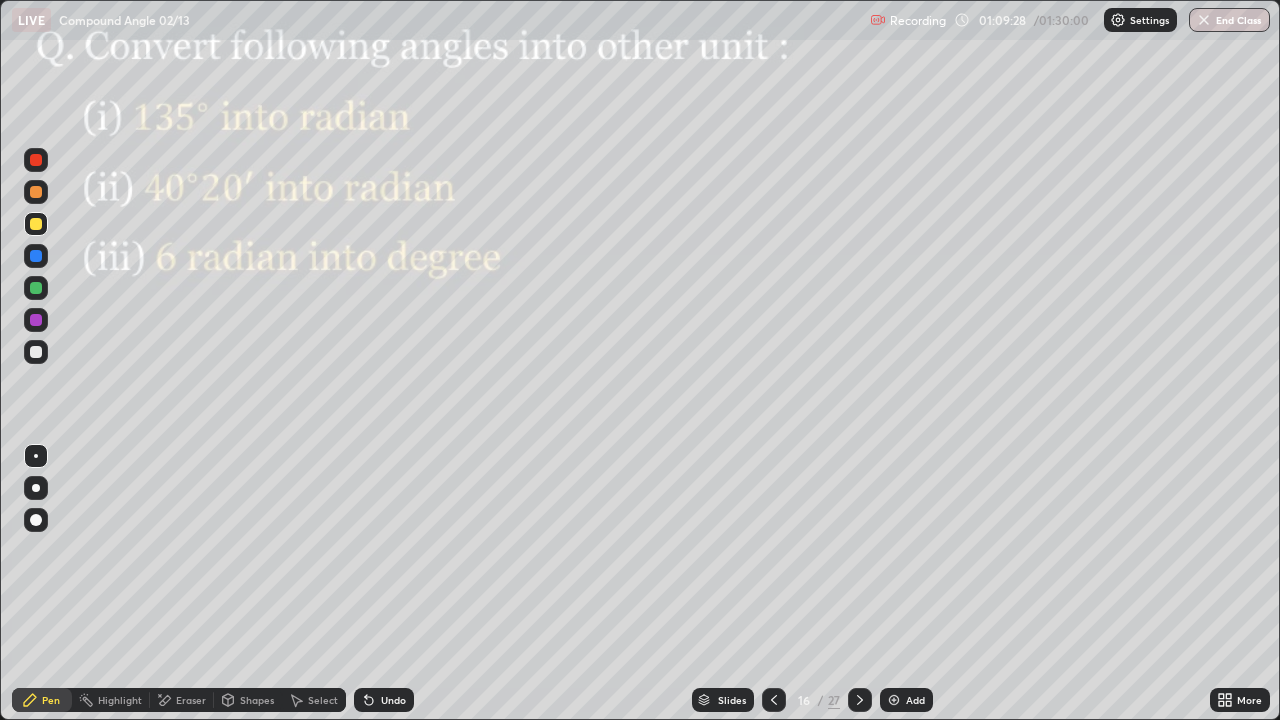 click on "Undo" at bounding box center (393, 700) 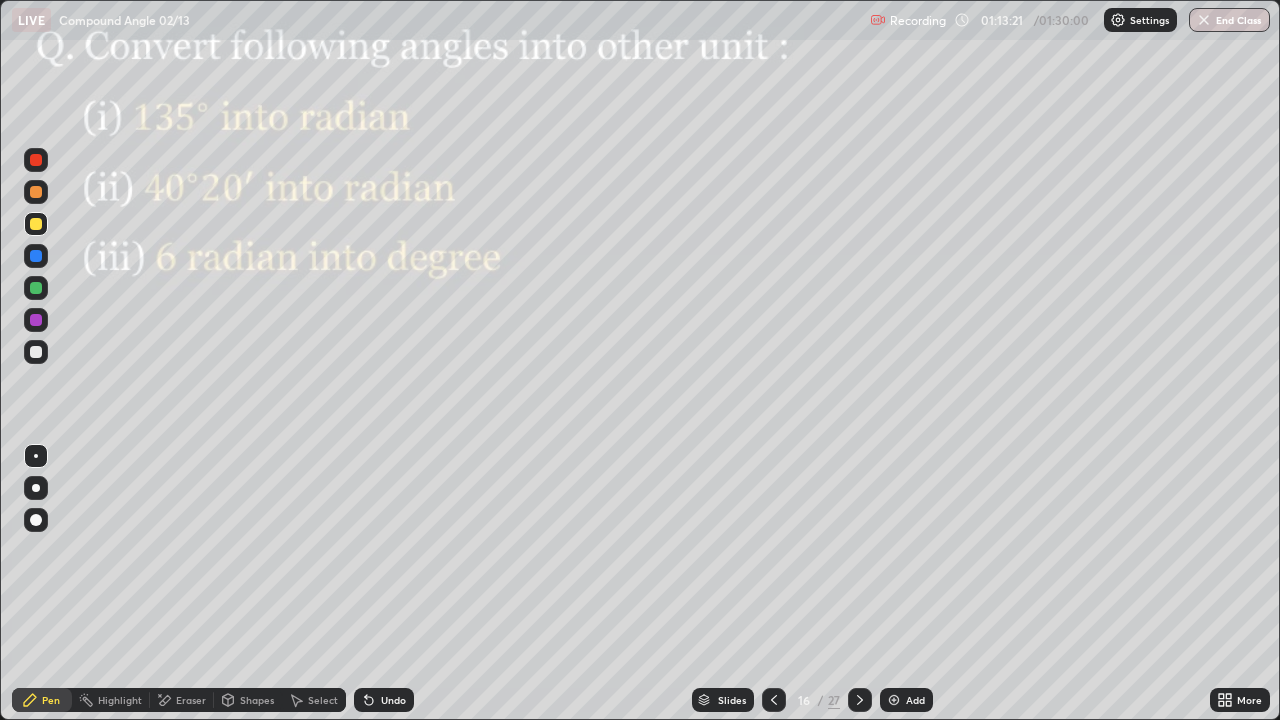 click 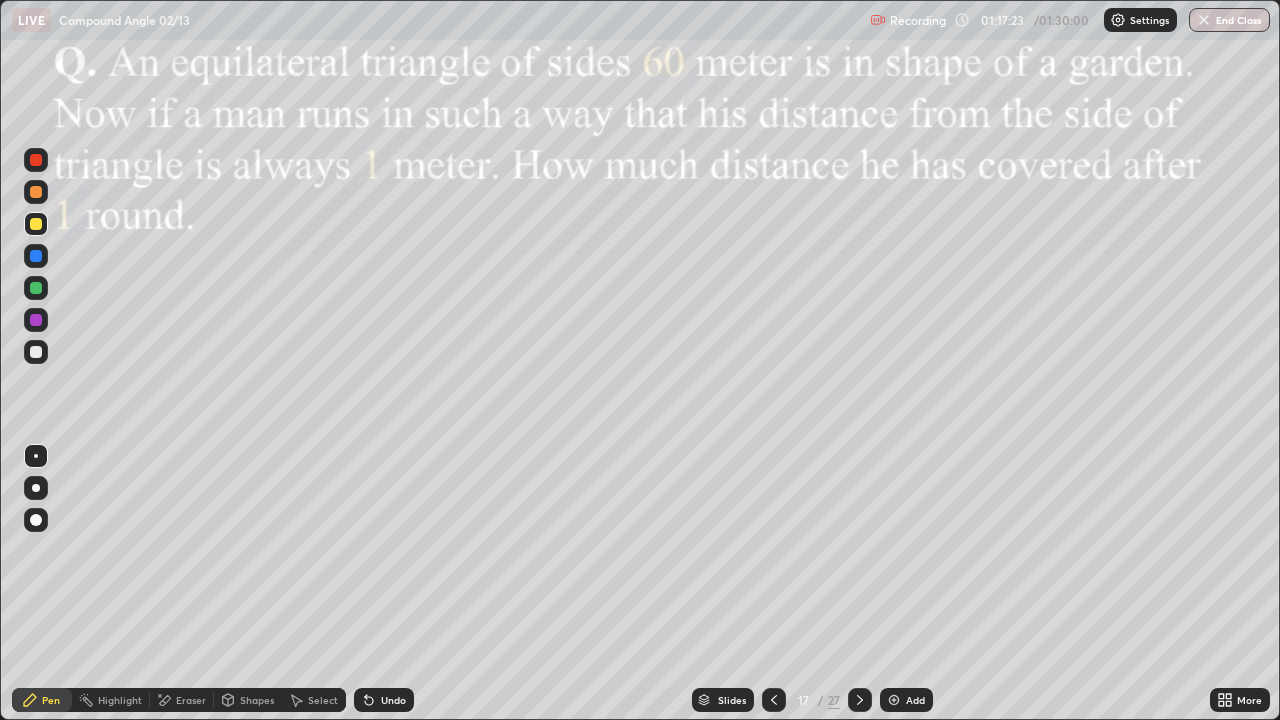 click on "Shapes" at bounding box center [257, 700] 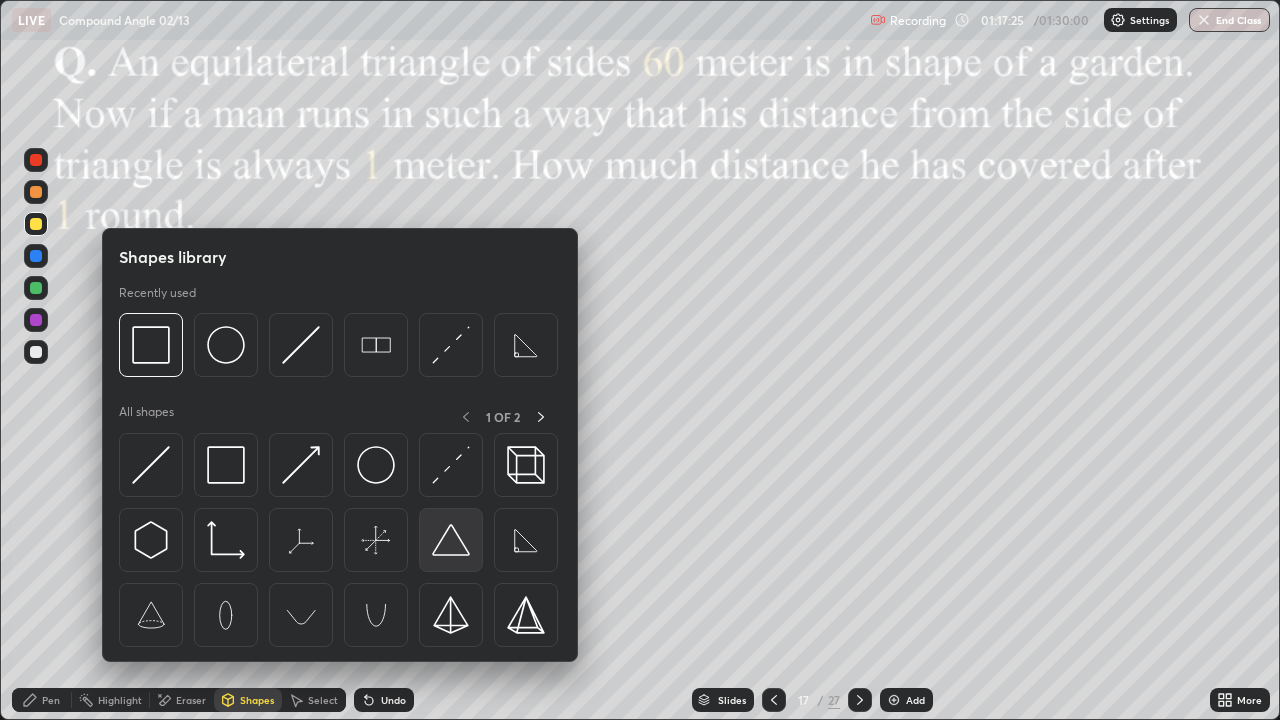 click at bounding box center [451, 540] 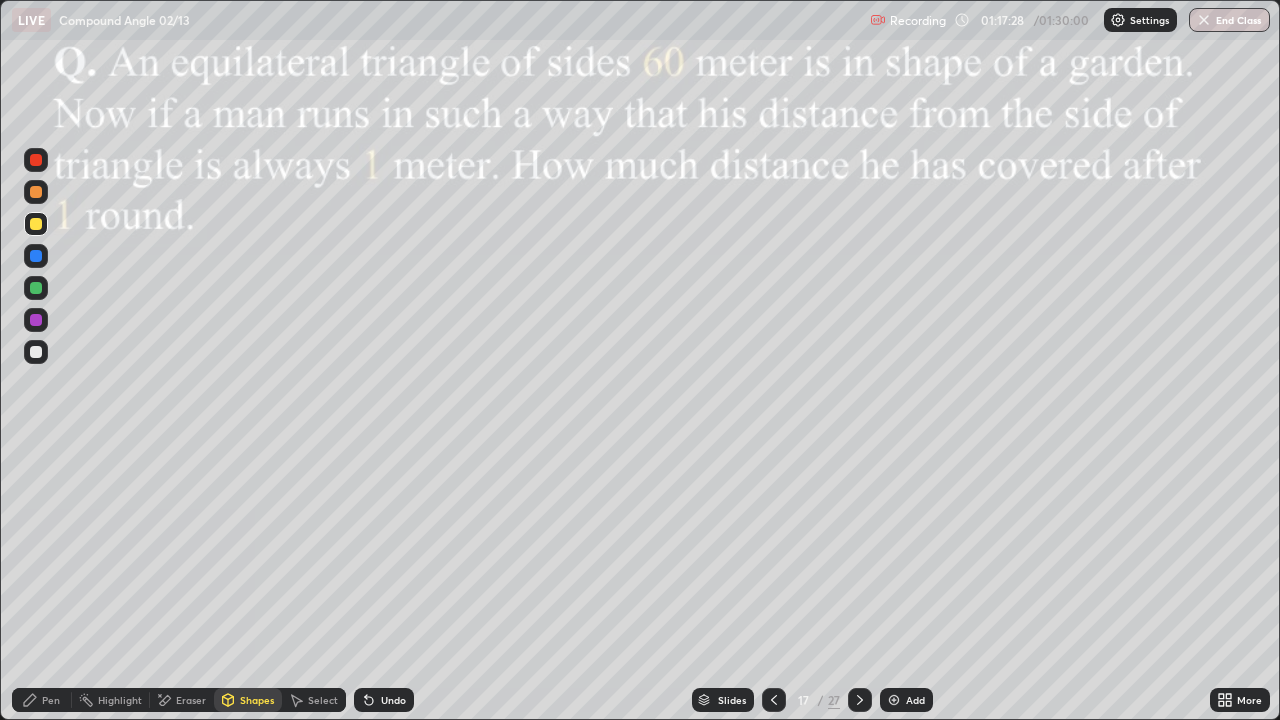 click on "Pen" at bounding box center (51, 700) 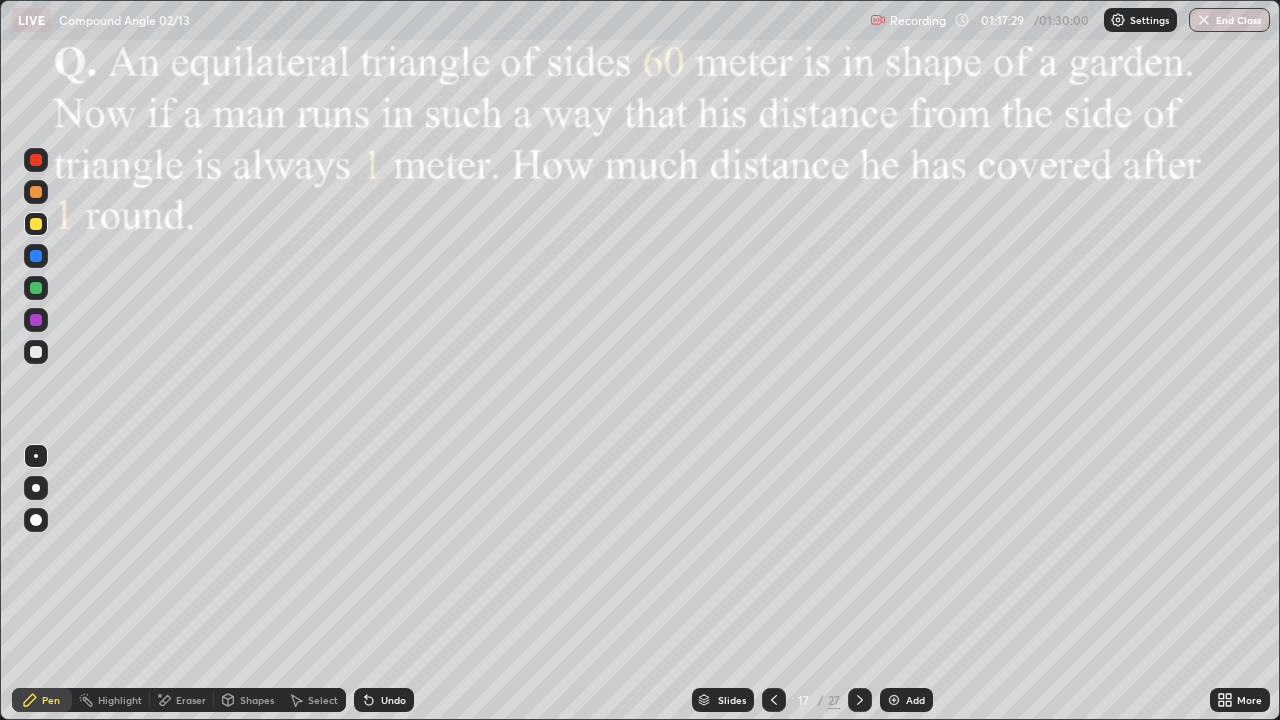 click at bounding box center [36, 320] 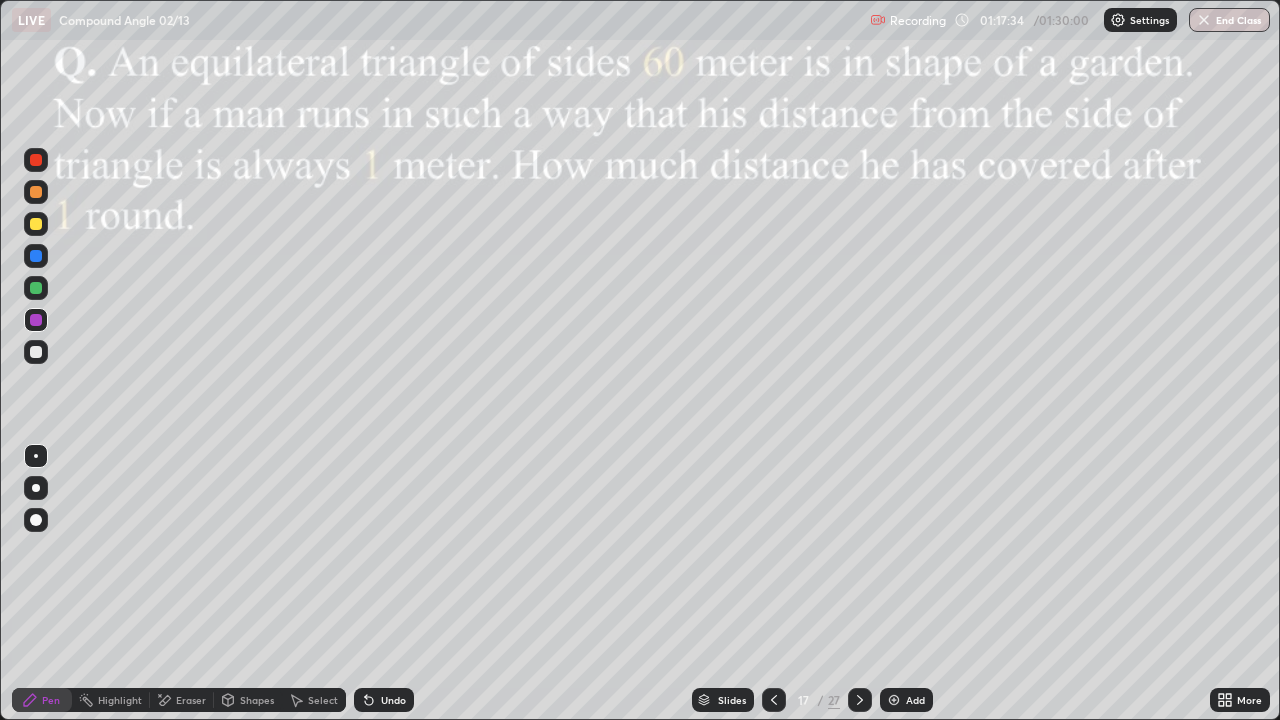 click on "Undo" at bounding box center (393, 700) 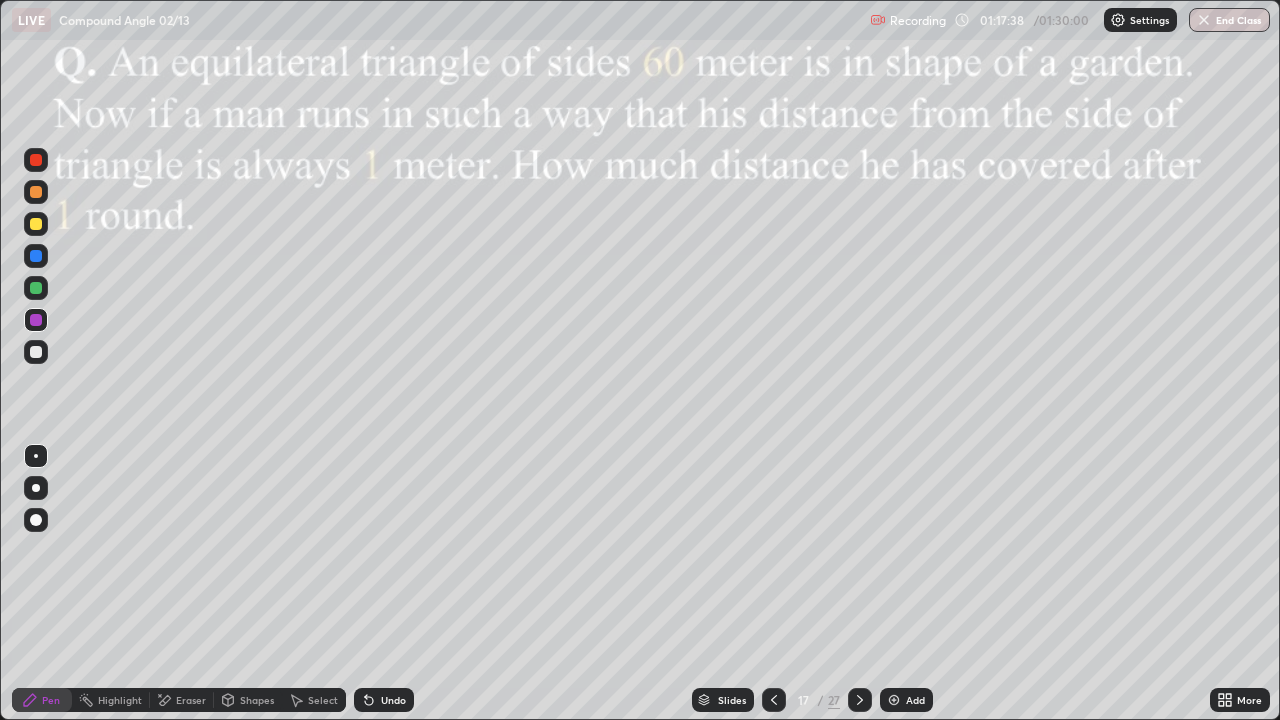 click on "Highlight" at bounding box center [120, 700] 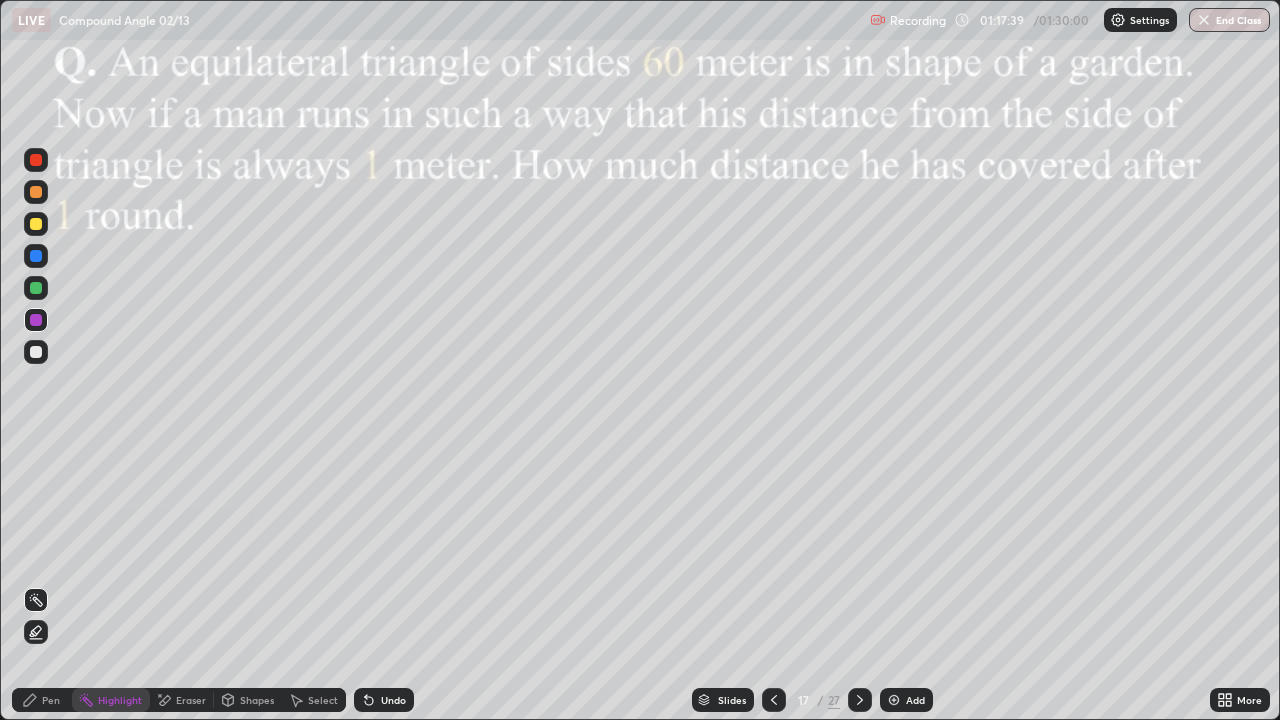 click on "Highlight" at bounding box center (120, 700) 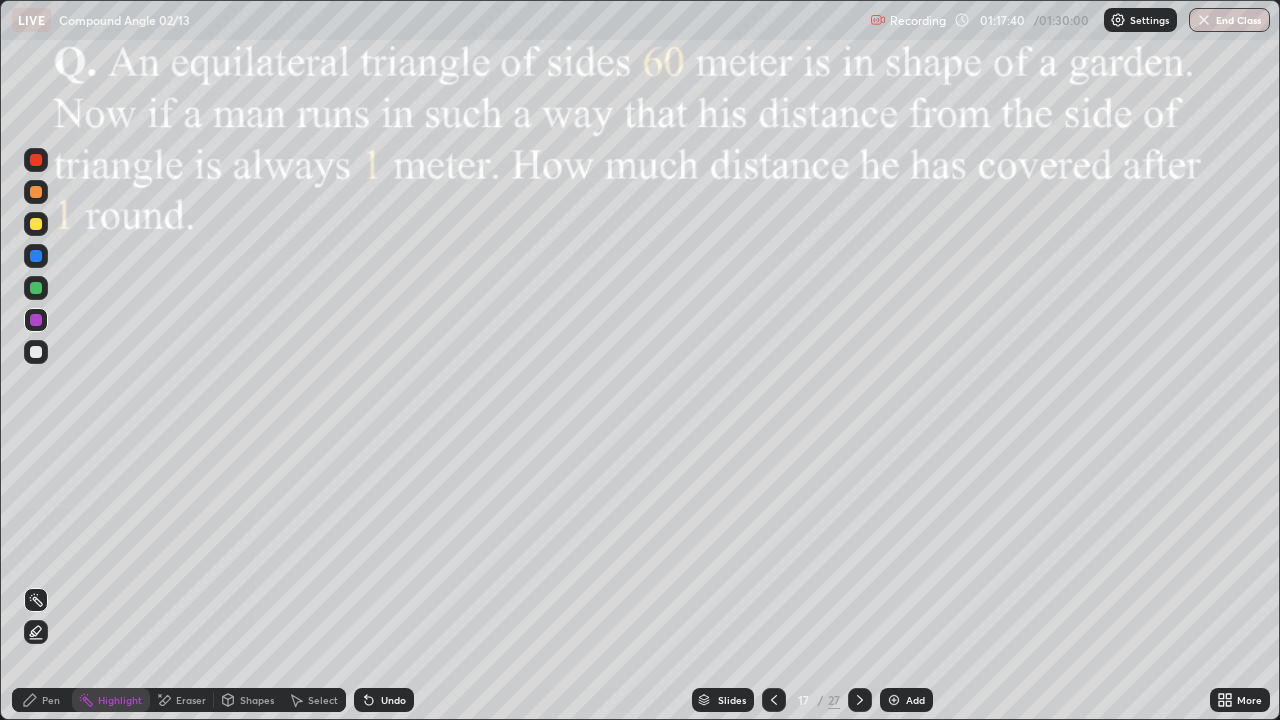 click at bounding box center [36, 288] 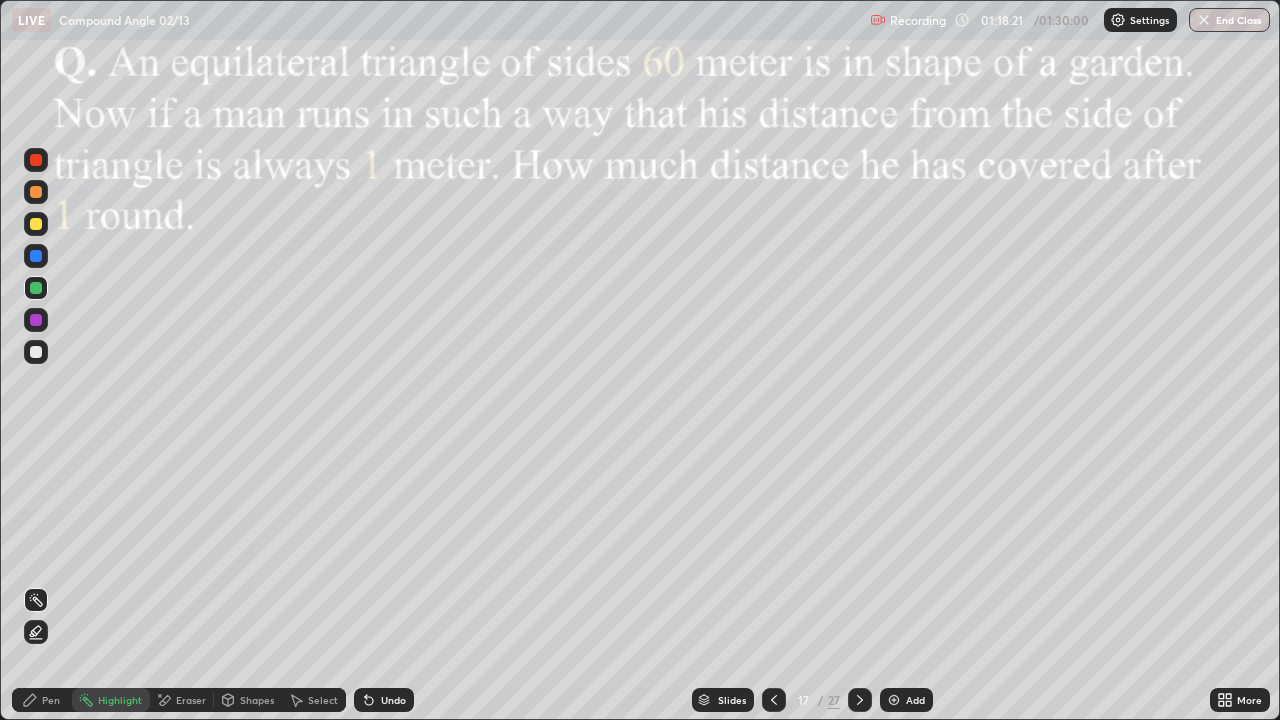 click on "Undo" at bounding box center (393, 700) 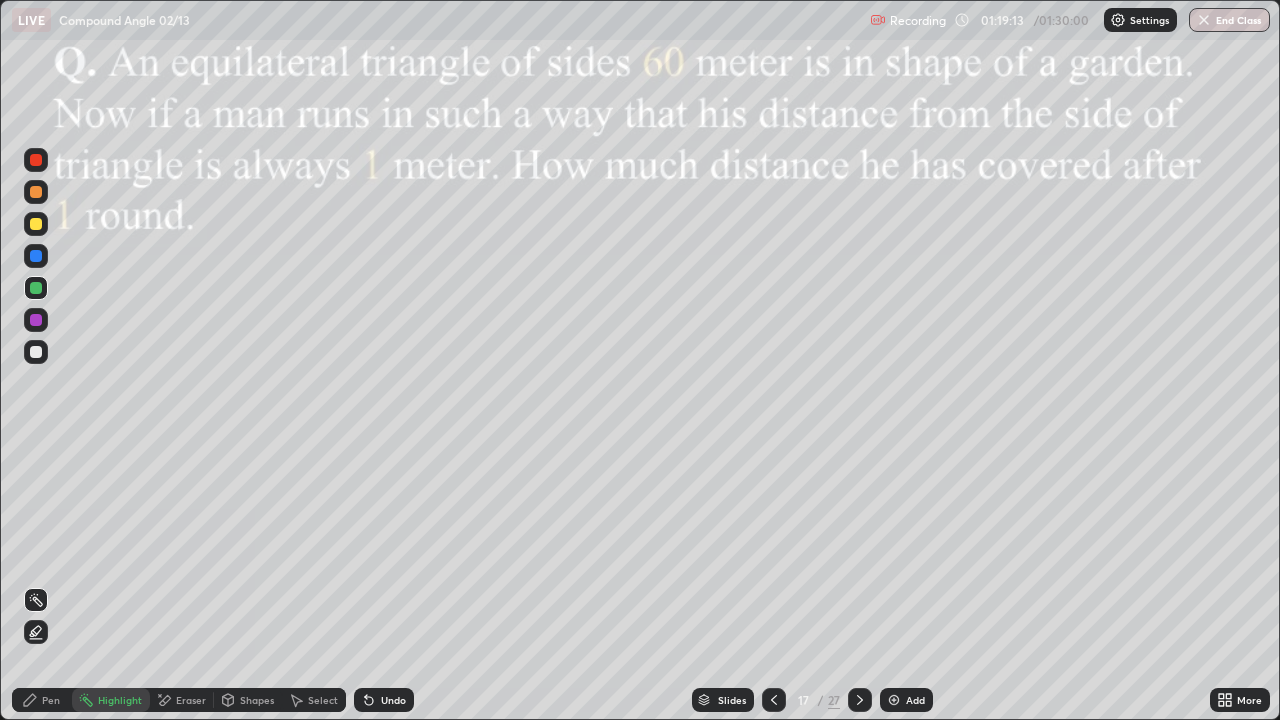 click on "Shapes" at bounding box center [257, 700] 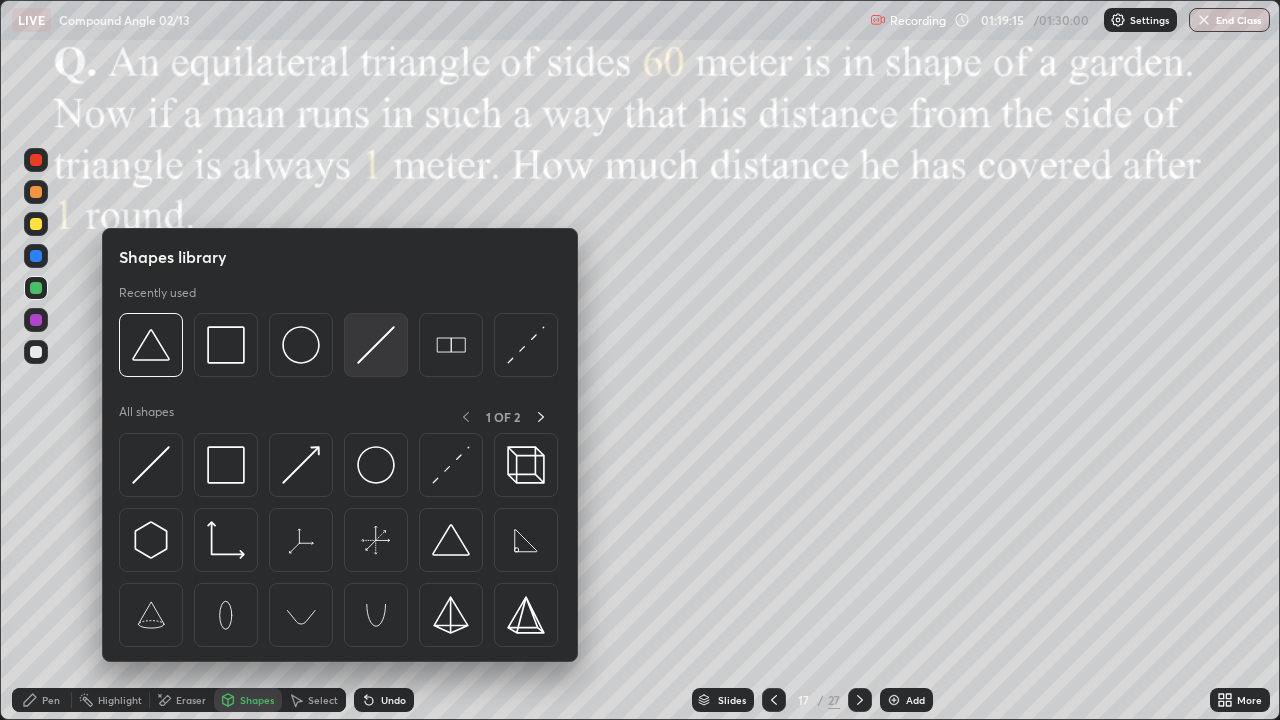 click at bounding box center (376, 345) 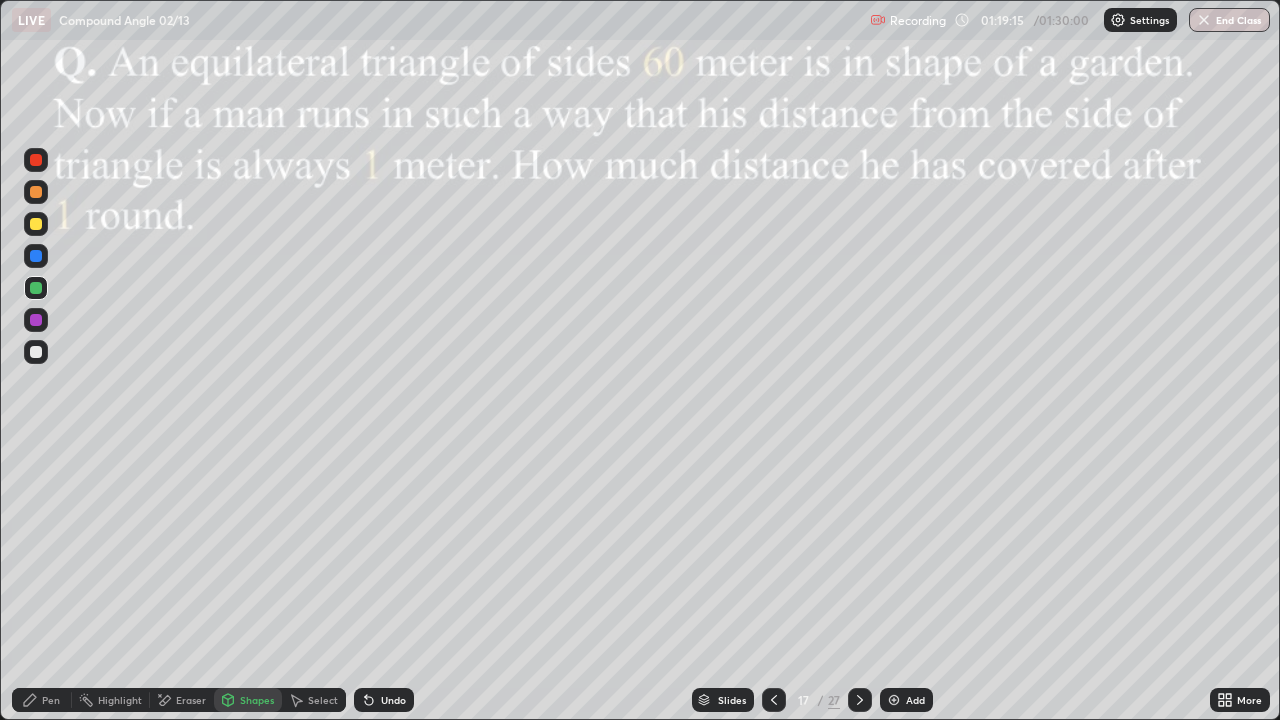 click at bounding box center [36, 320] 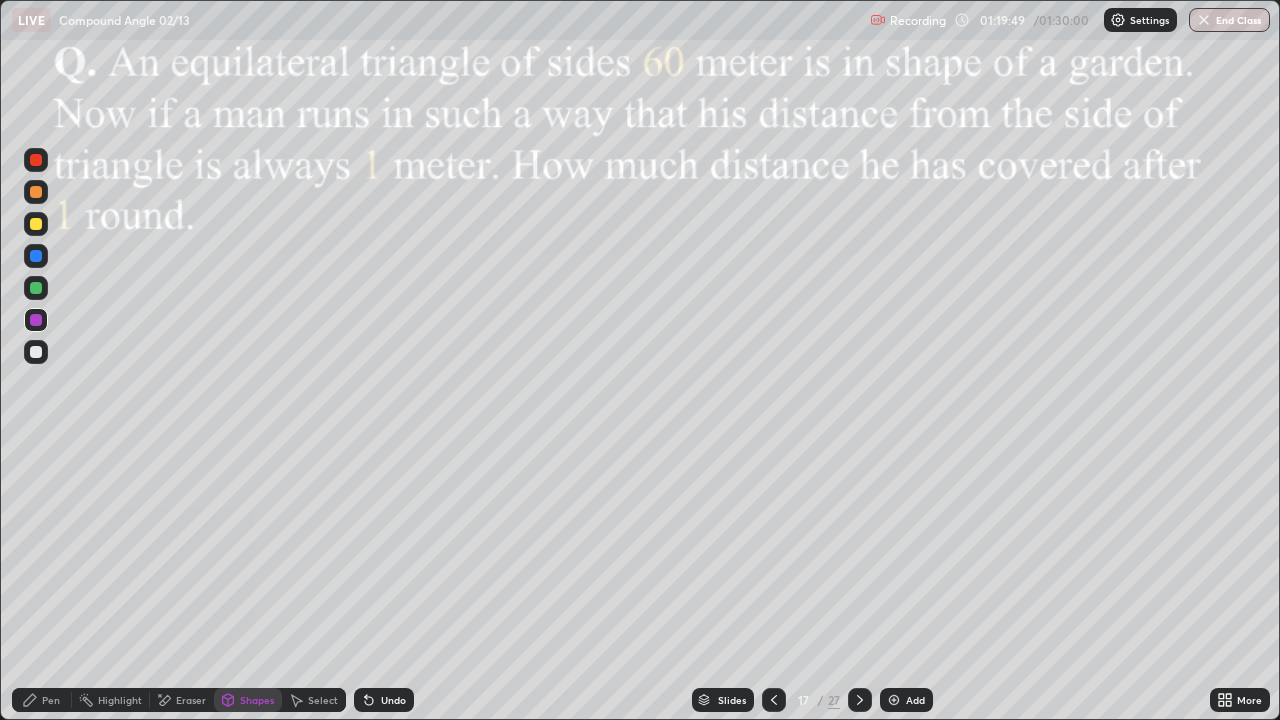 click on "Pen" at bounding box center [51, 700] 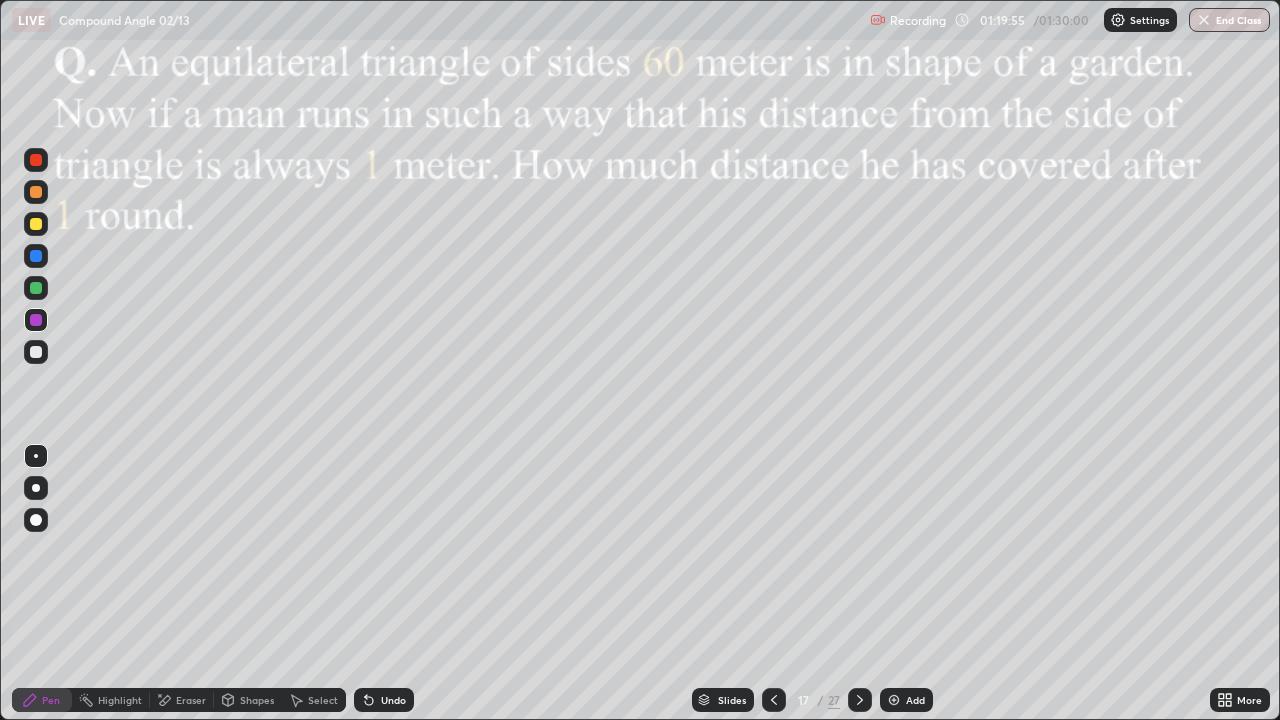 click at bounding box center [36, 256] 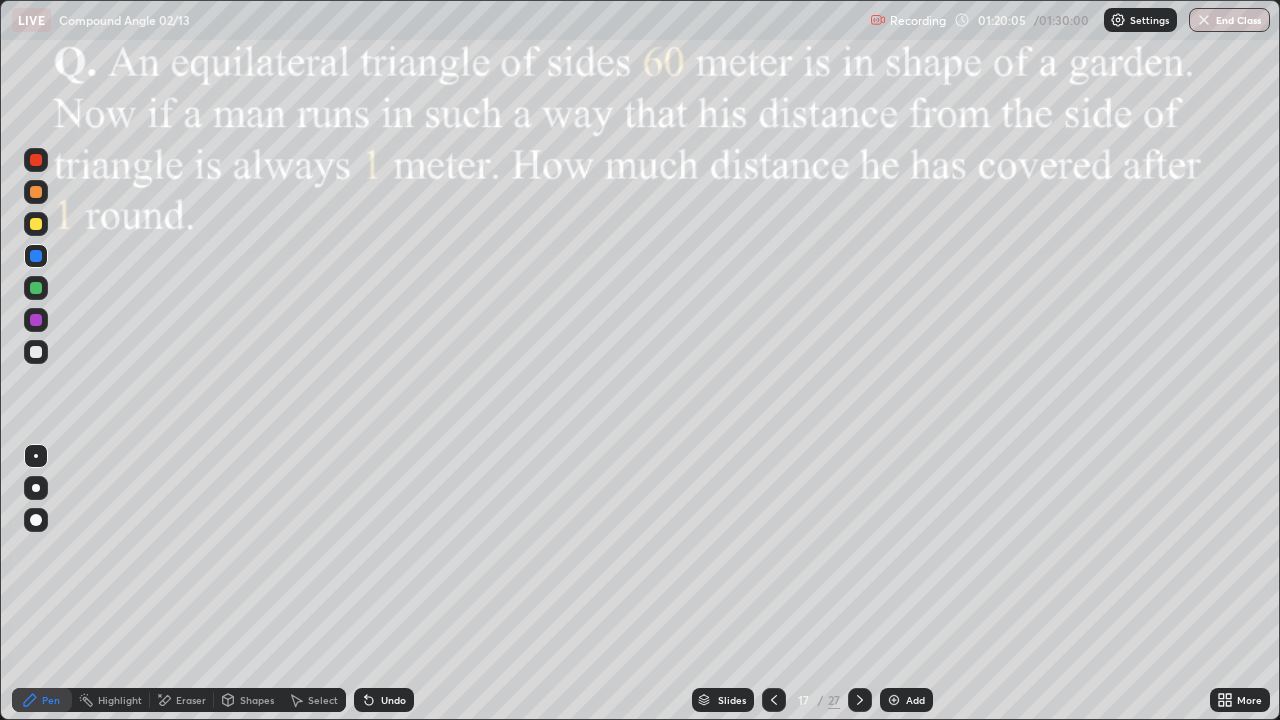 click on "Highlight" at bounding box center (120, 700) 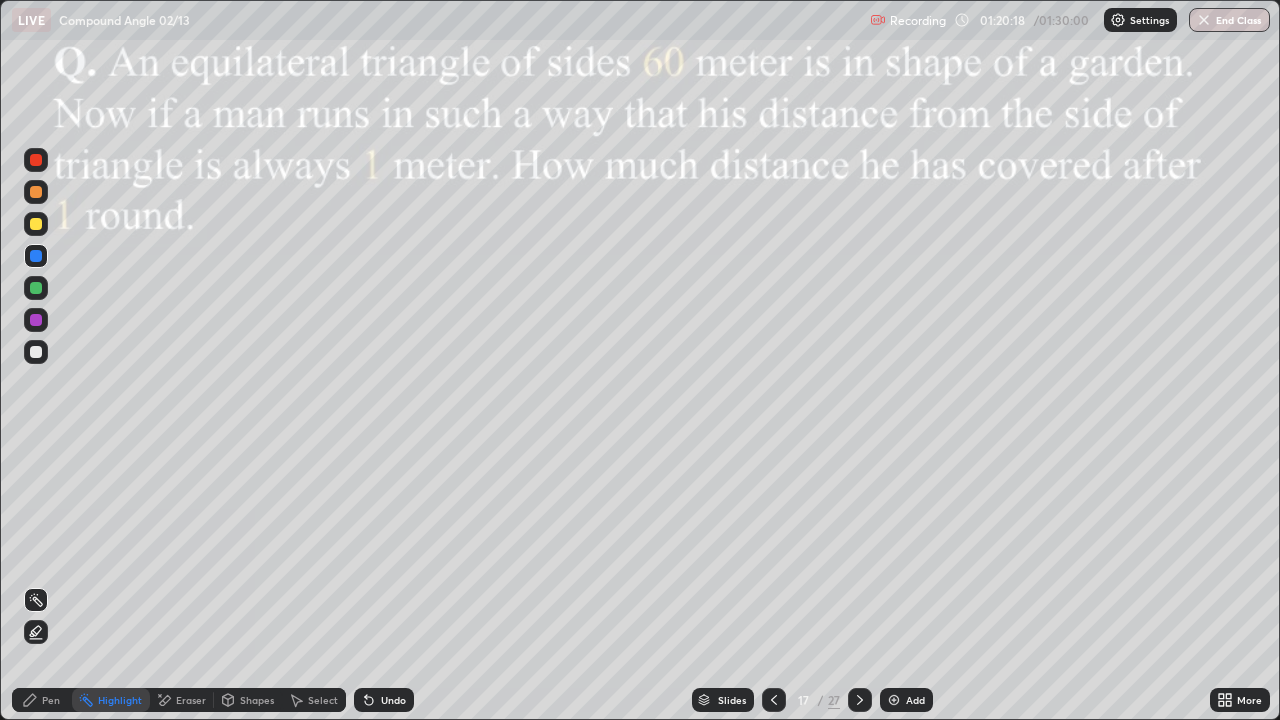 click on "Pen" at bounding box center [42, 700] 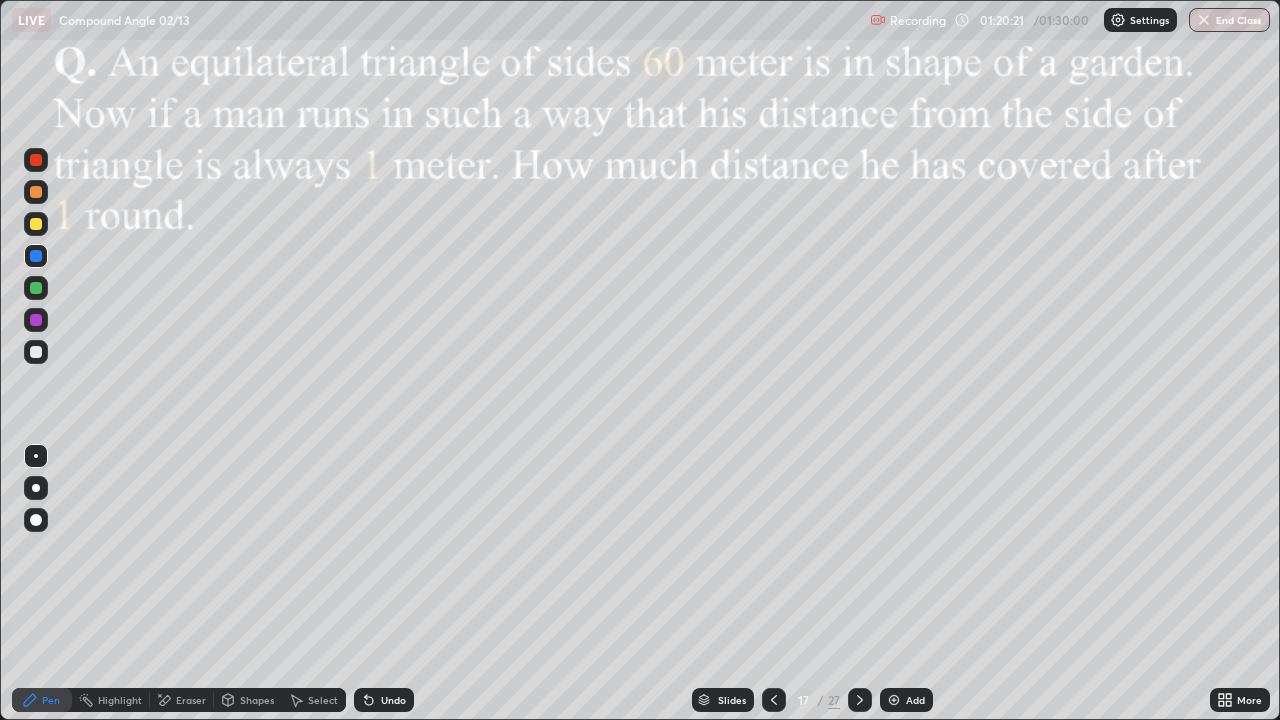 click at bounding box center [36, 224] 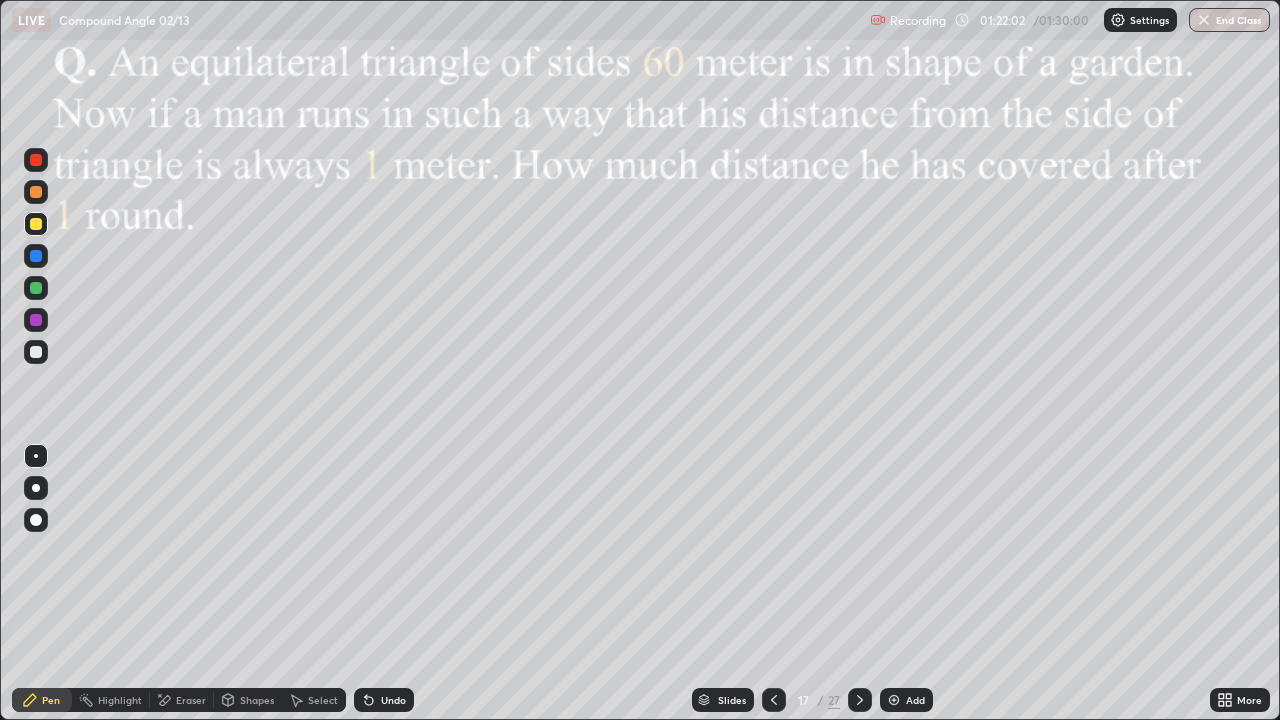 click at bounding box center [36, 288] 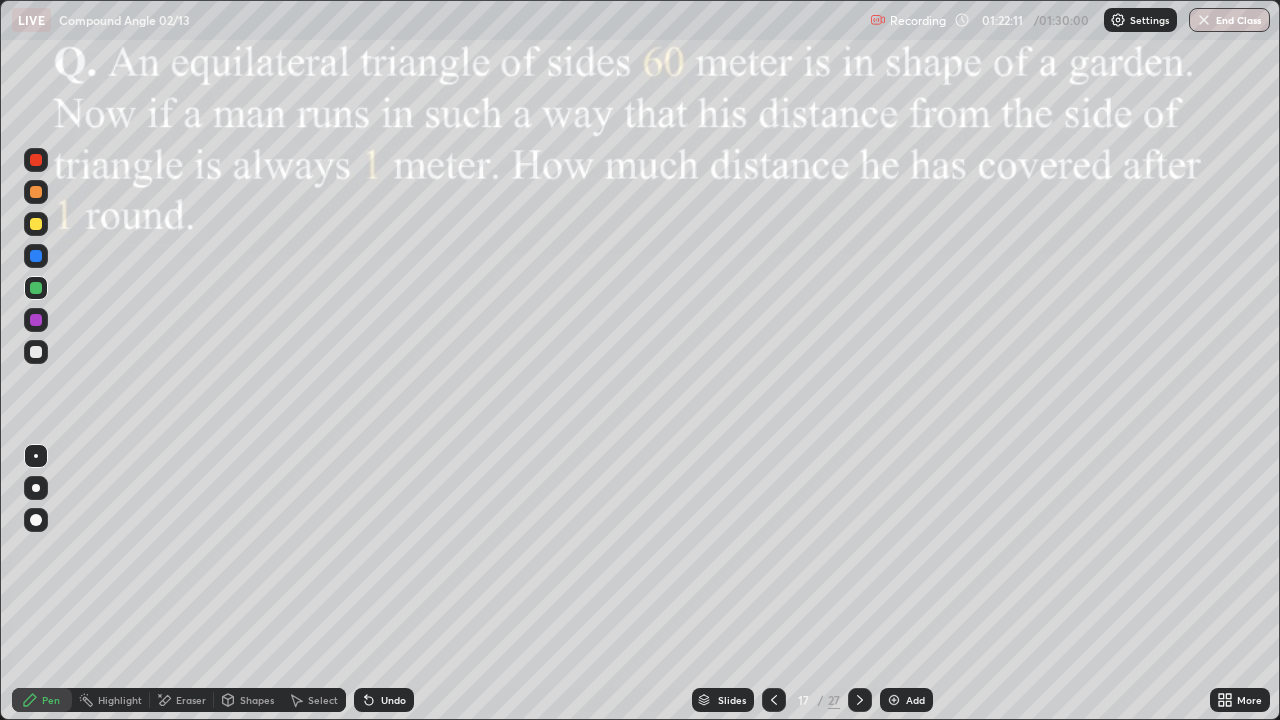 click at bounding box center [36, 320] 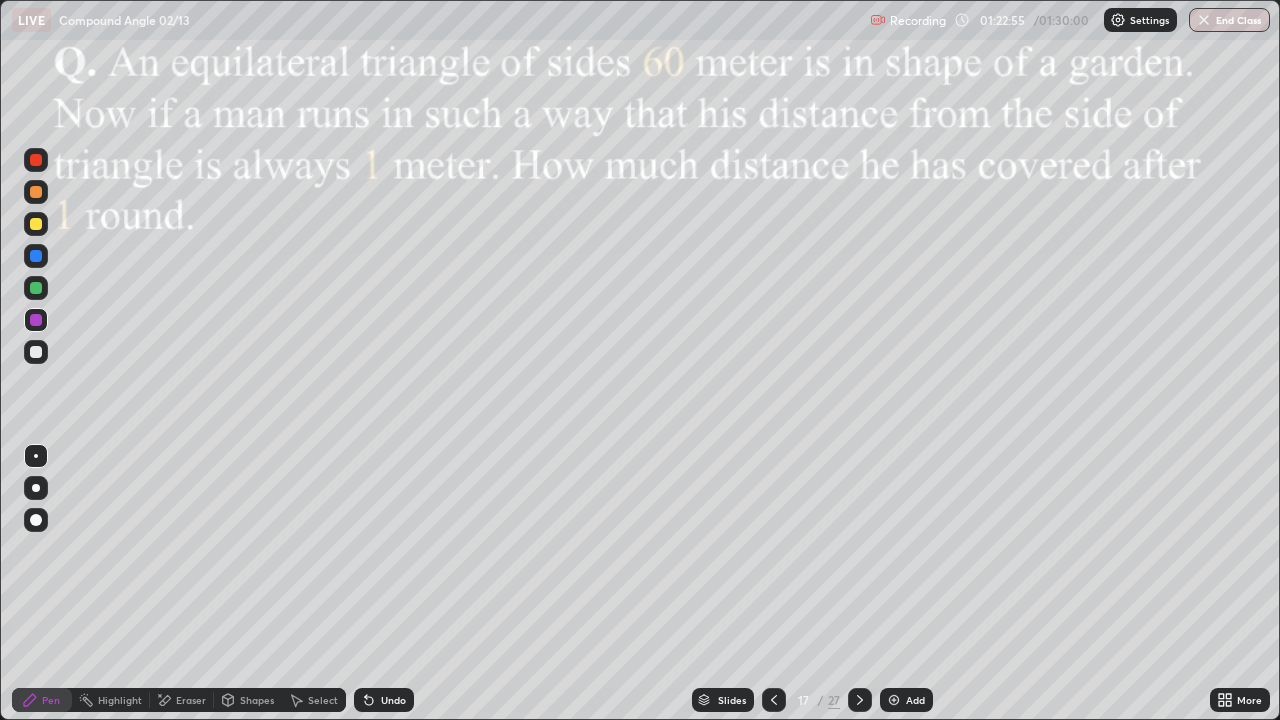 click 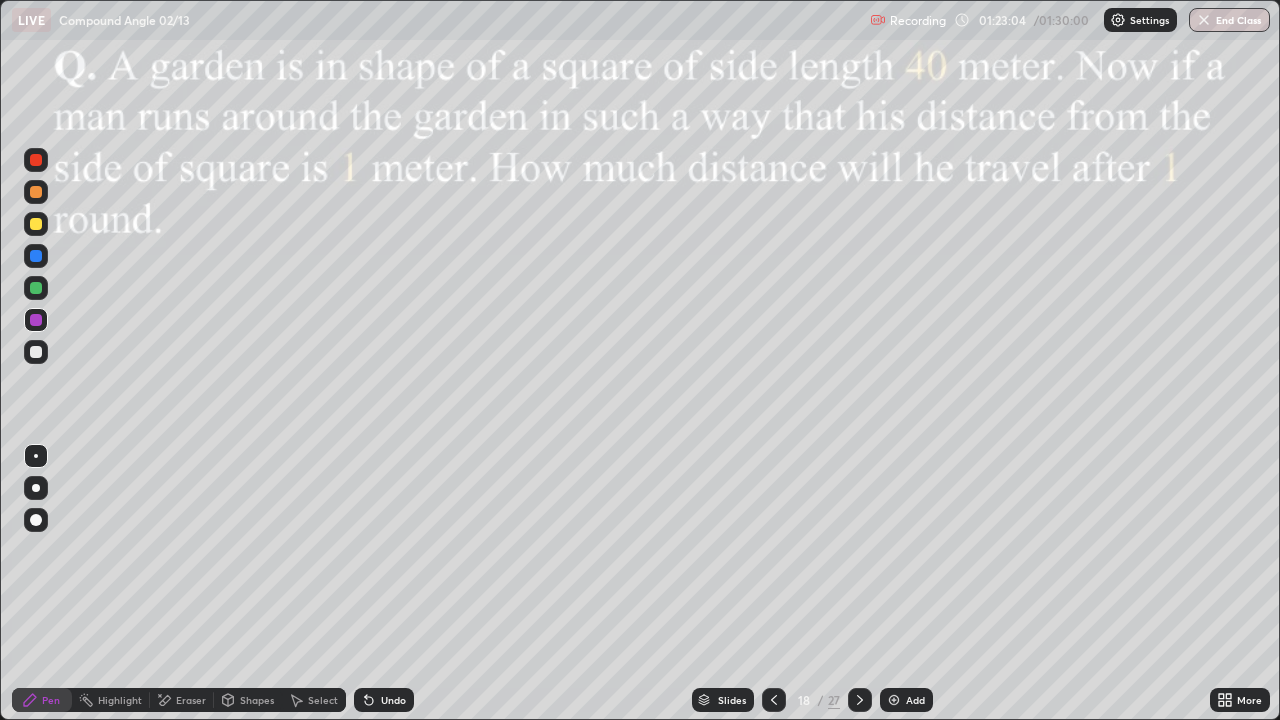 click 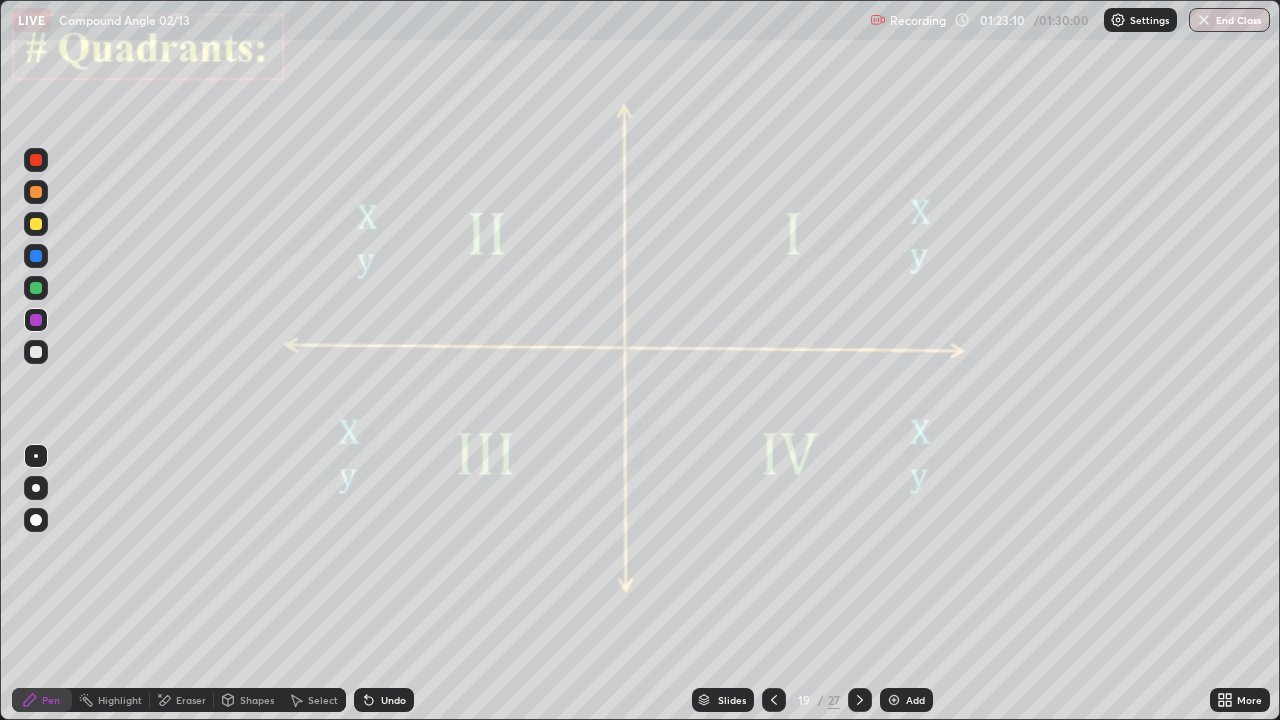 click 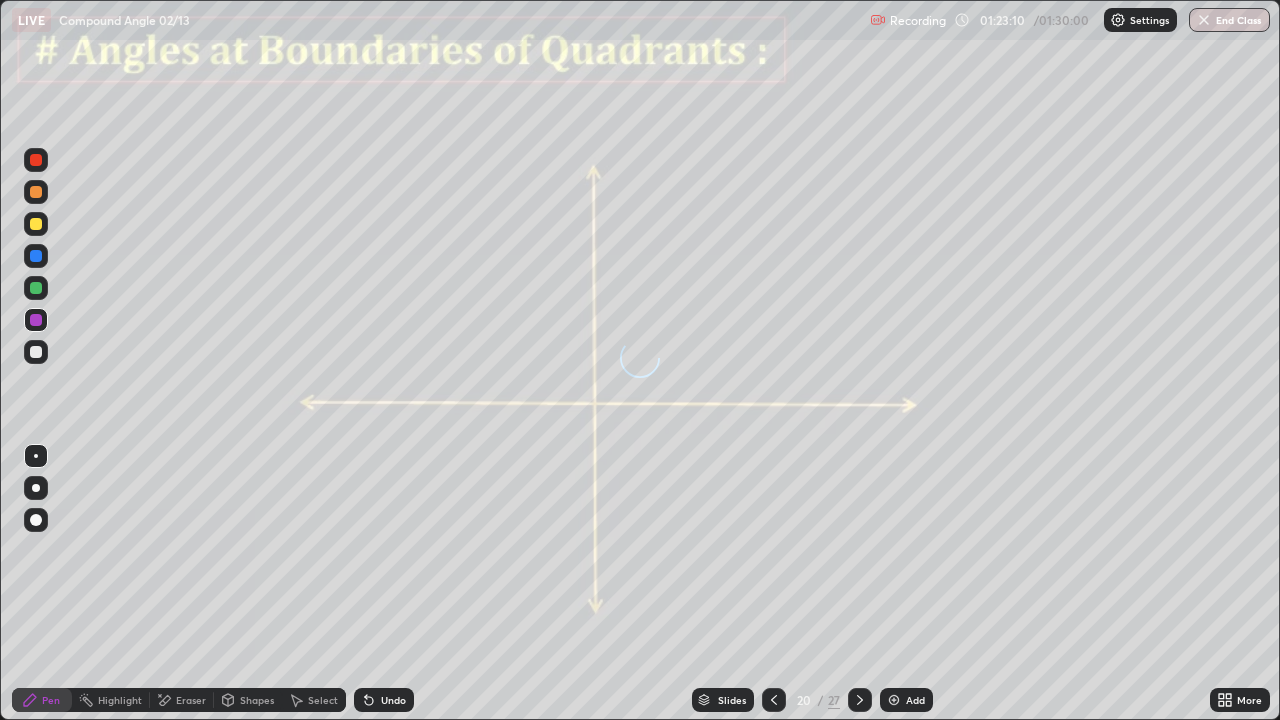 click 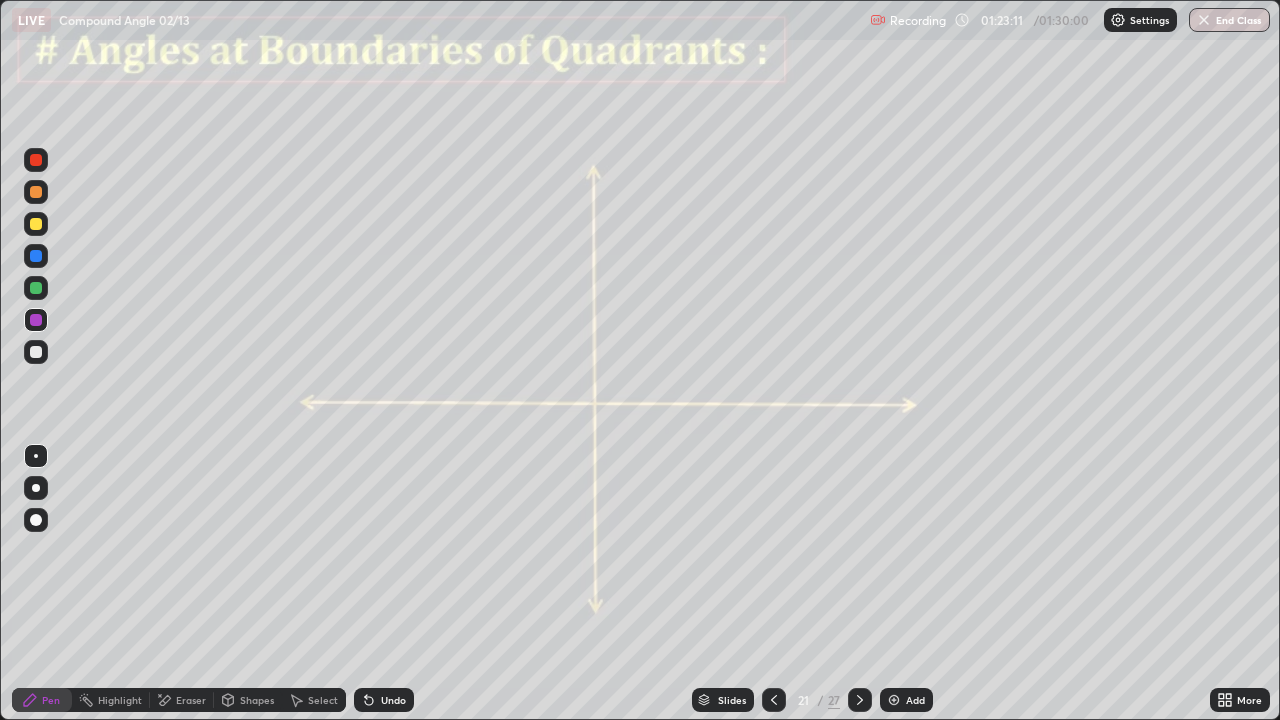 click 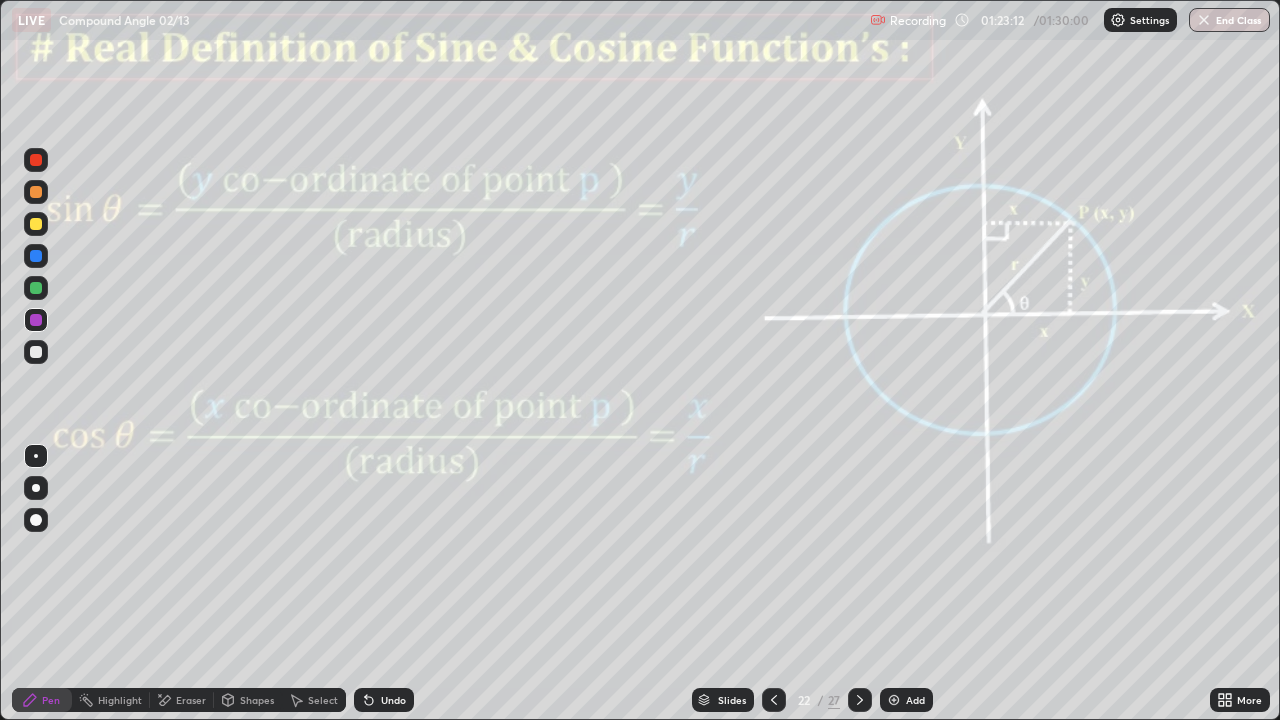 click 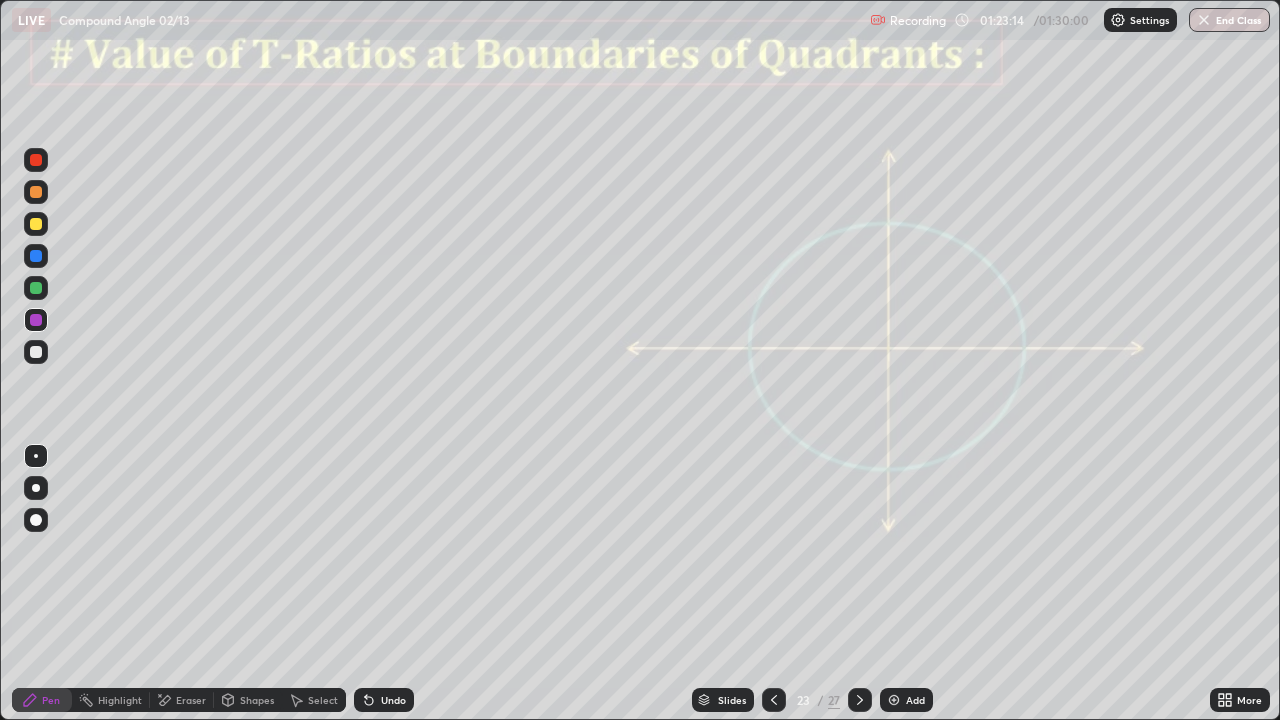 click 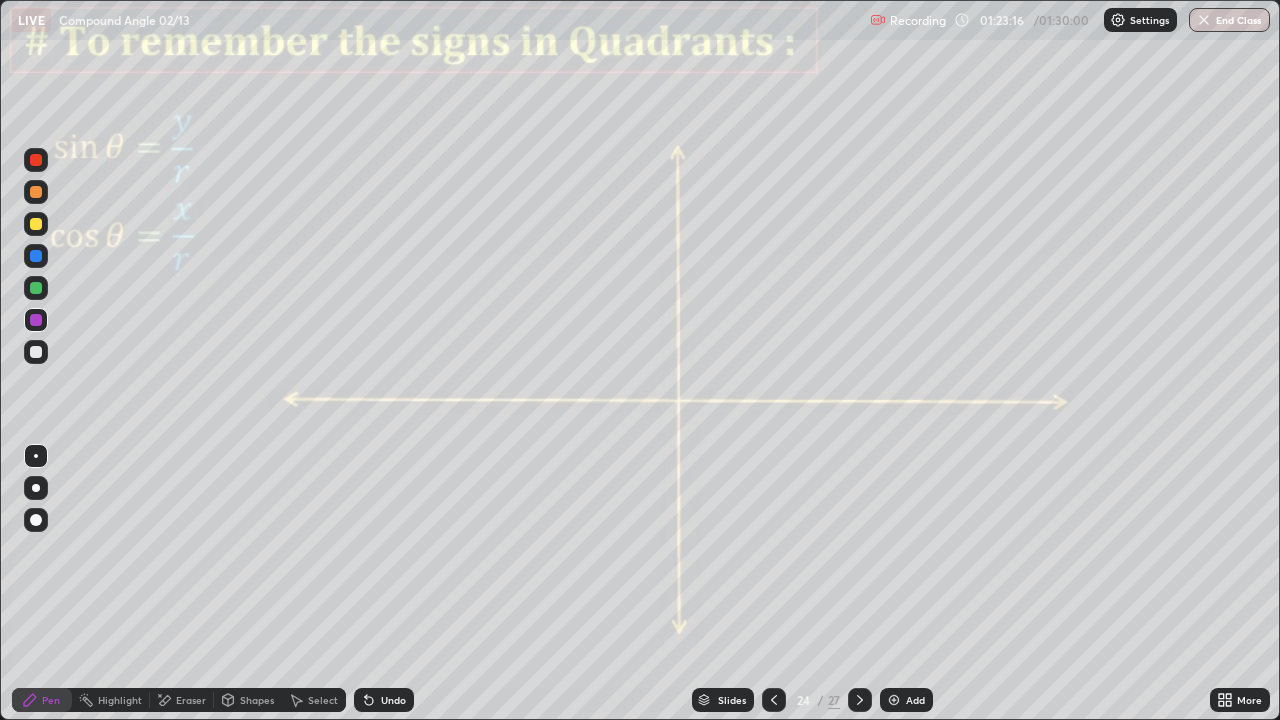 click 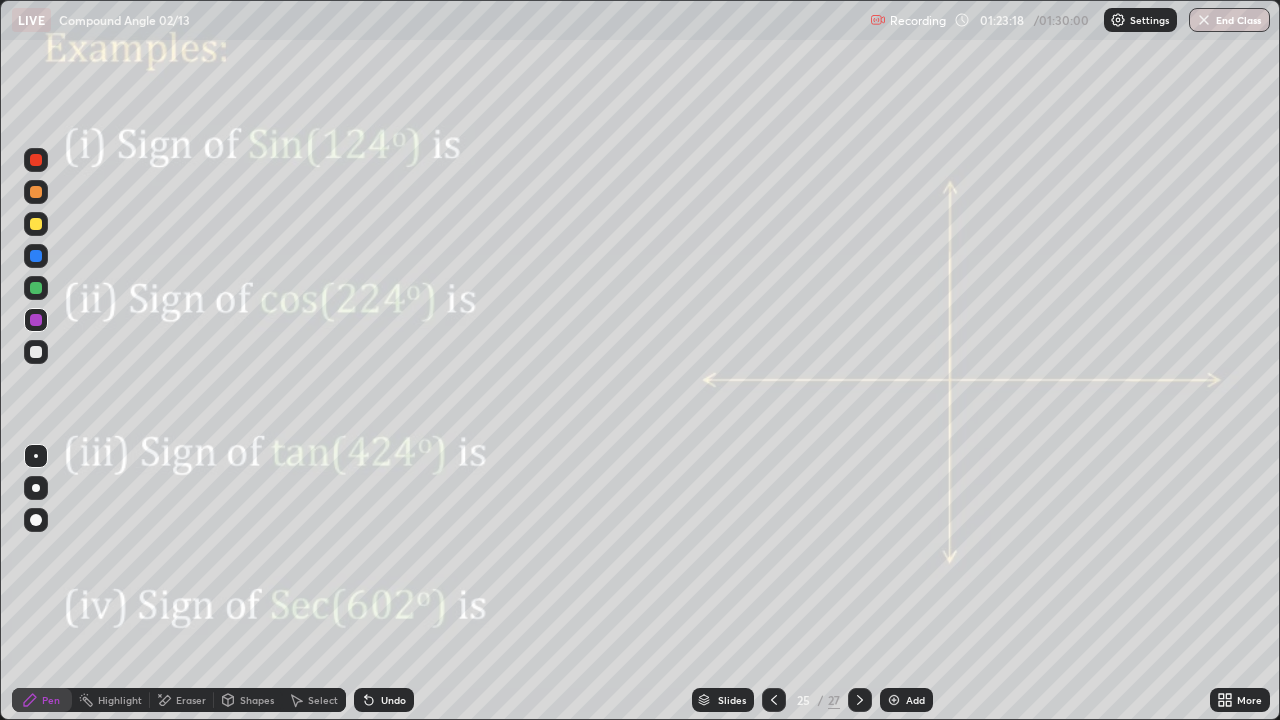 click 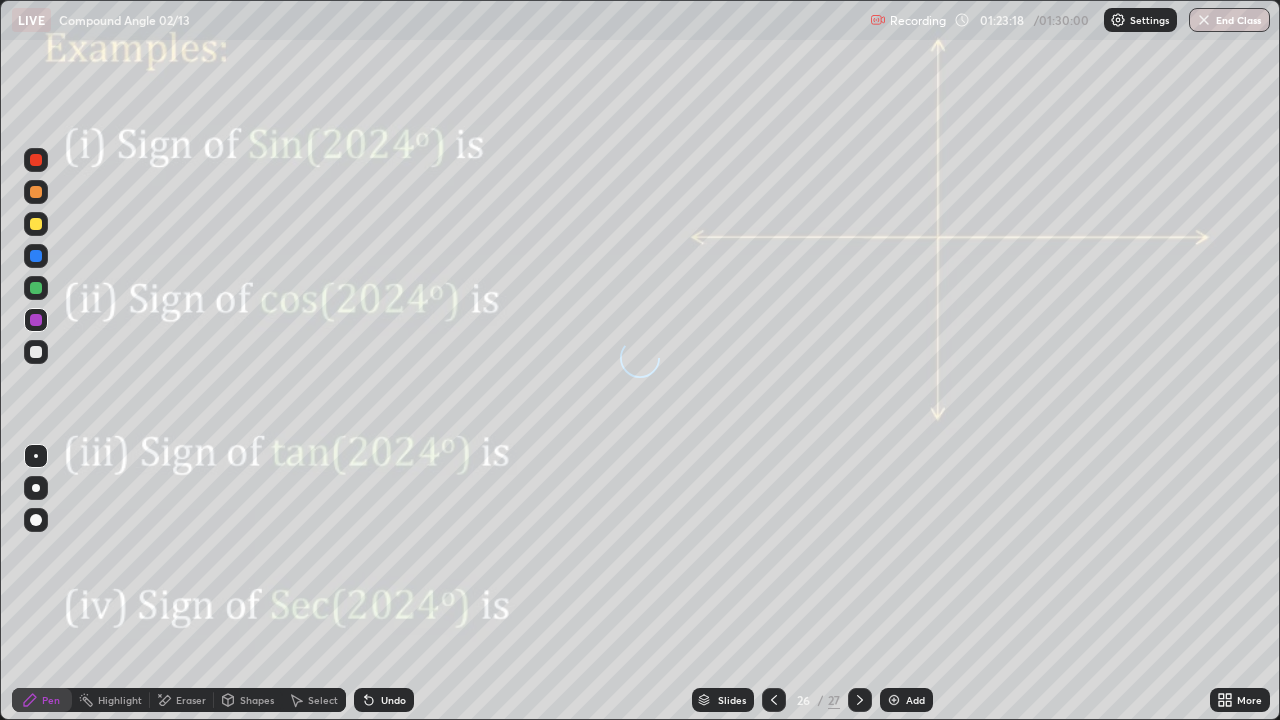 click 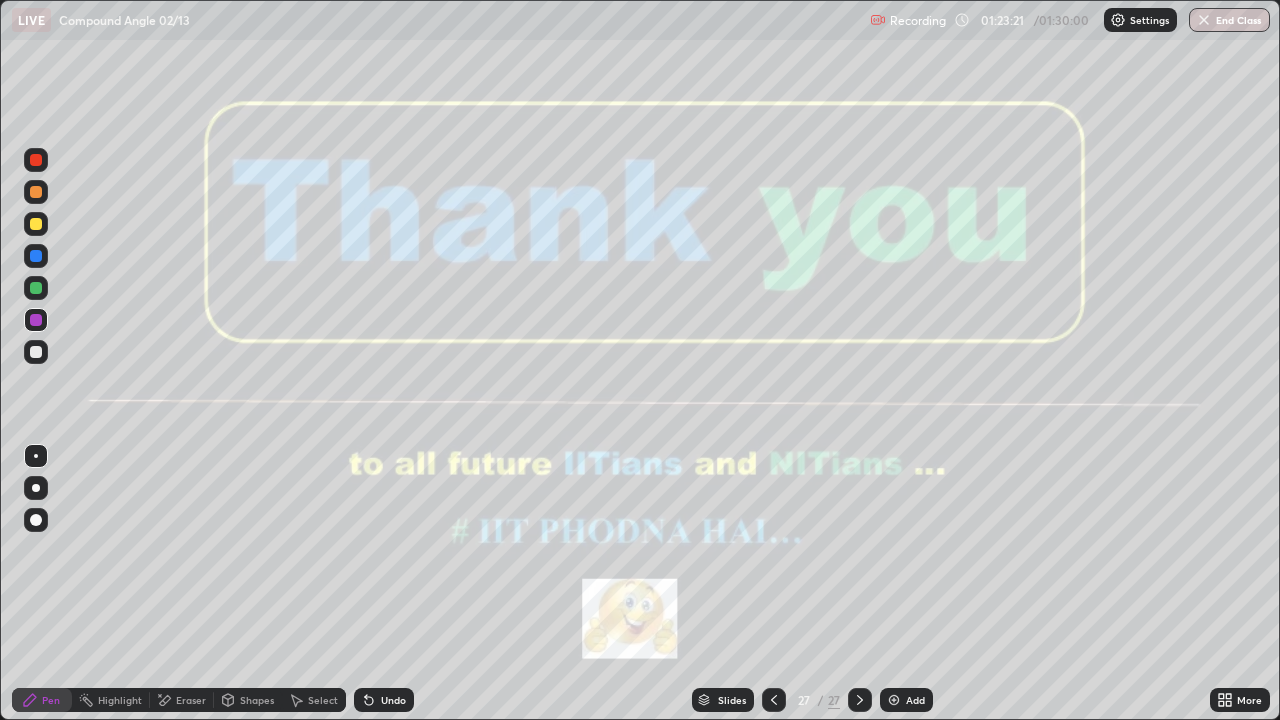 click on "End Class" at bounding box center [1229, 20] 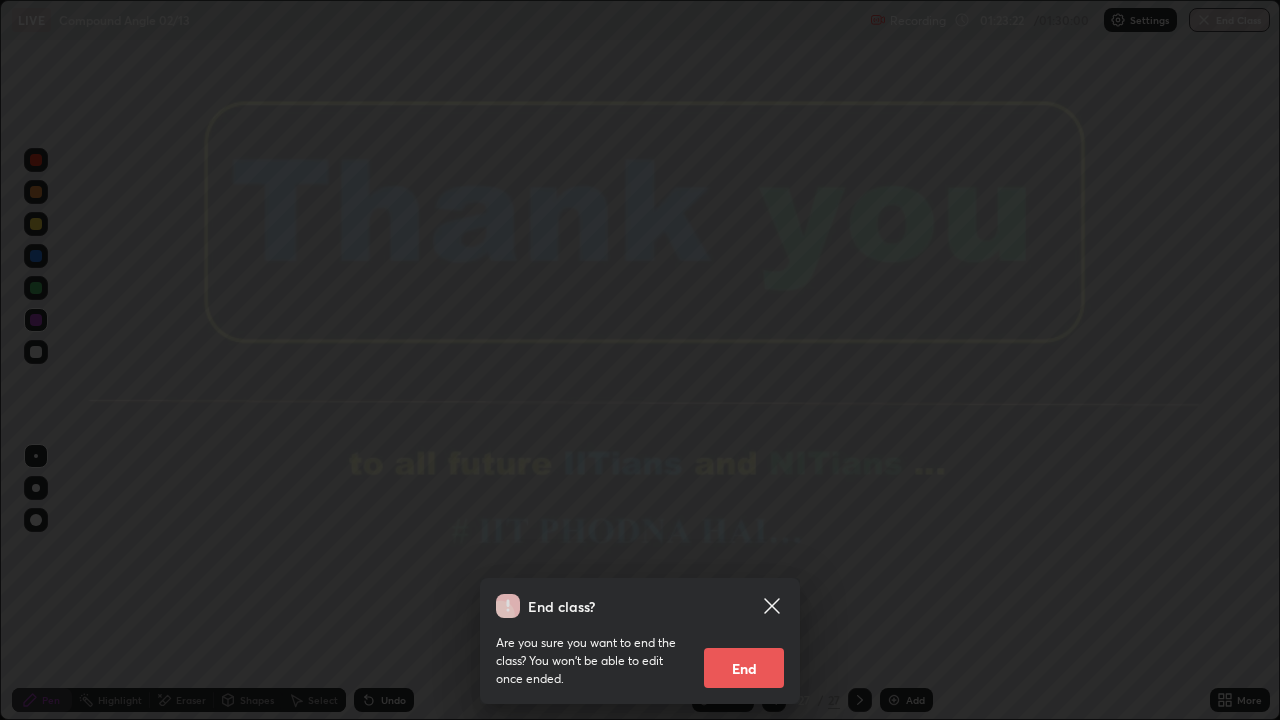 click on "End" at bounding box center [744, 668] 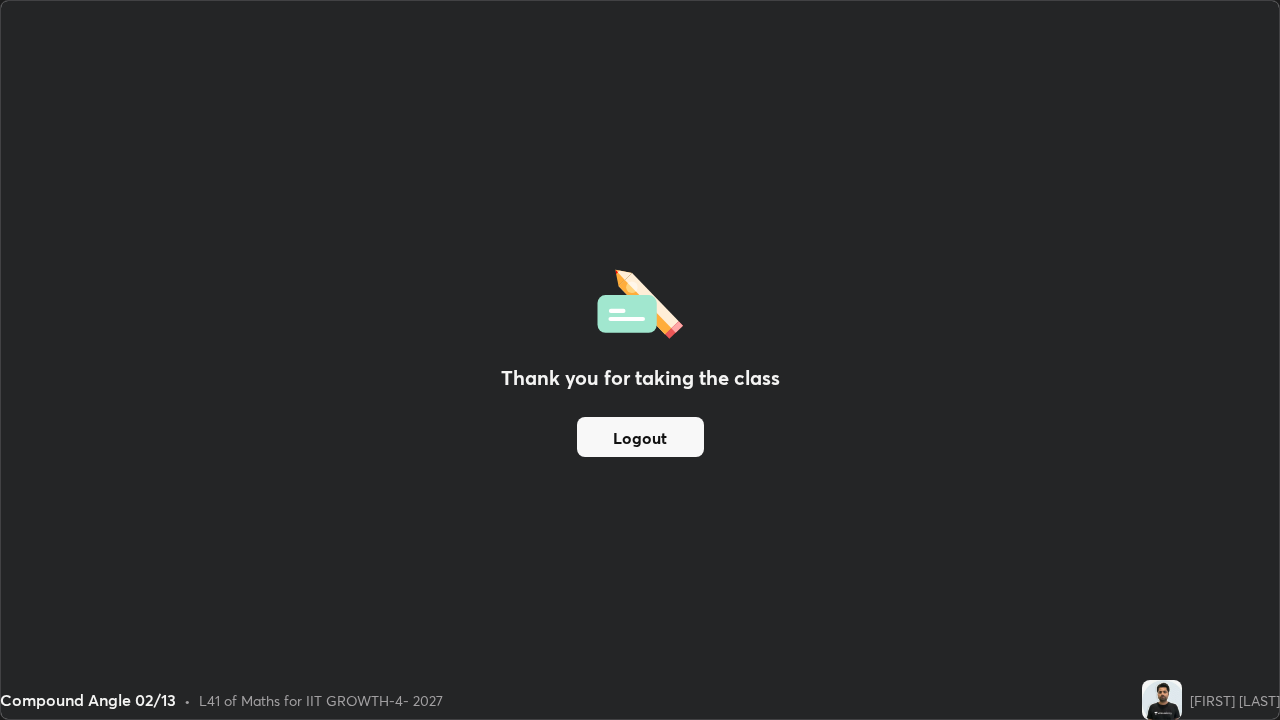 click on "Logout" at bounding box center (640, 437) 